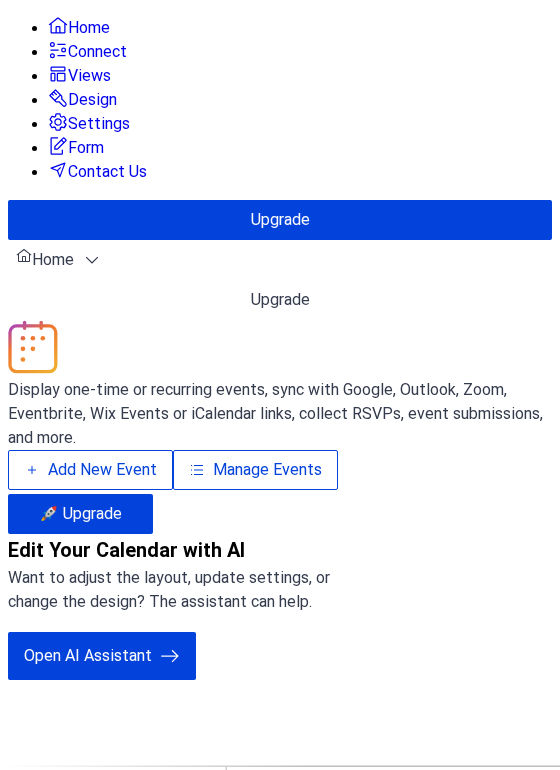 scroll, scrollTop: 0, scrollLeft: 0, axis: both 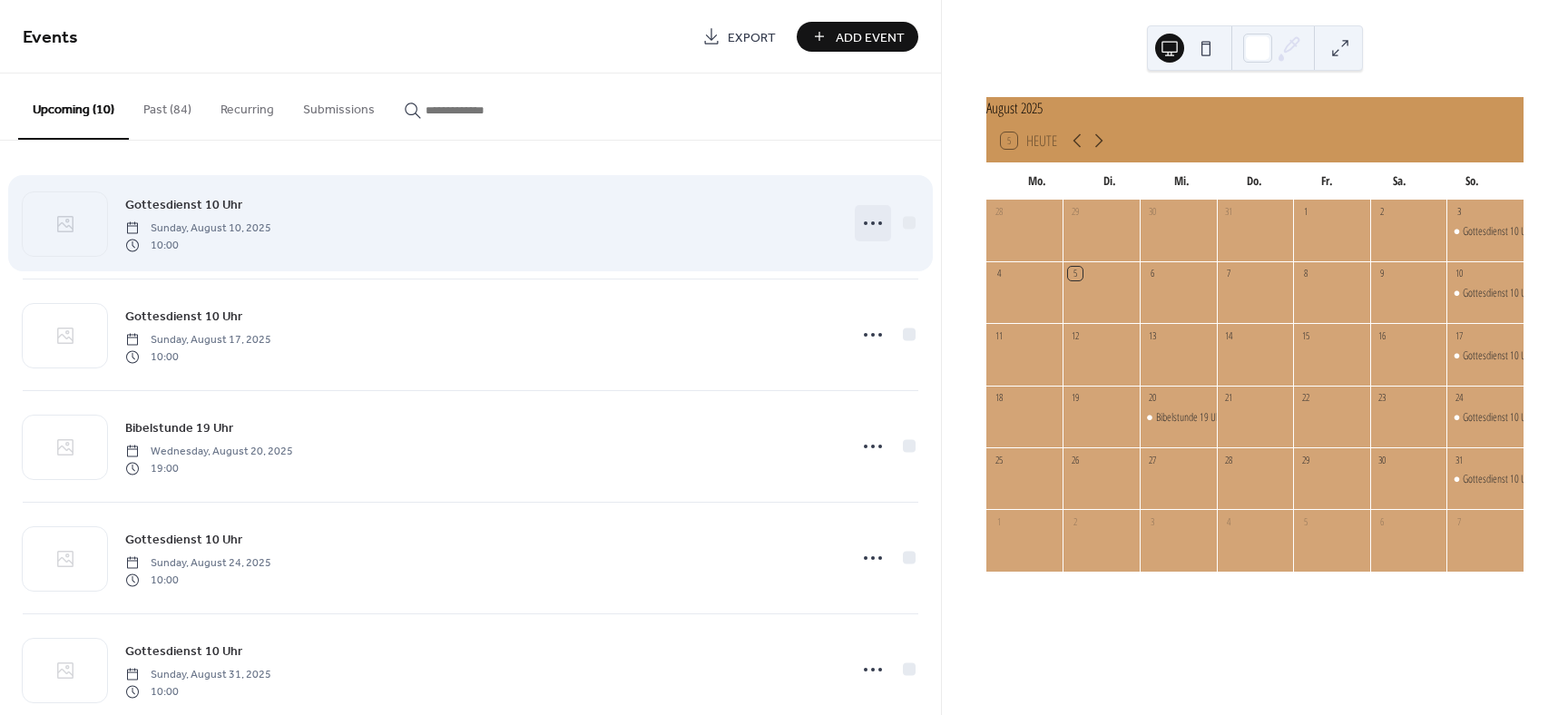 click 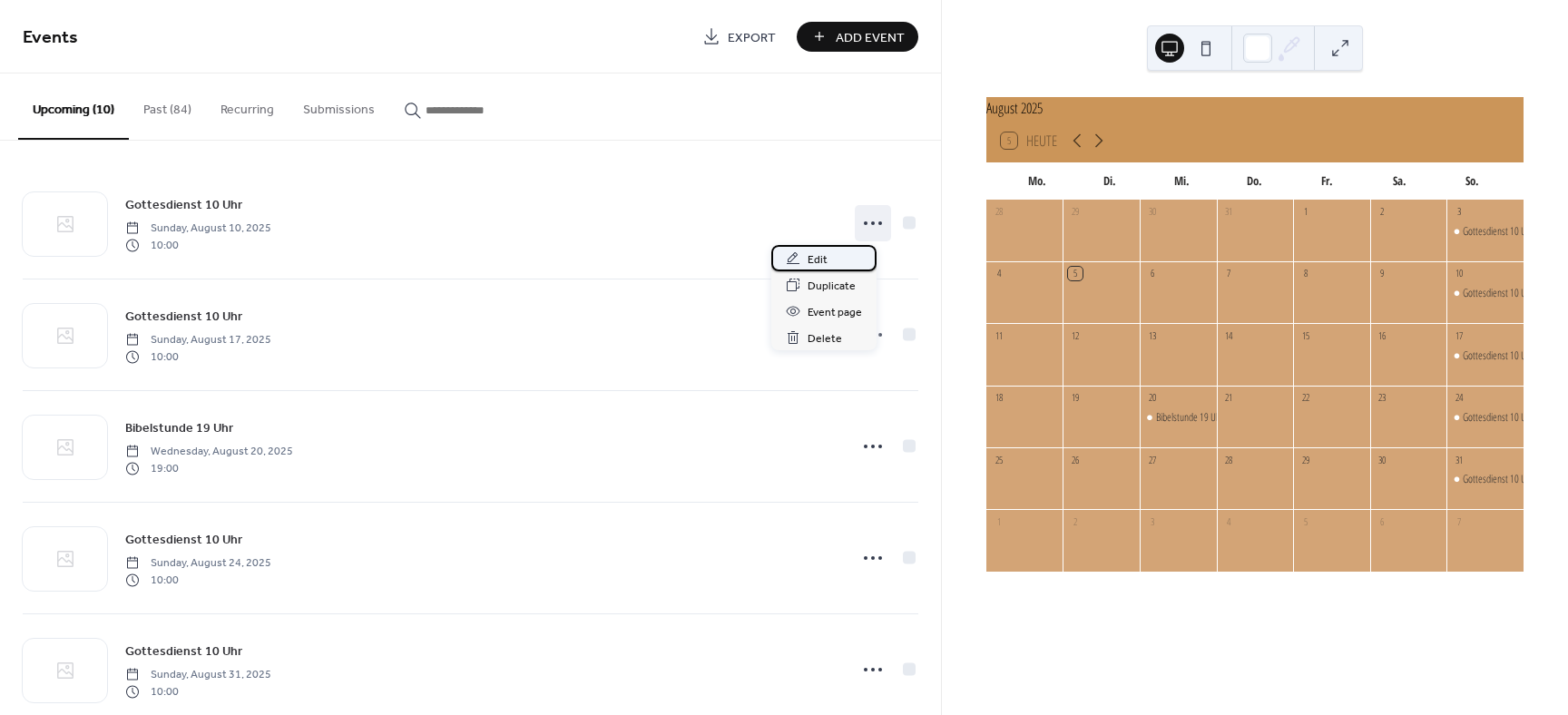 click on "Edit" at bounding box center [818, 260] 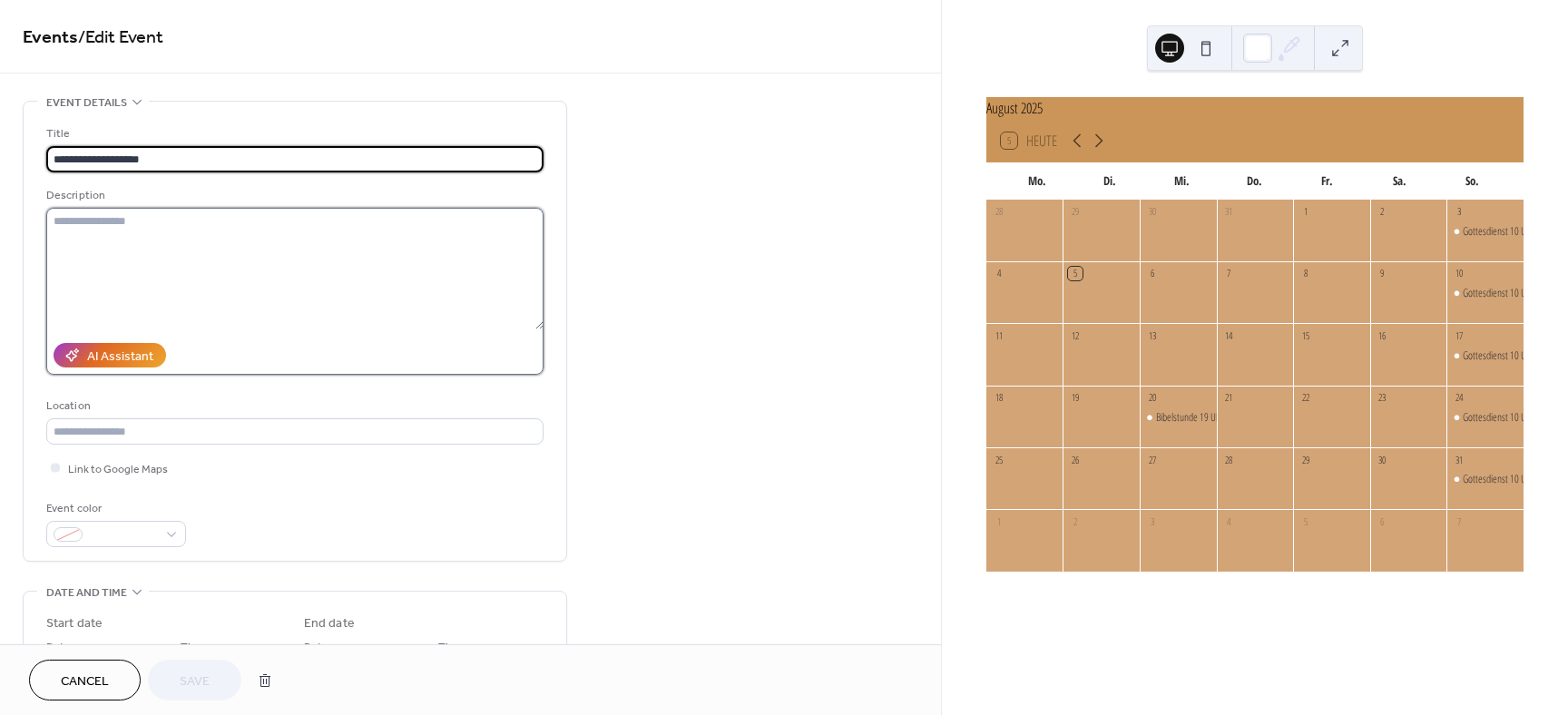 click at bounding box center (295, 269) 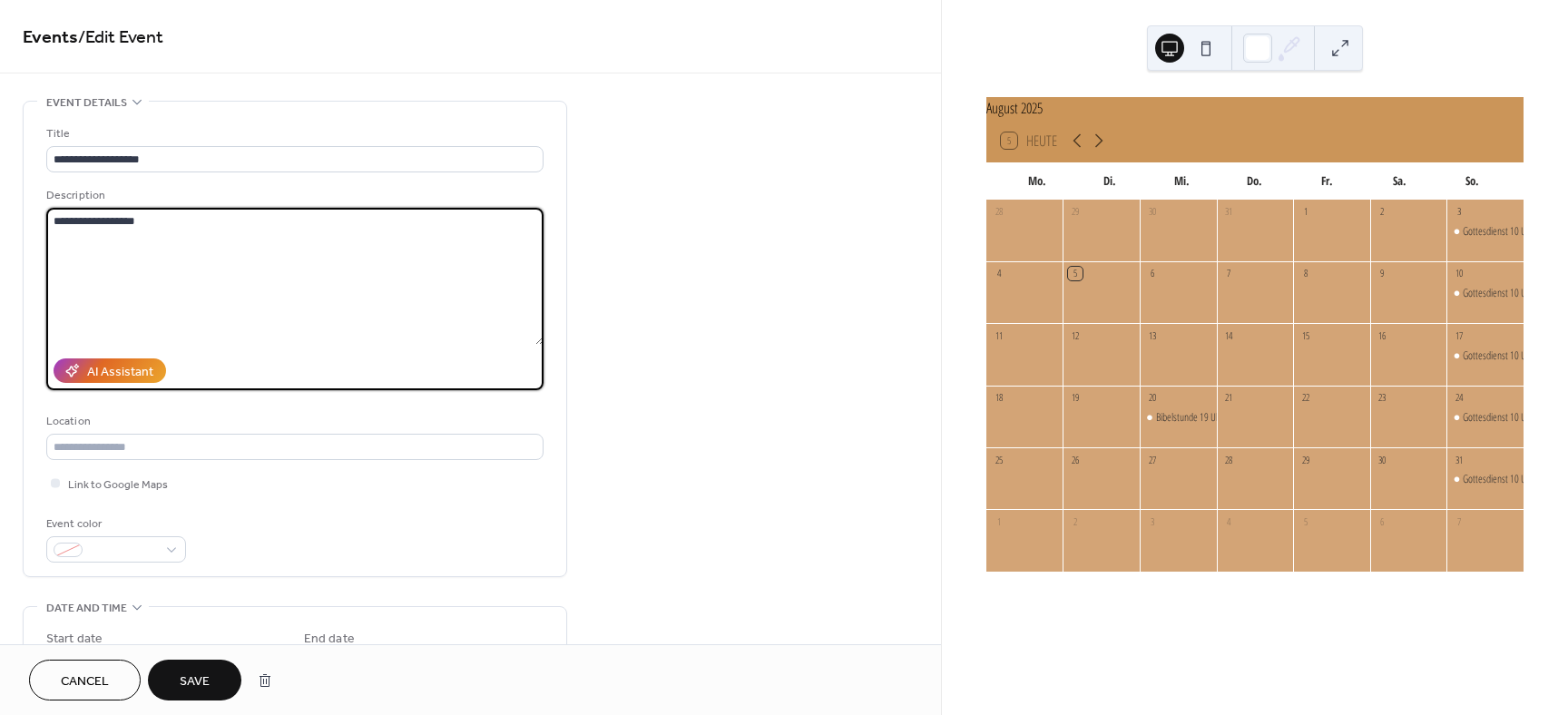 type on "**********" 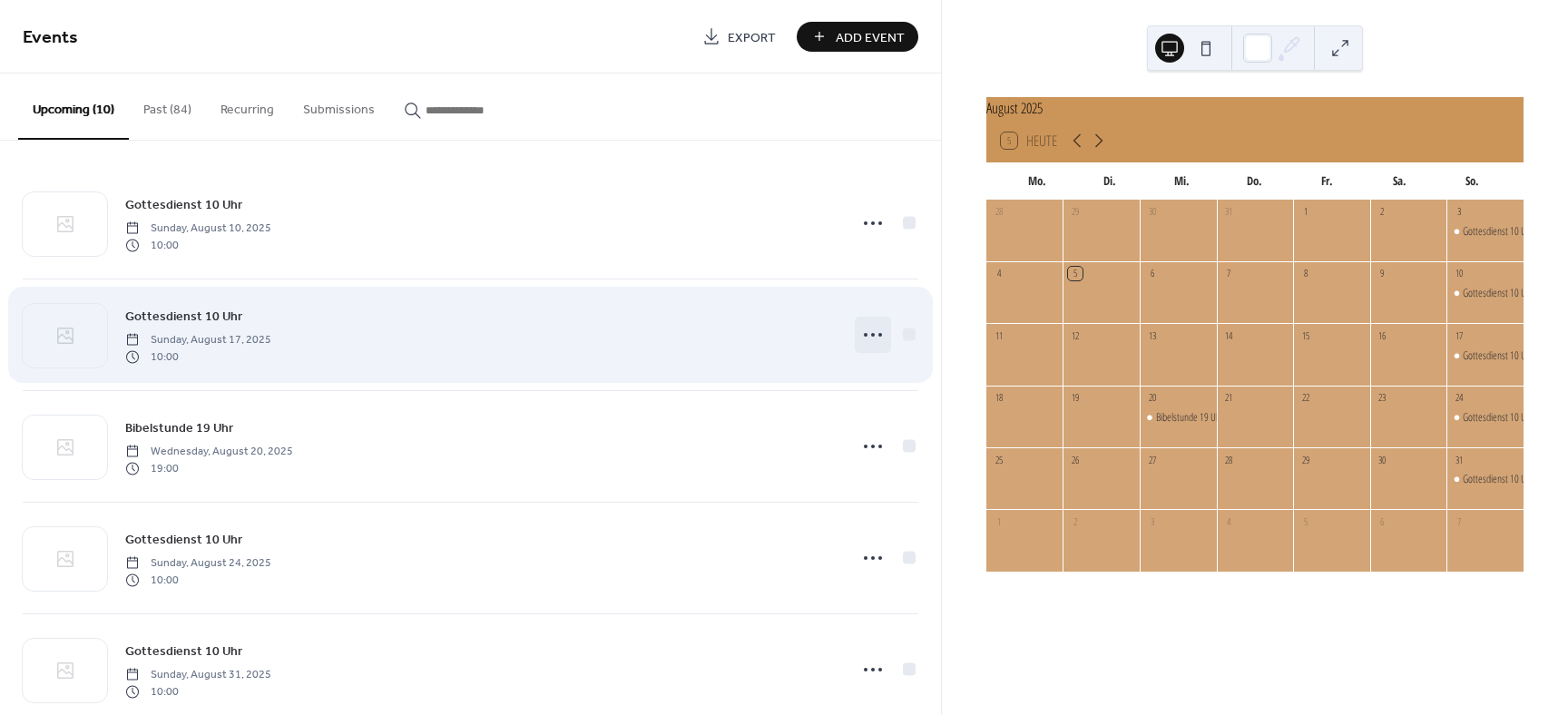 click 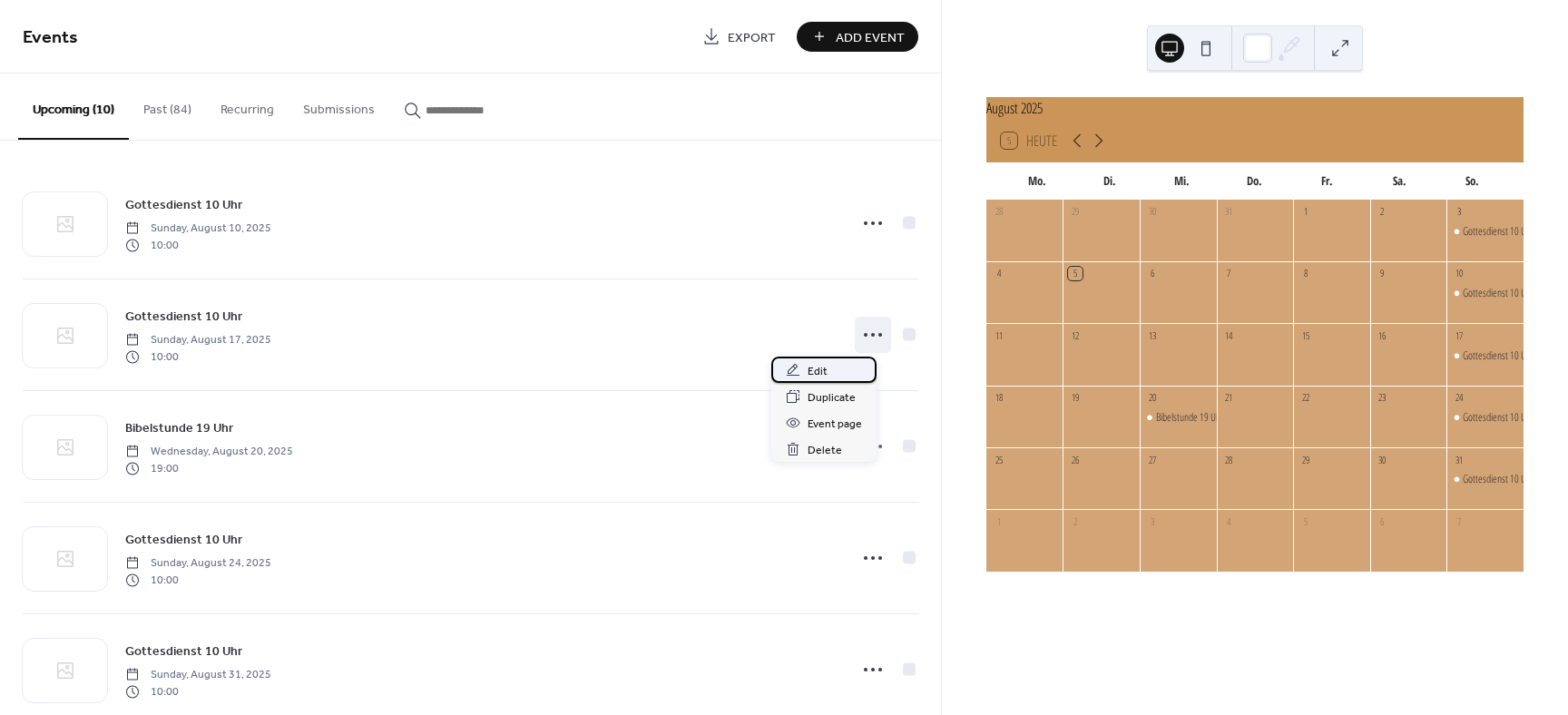 click on "Edit" at bounding box center (818, 371) 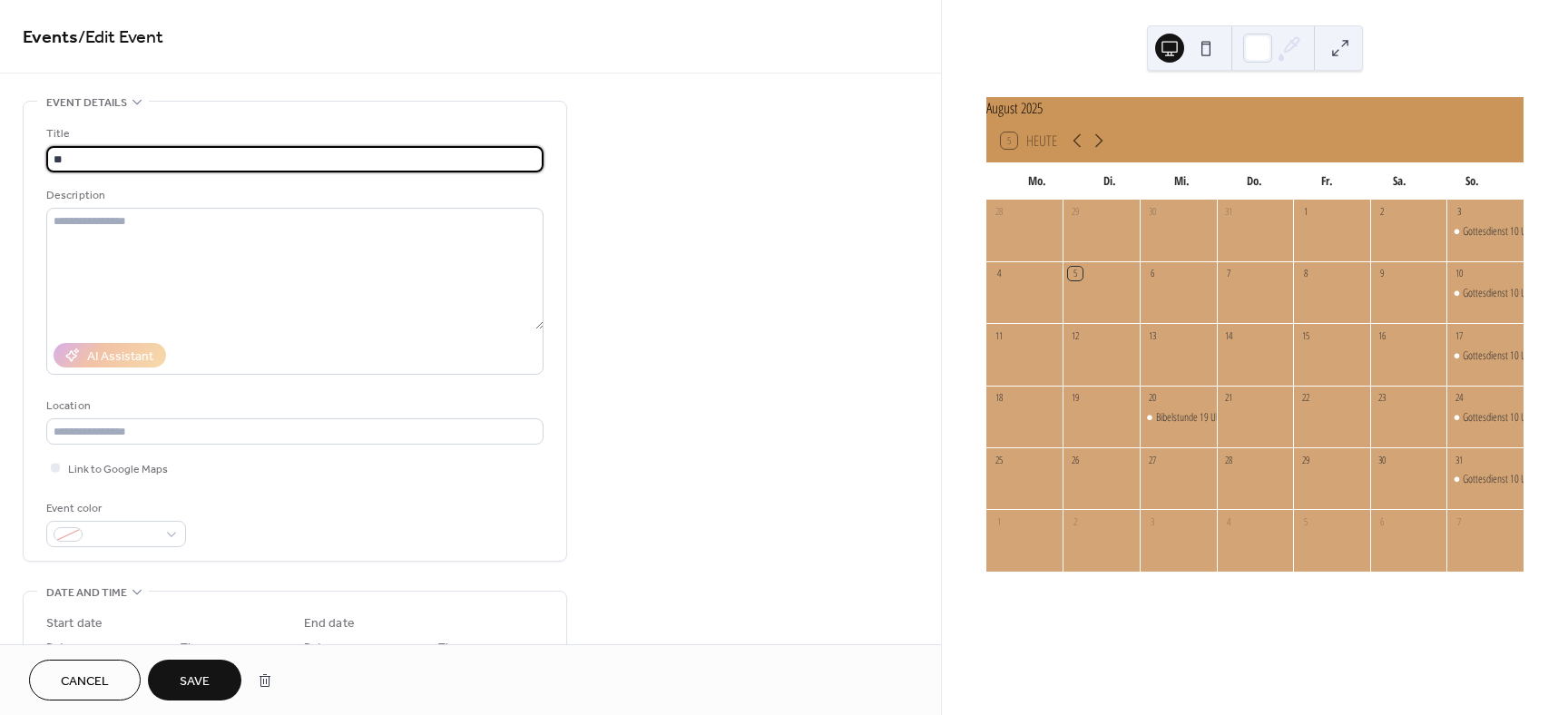 type on "*" 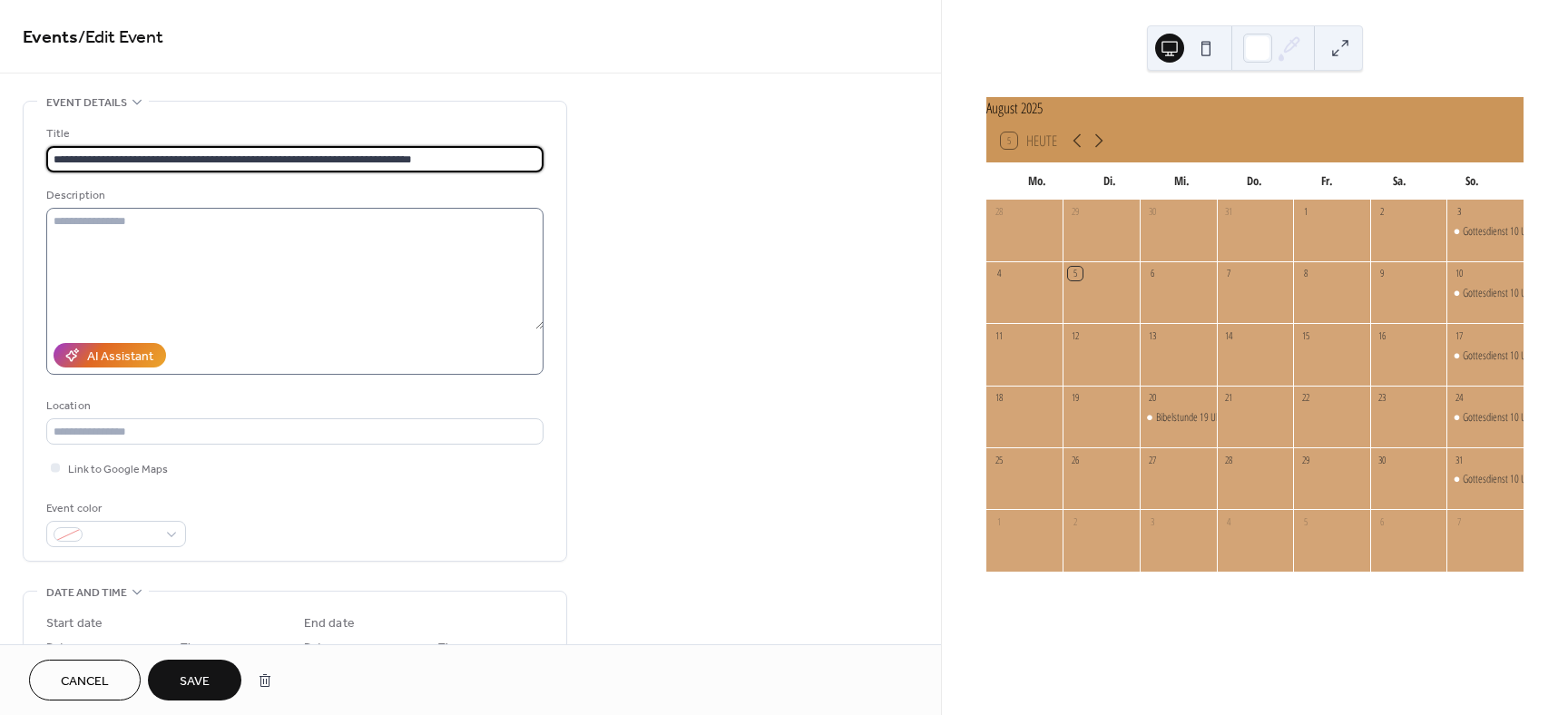 type on "**********" 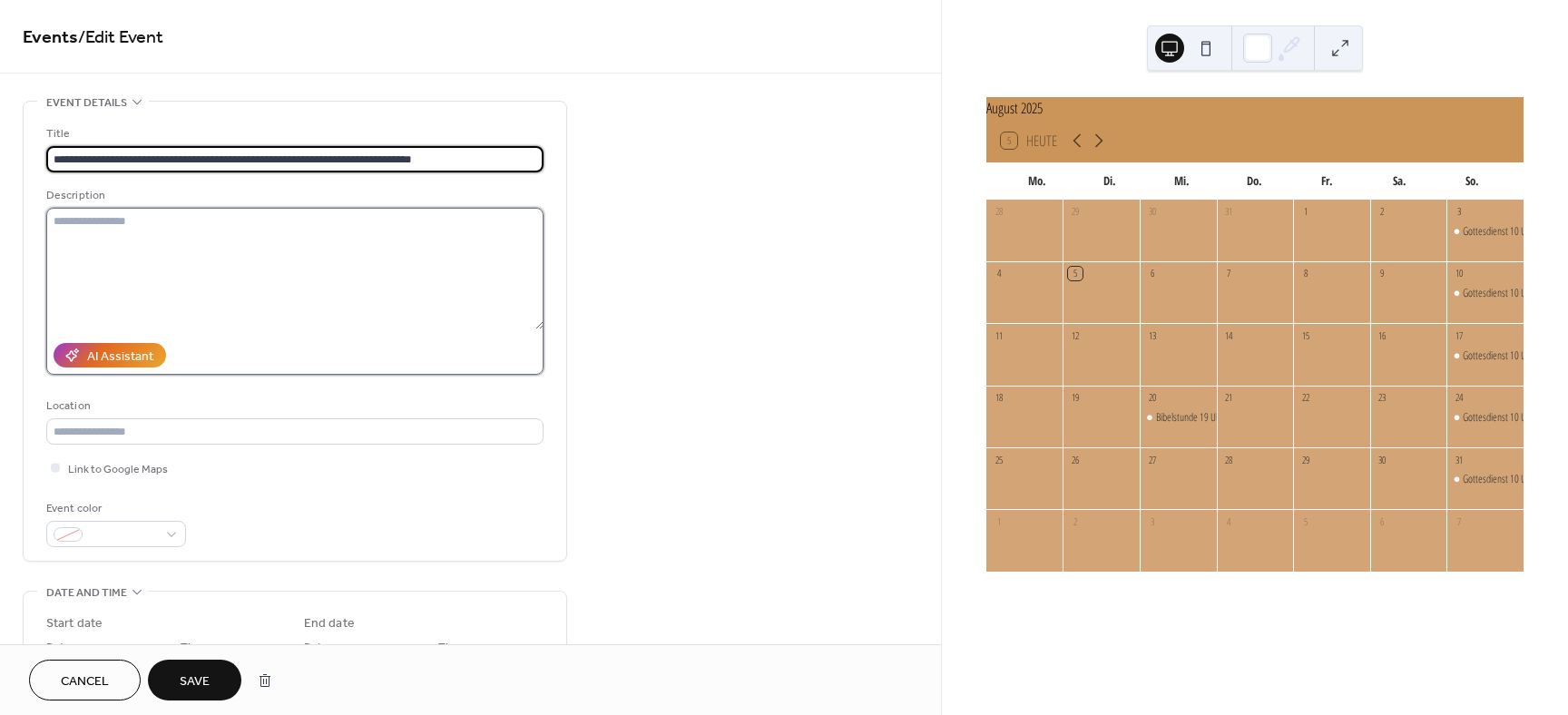click at bounding box center (295, 269) 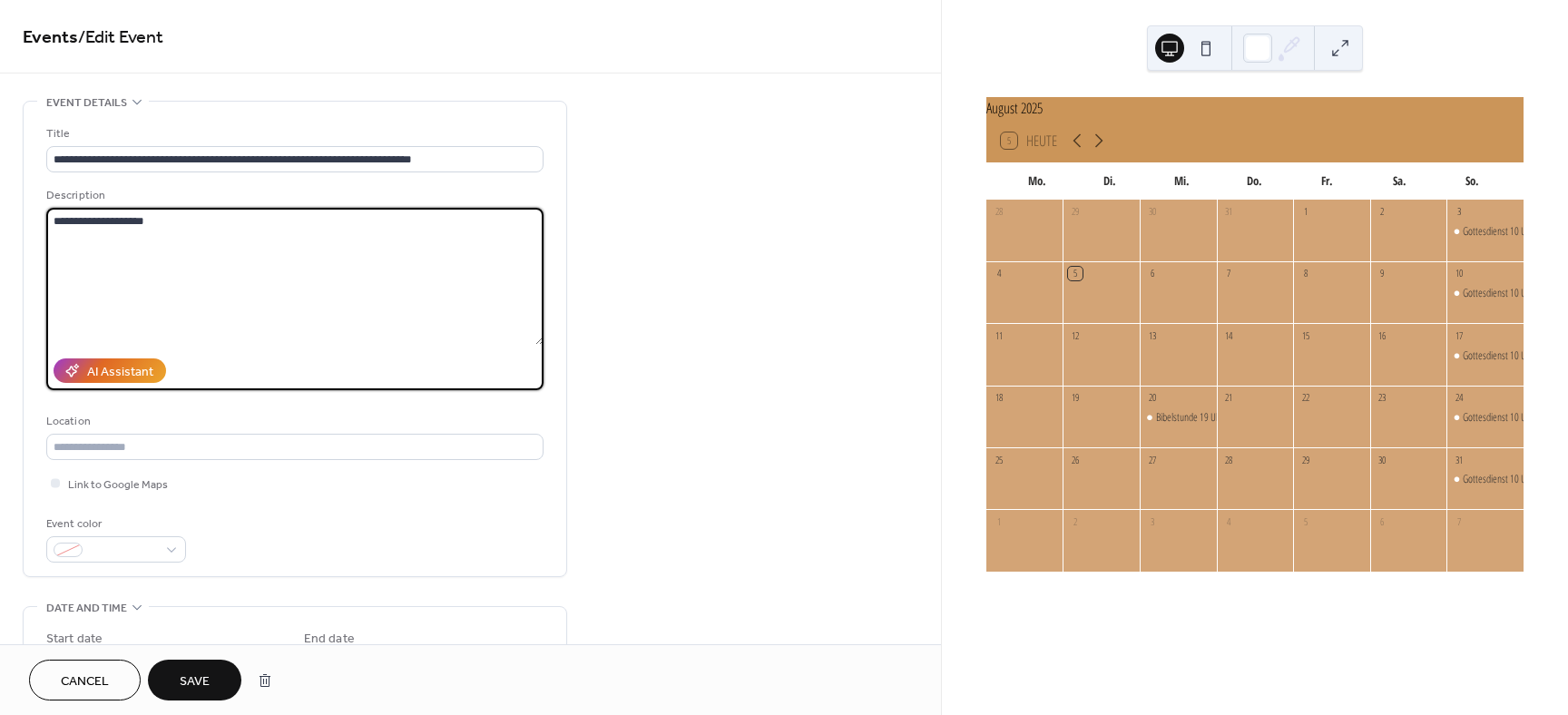 type on "**********" 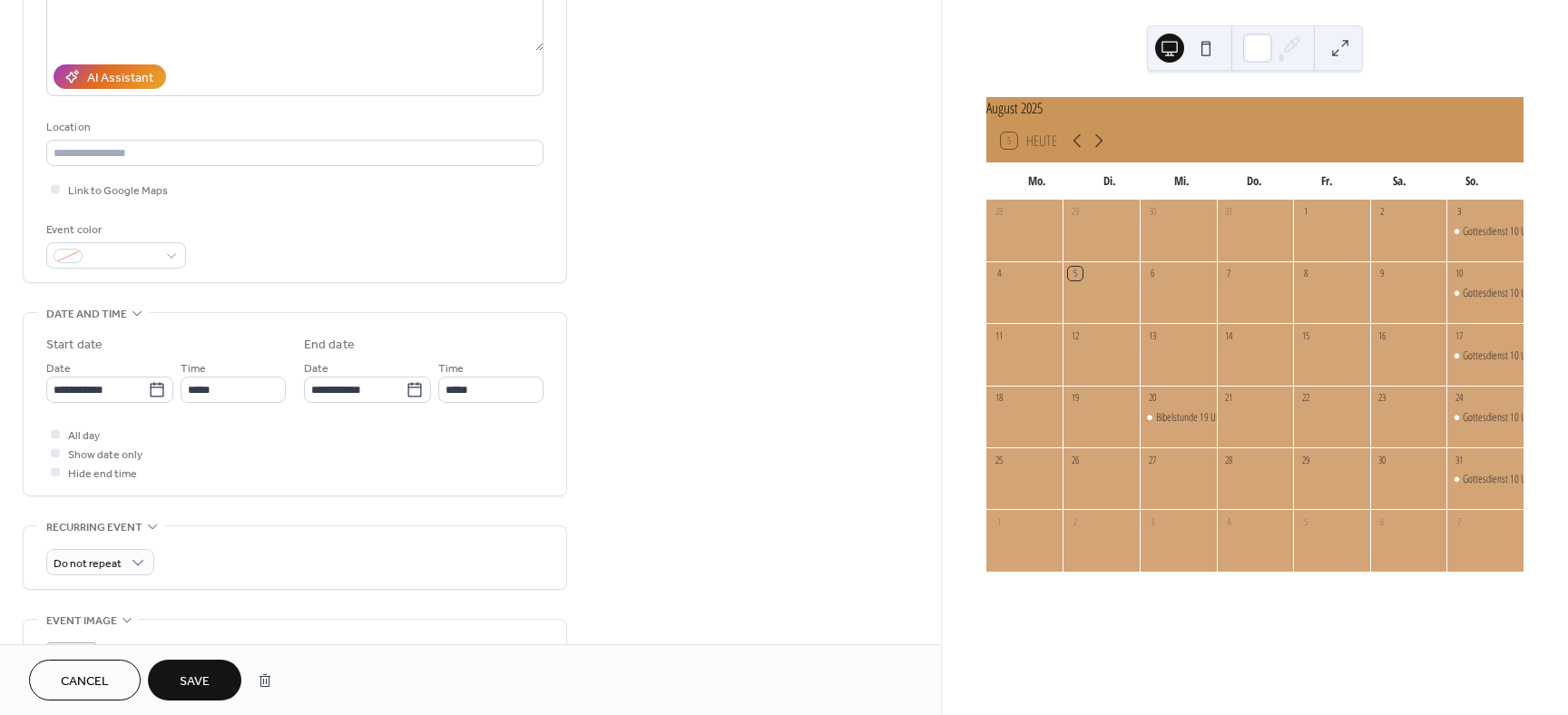 scroll, scrollTop: 299, scrollLeft: 0, axis: vertical 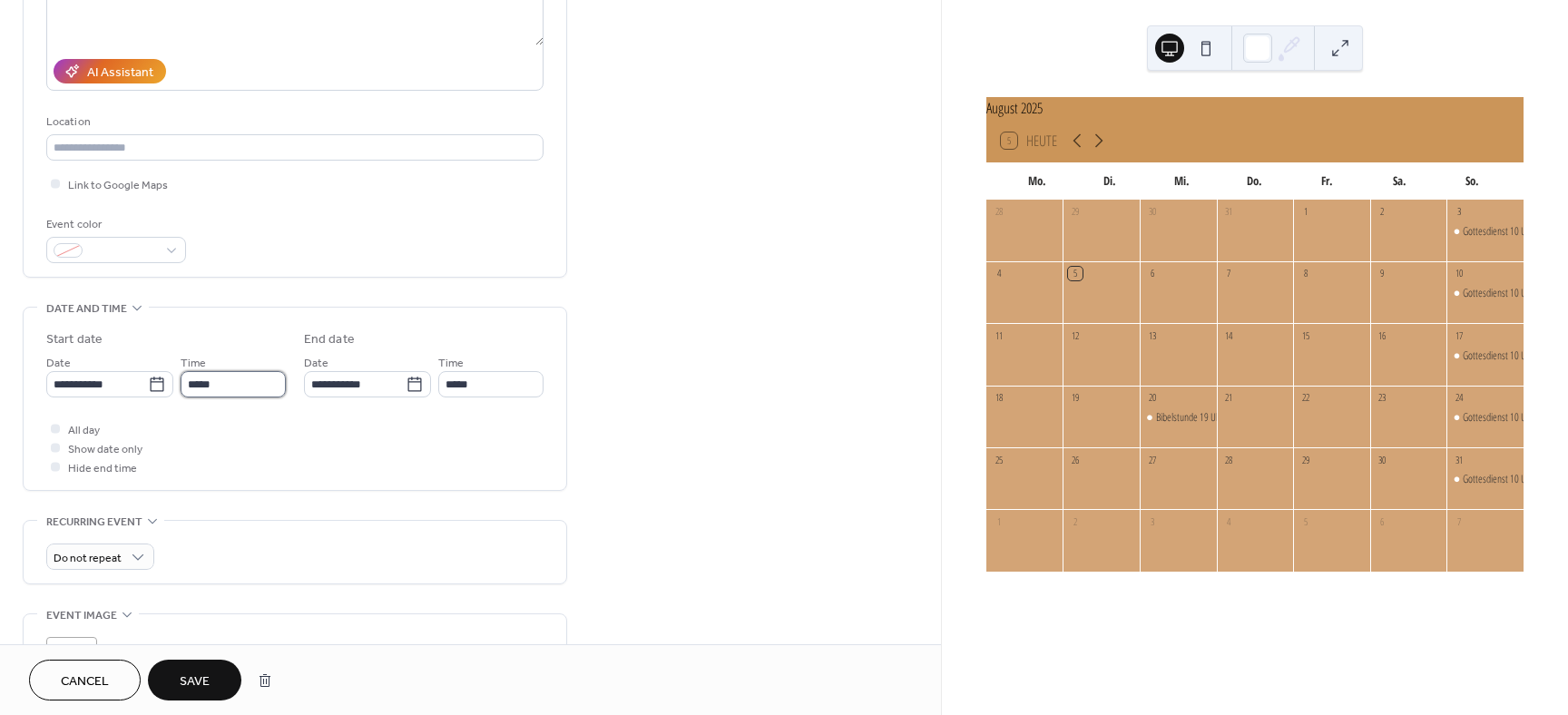 click on "*****" at bounding box center (233, 384) 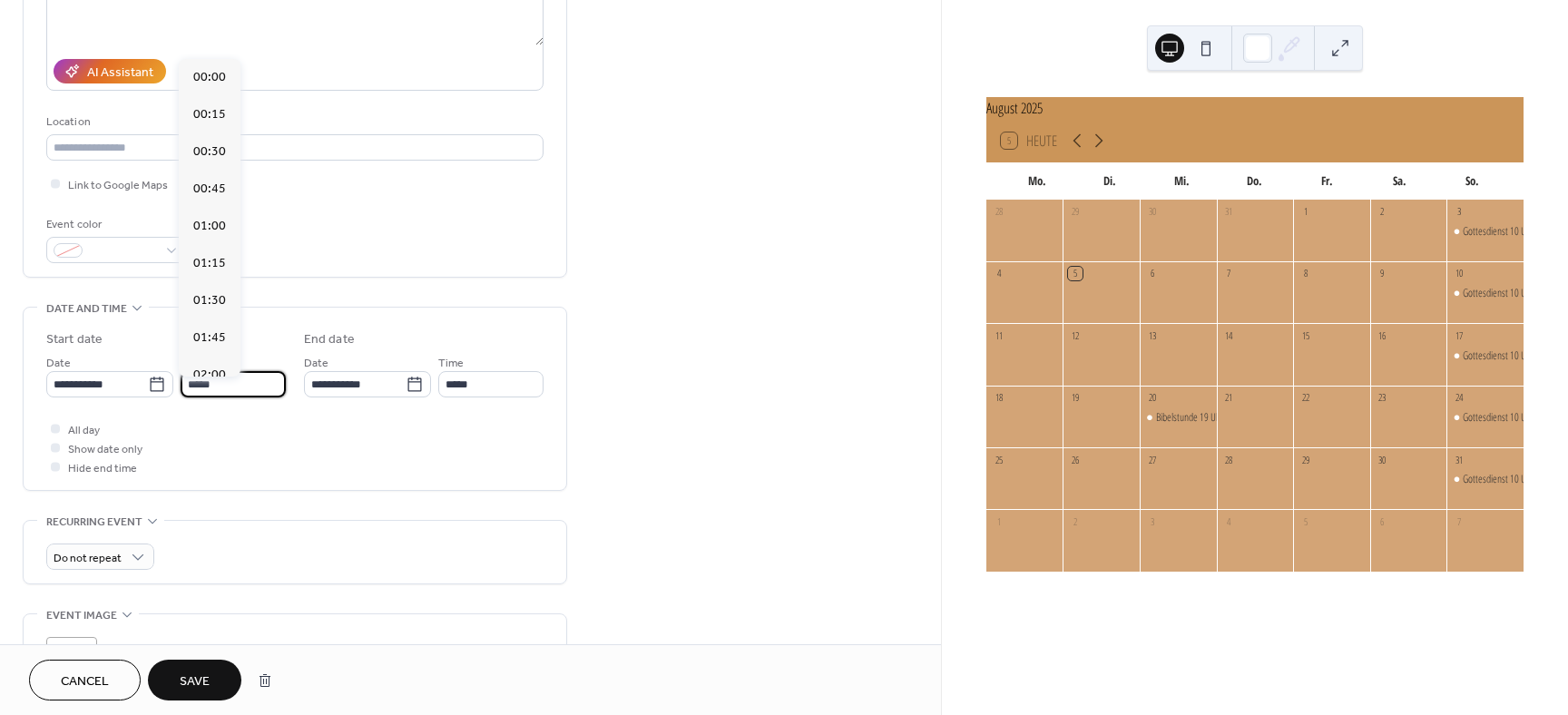 scroll, scrollTop: 1470, scrollLeft: 0, axis: vertical 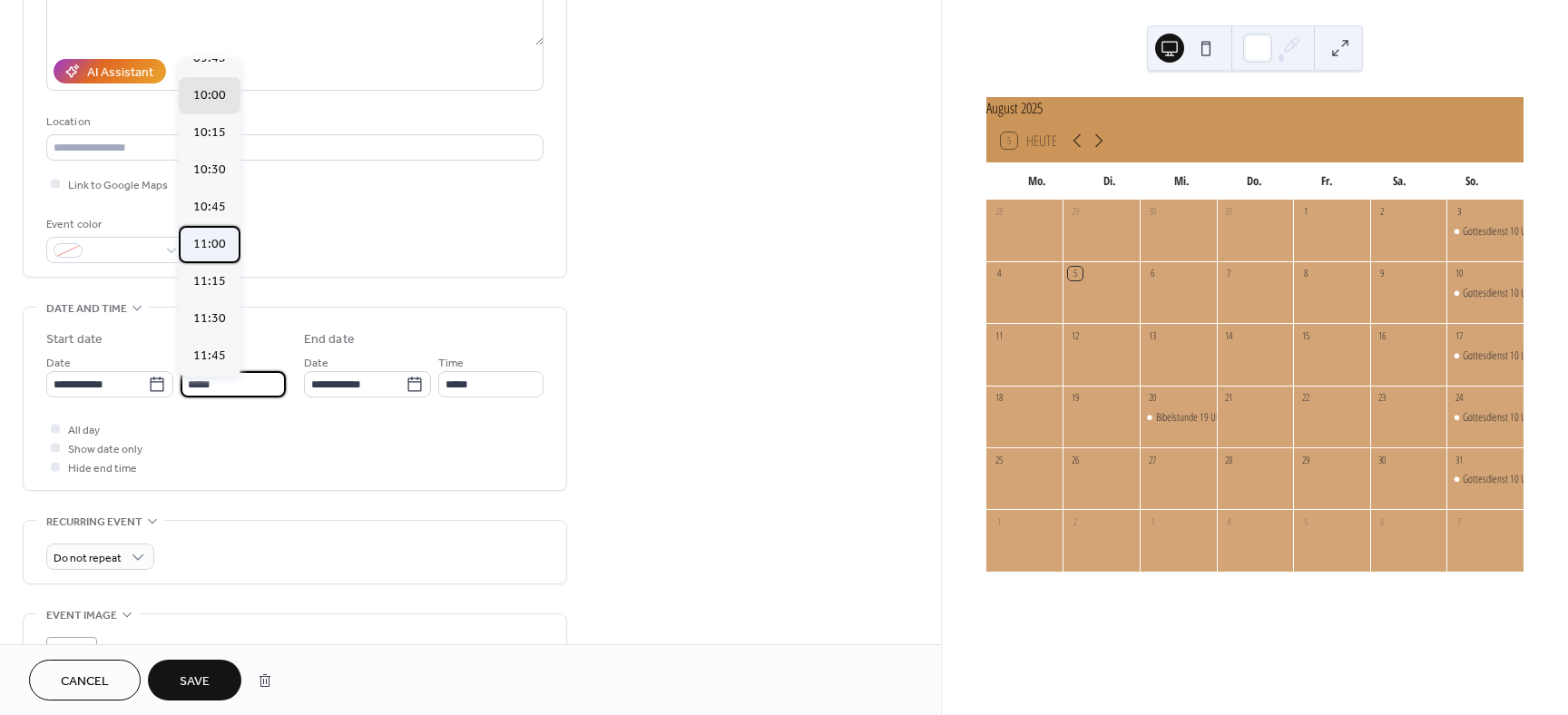 click on "11:00" at bounding box center (210, 244) 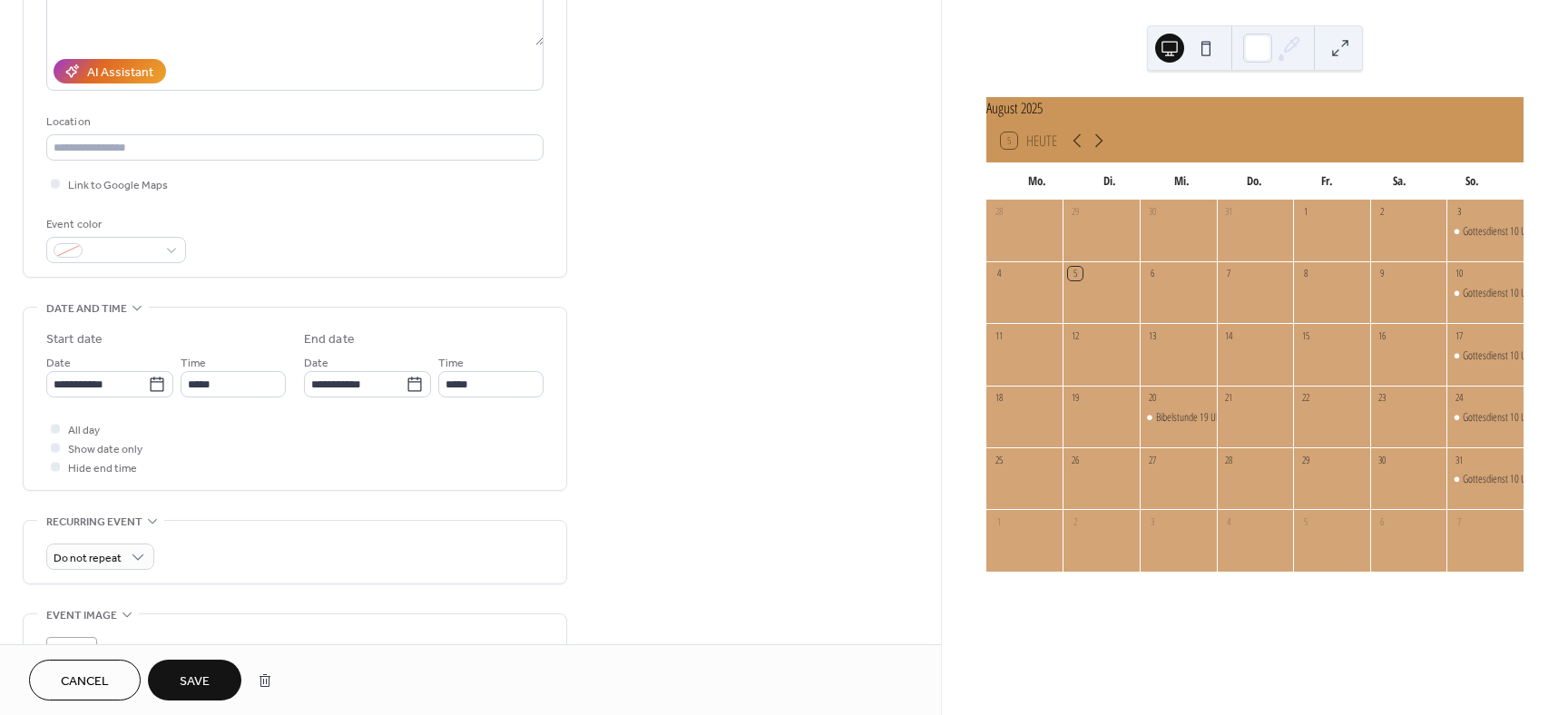 type on "*****" 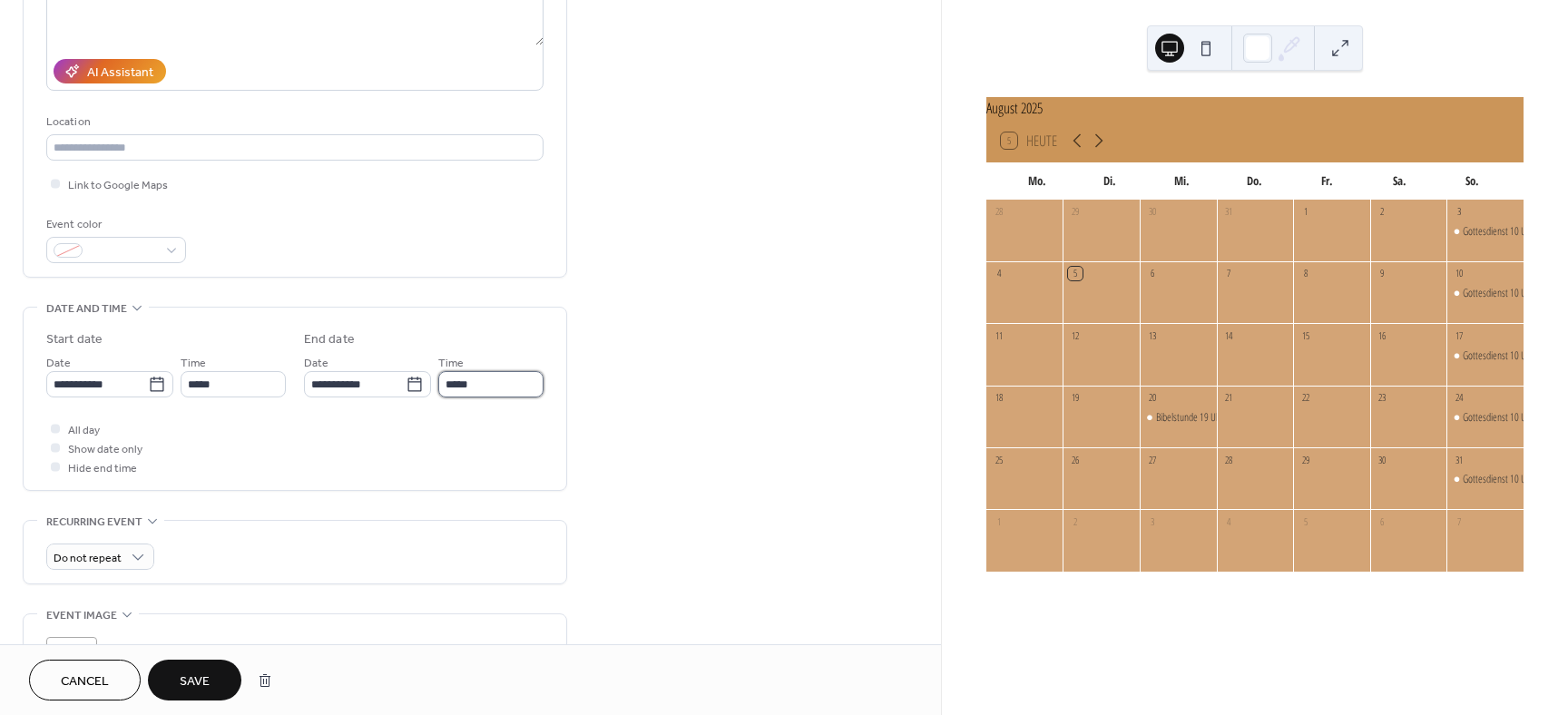 click on "*****" at bounding box center [491, 384] 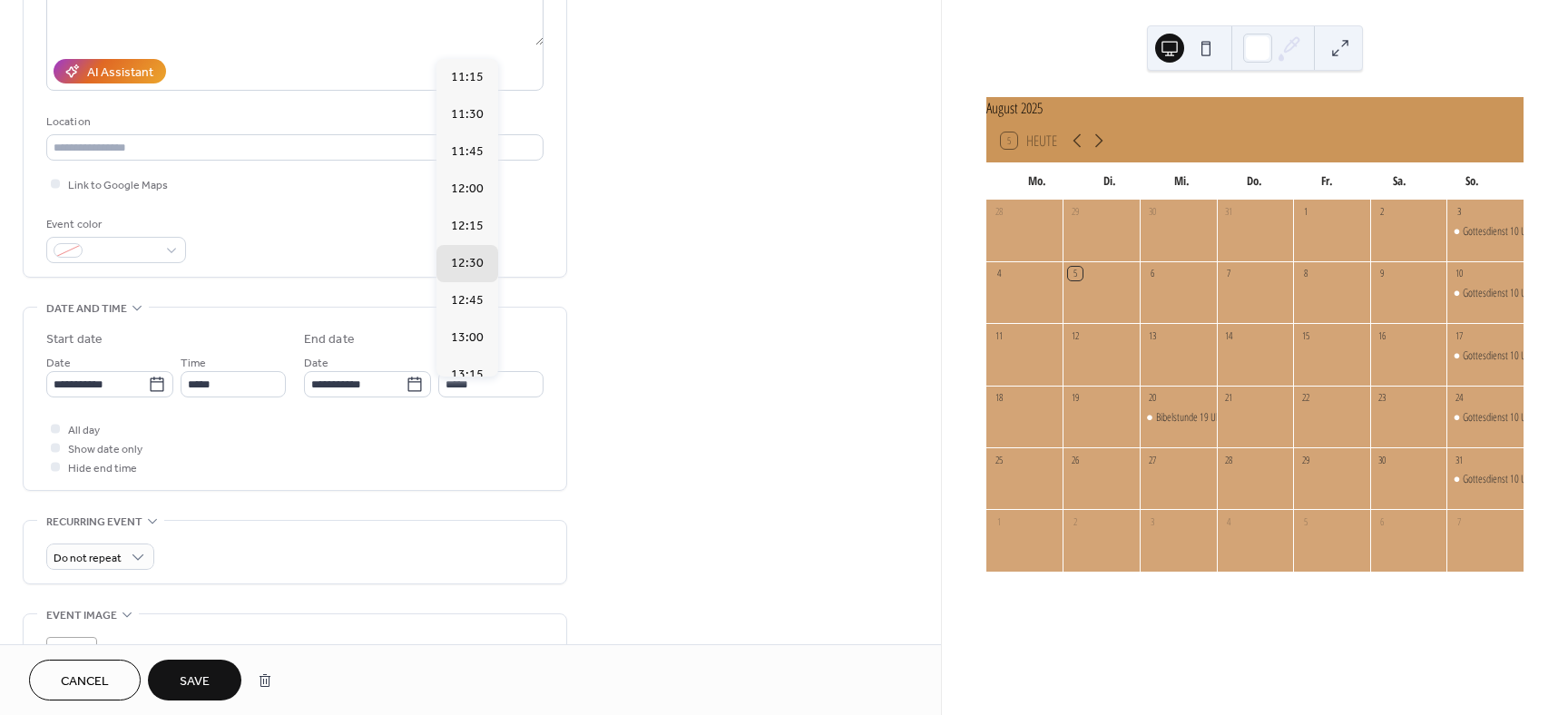 scroll, scrollTop: 41, scrollLeft: 0, axis: vertical 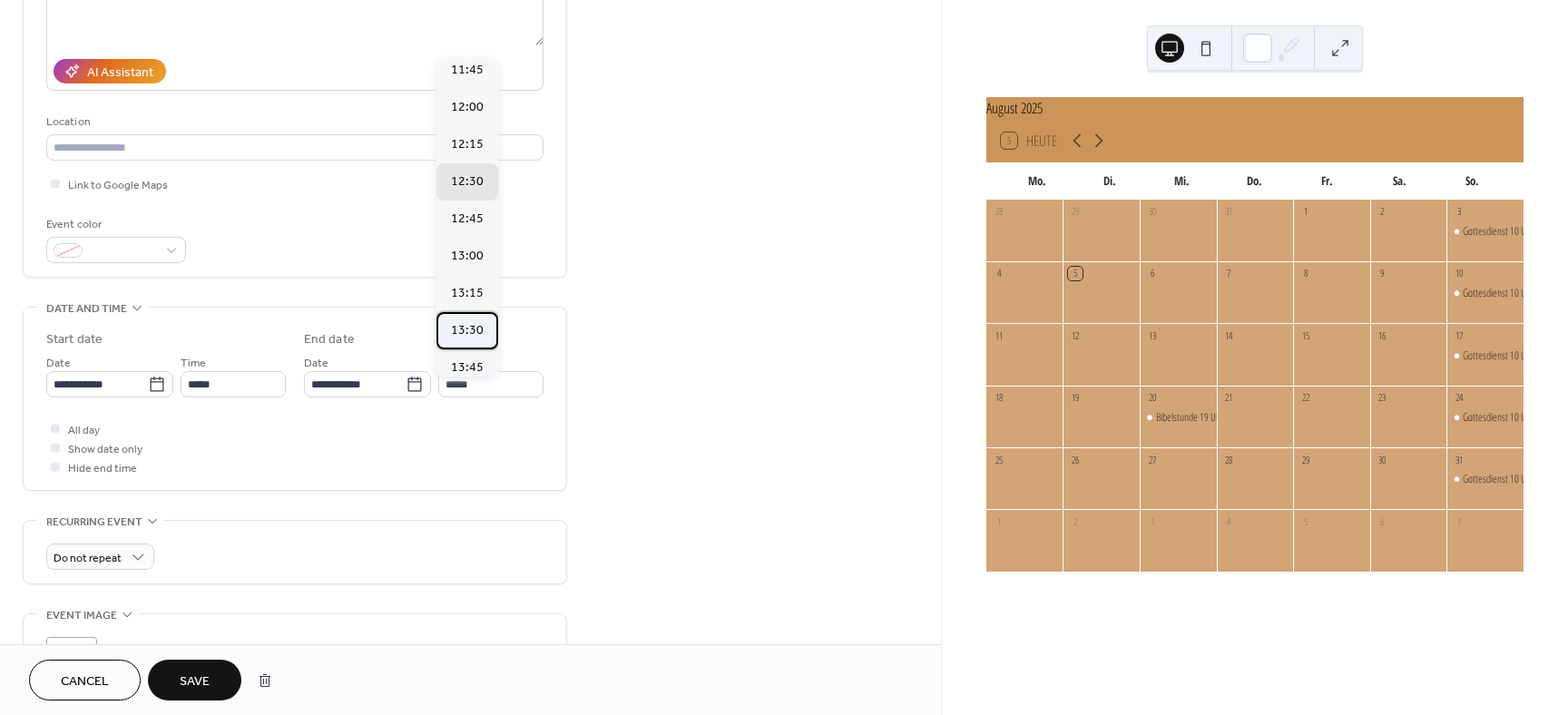 click on "13:30" at bounding box center (467, 330) 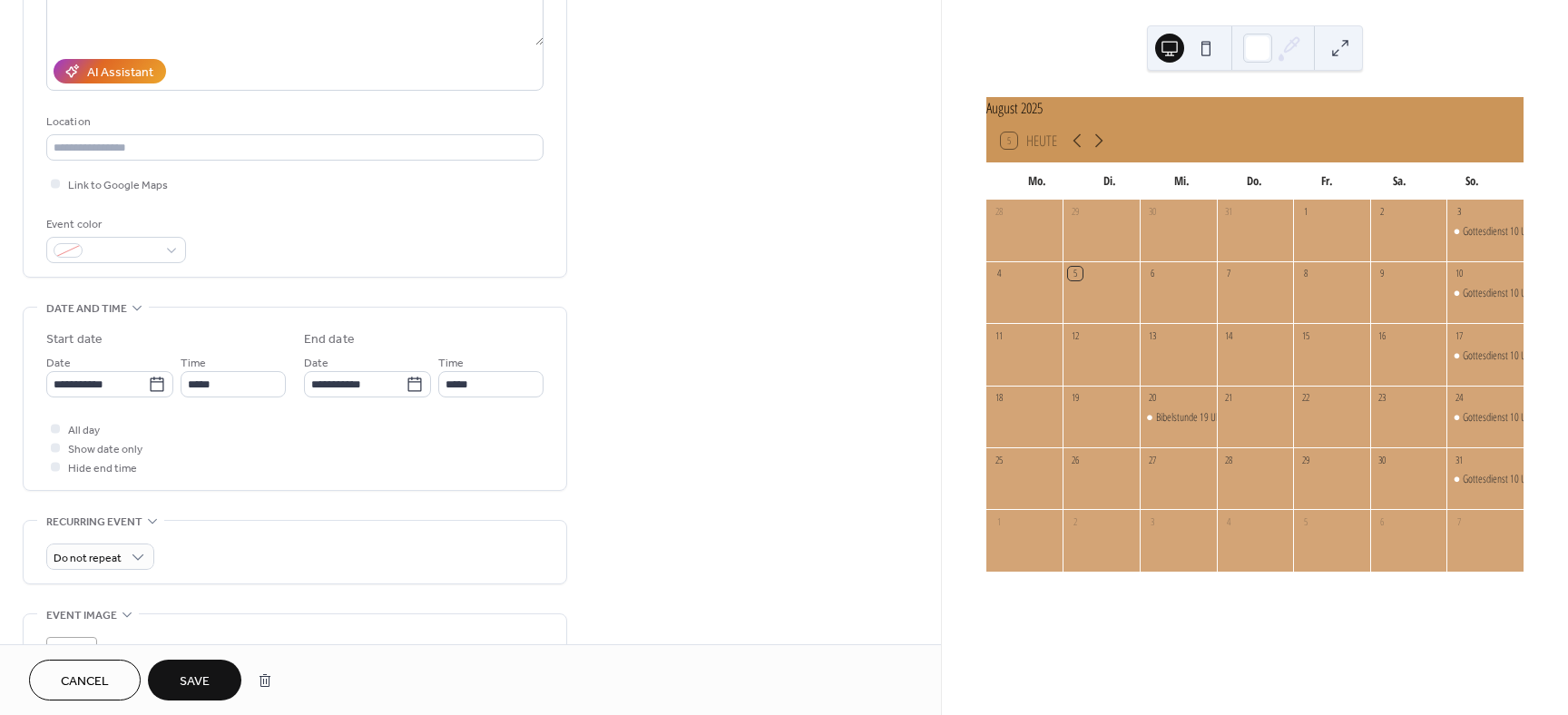 type on "*****" 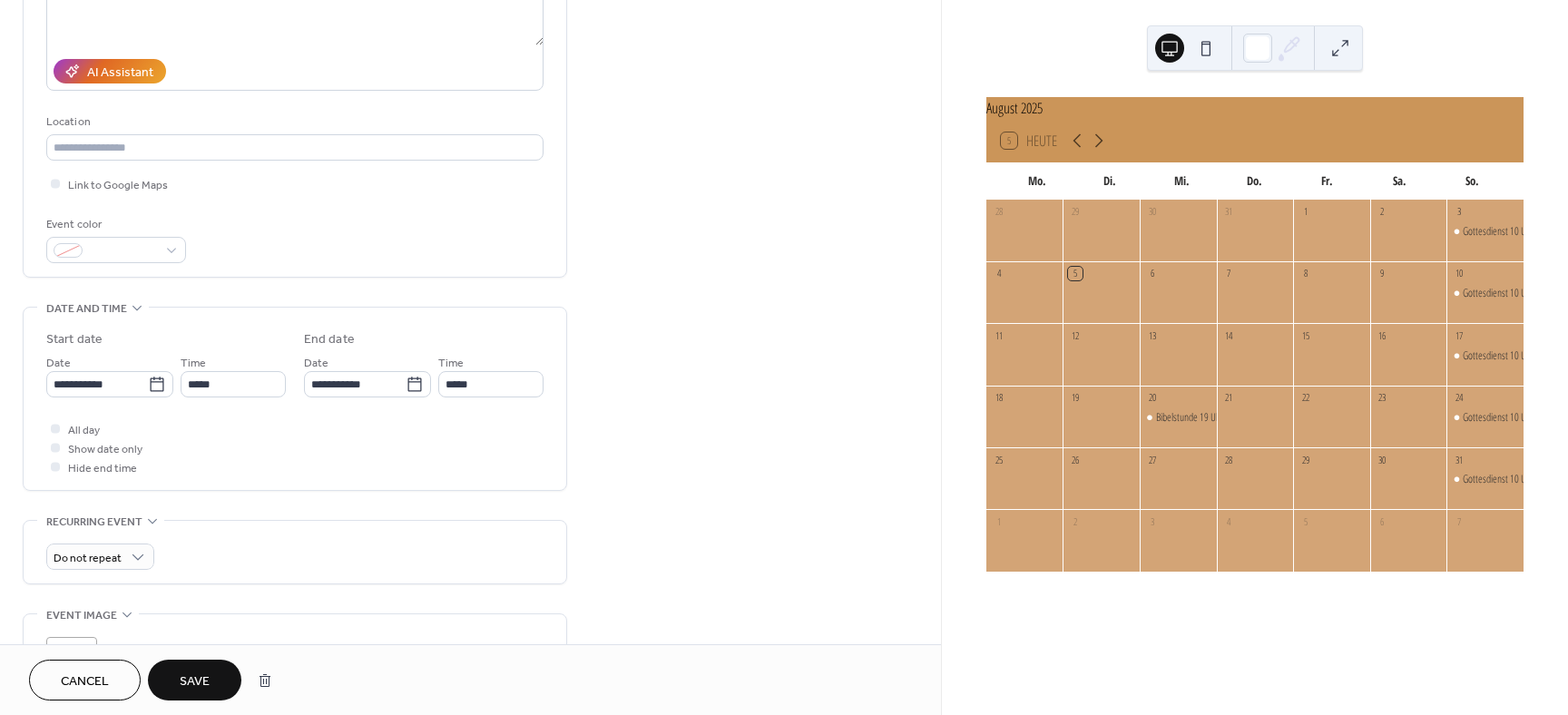 click on "**********" at bounding box center [470, 361] 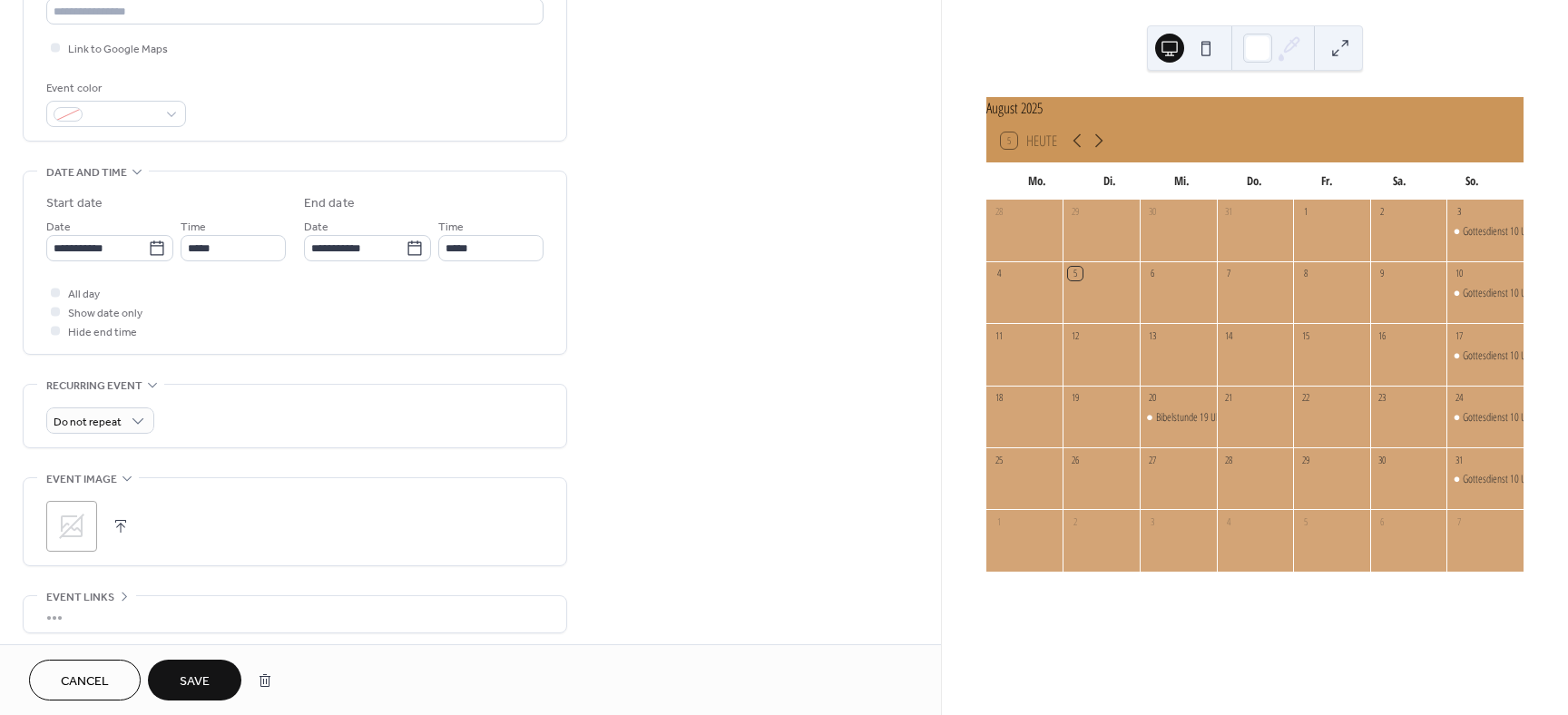 scroll, scrollTop: 463, scrollLeft: 0, axis: vertical 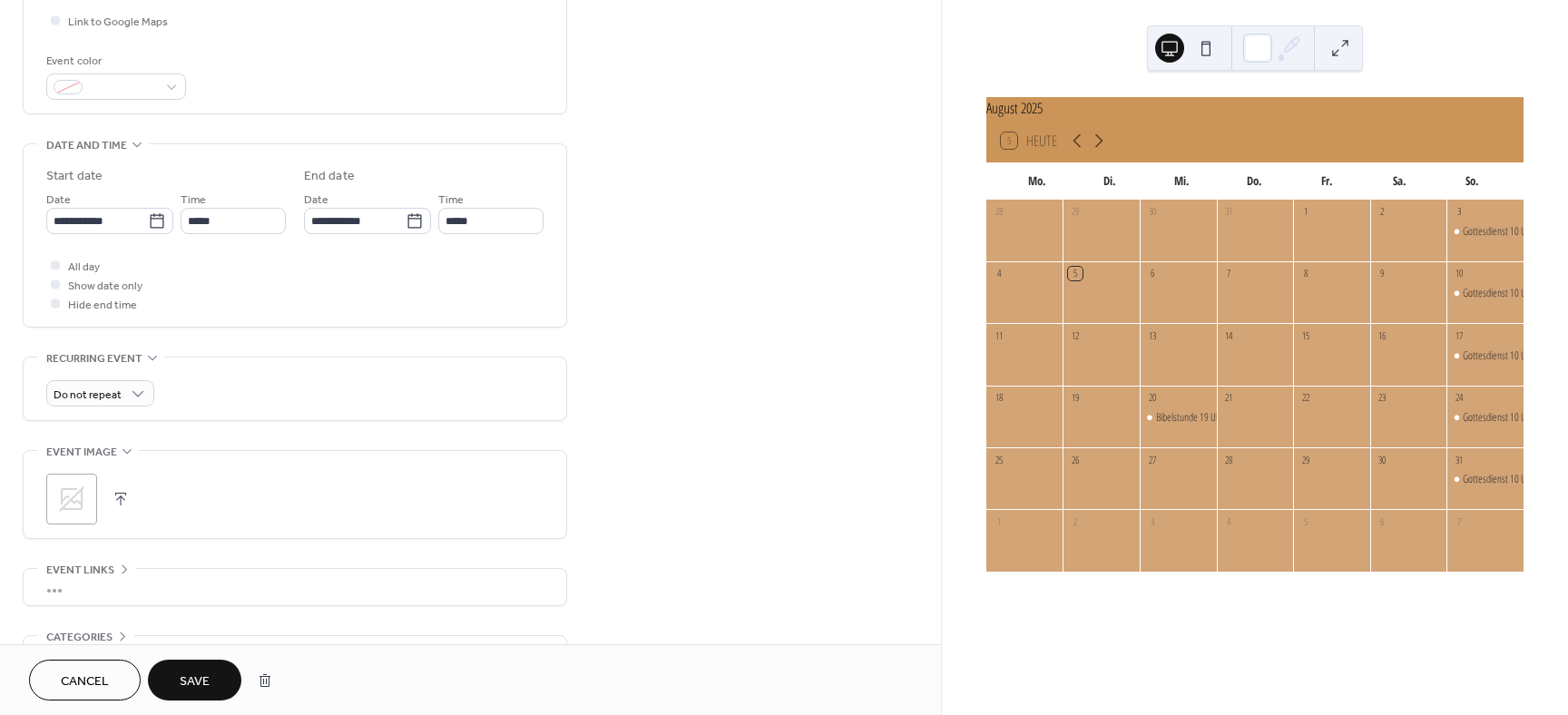 click on "Save" at bounding box center (194, 681) 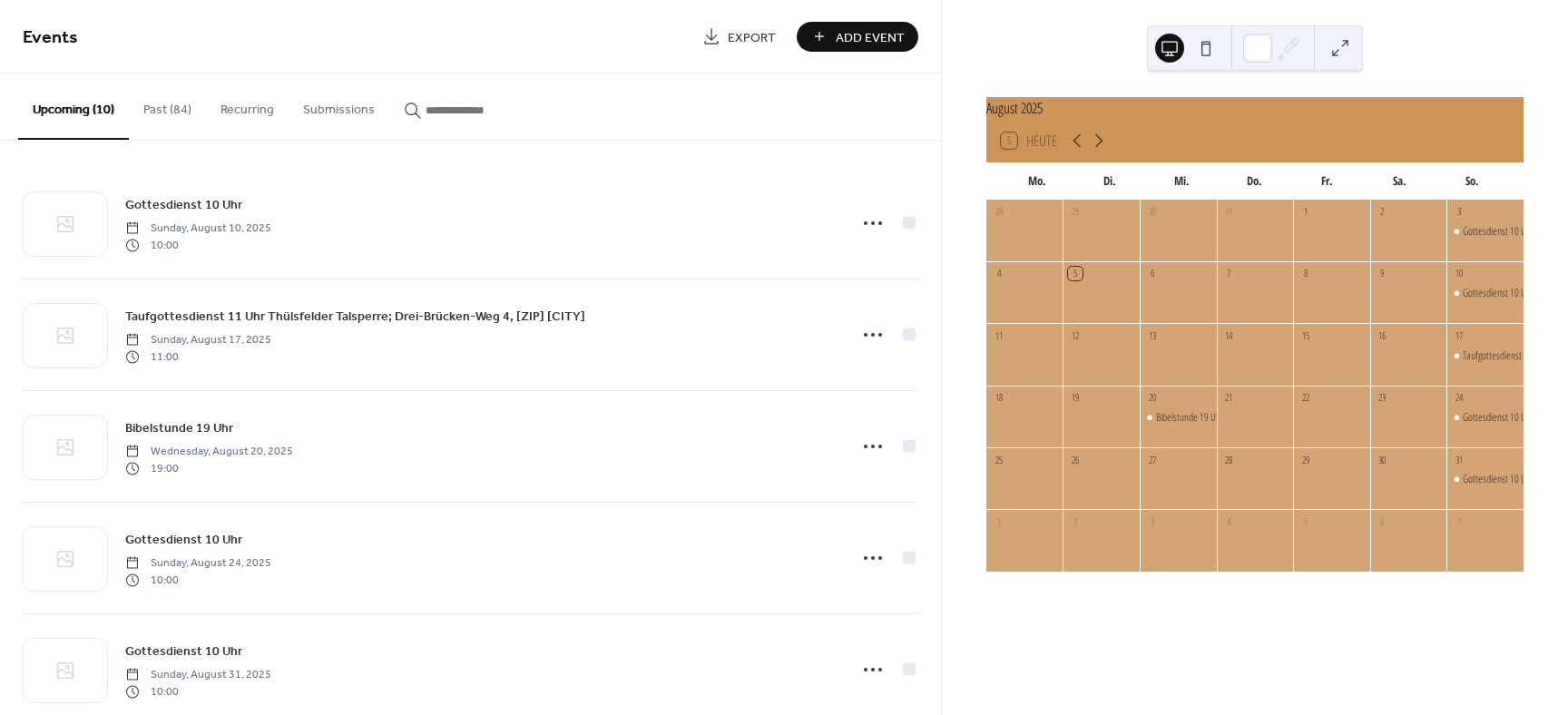 click on "August 2025 5 Heute Mo. Di. Mi. Do. Fr. Sa. So. 28 29 30 31 1 2 3 Gottesdienst 10 Uhr 4 5 6 7 8 9 10 Gottesdienst 10 Uhr 11 12 13 14 15 16 17 Taufgottesdienst 11 Uhr Thülsfelder Talsperre; Drei-Brücken-Weg 4, 49681 Garrel 18 19 20 Bibelstunde 19 Uhr 21 22 23 24 Gottesdienst 10 Uhr 25 26 27 28 29 30 31 Gottesdienst 10 Uhr 1 2 3 4 5 6 7" at bounding box center [1255, 358] 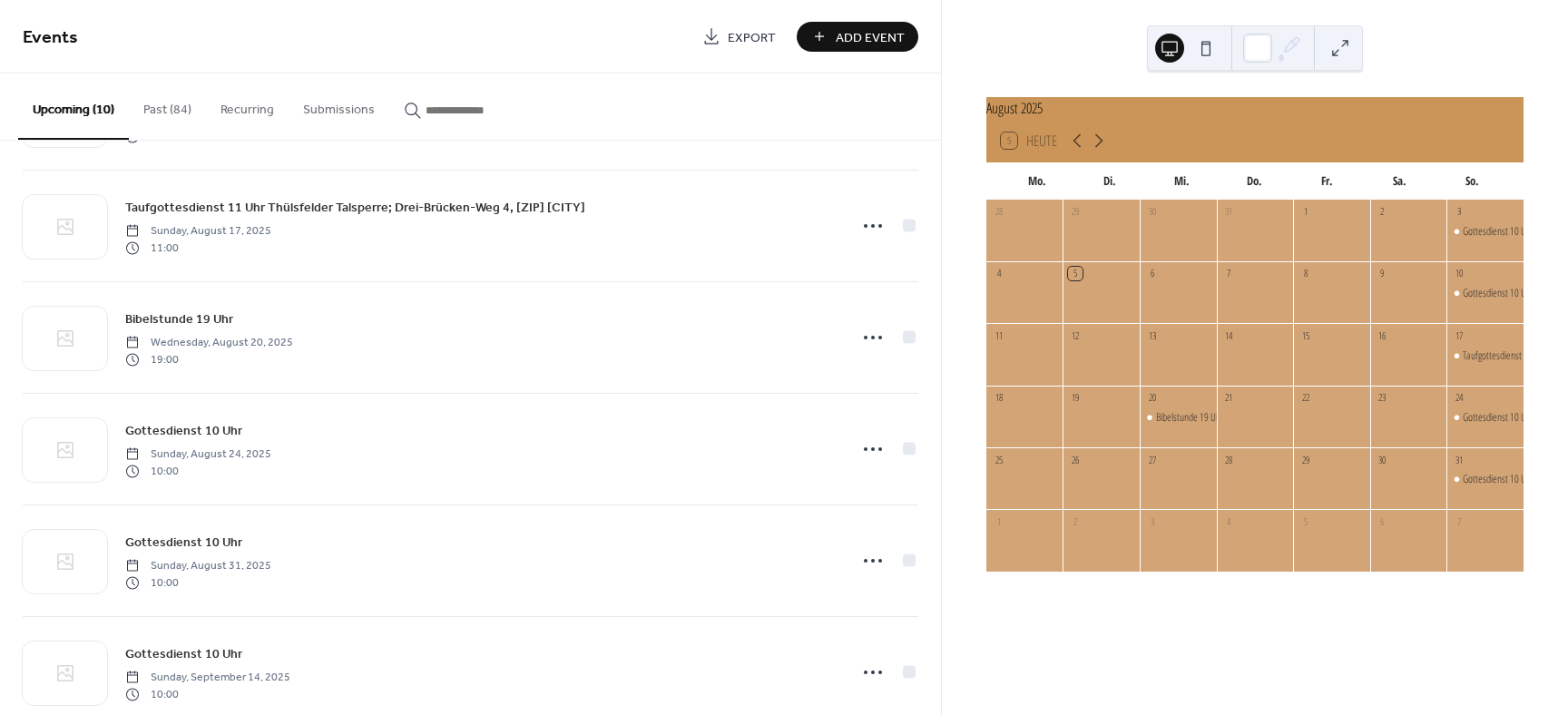 scroll, scrollTop: 136, scrollLeft: 0, axis: vertical 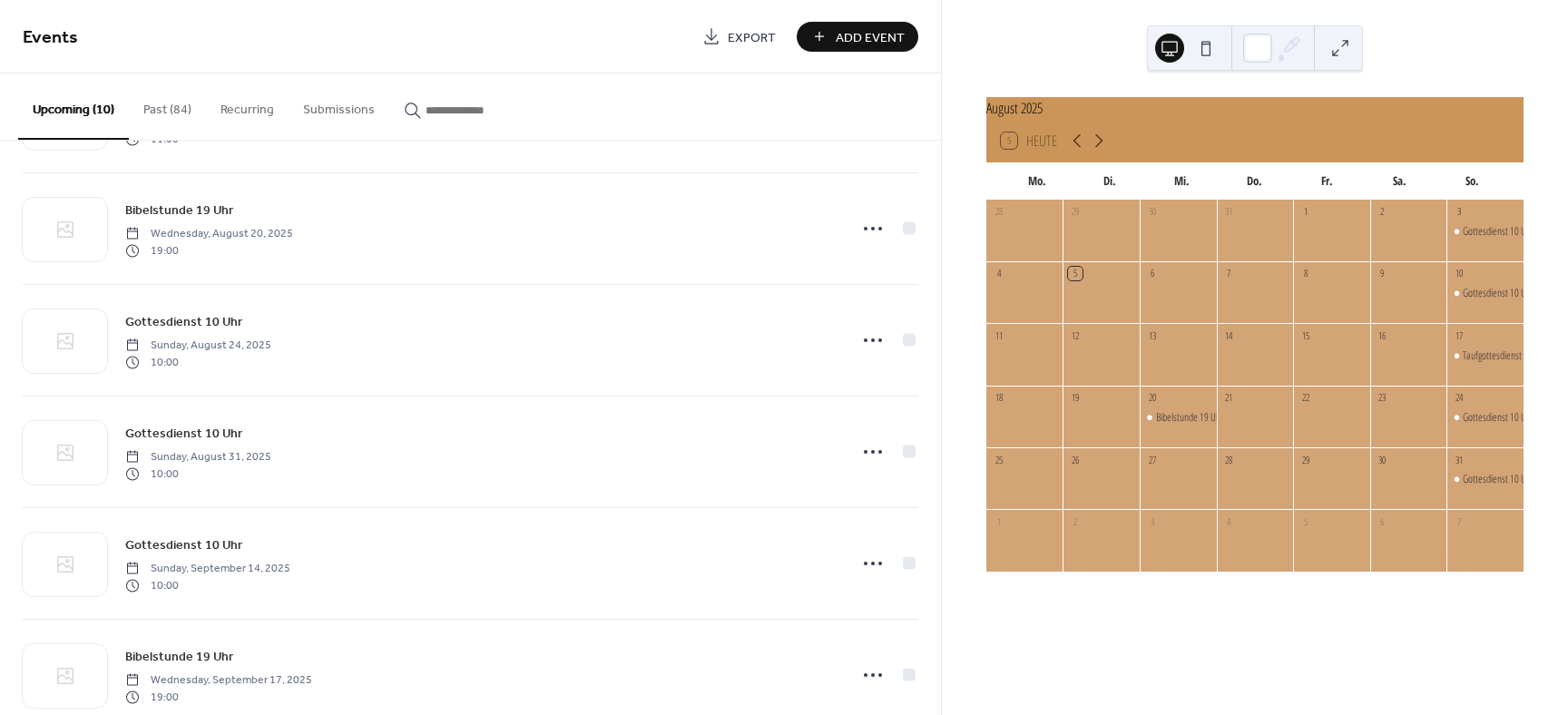 click on "Add Event" at bounding box center (870, 37) 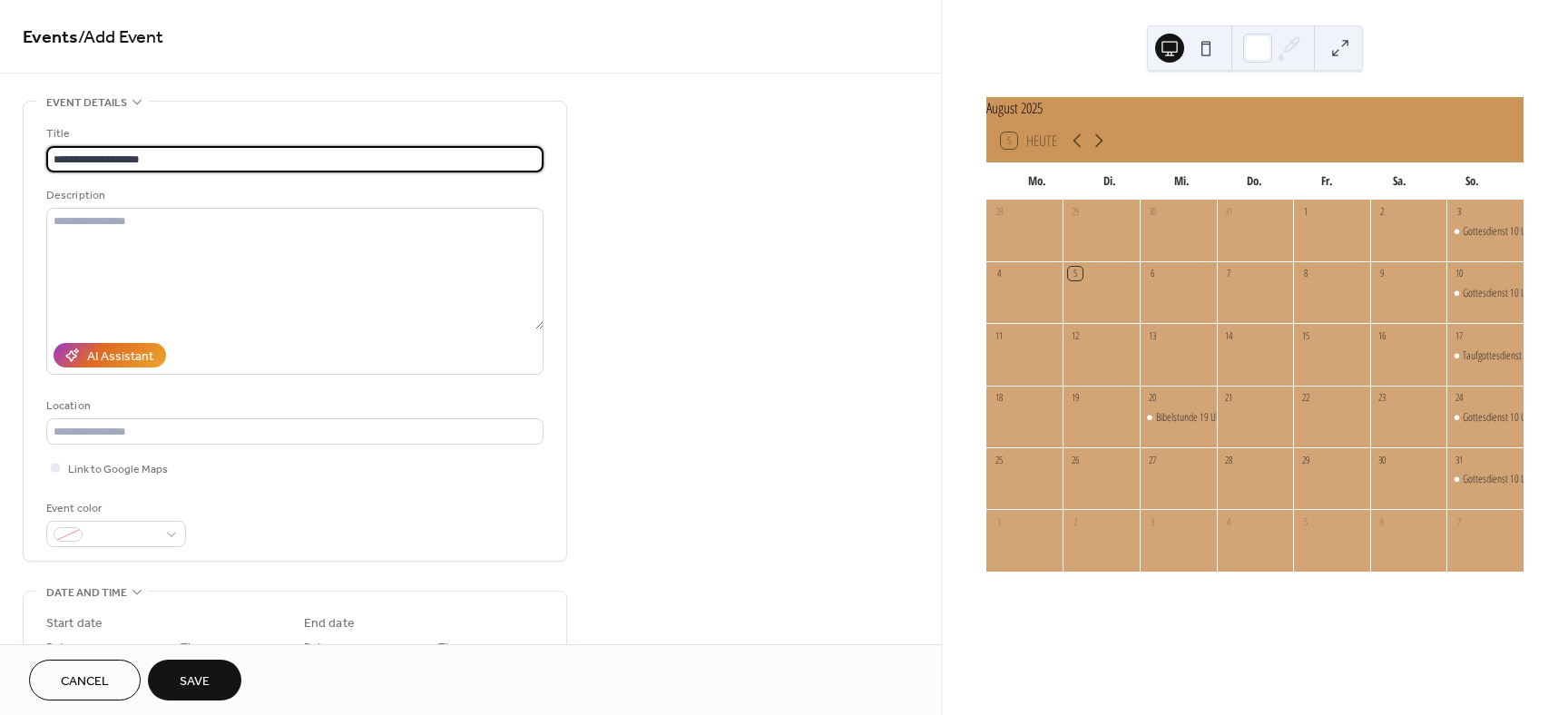 type on "**********" 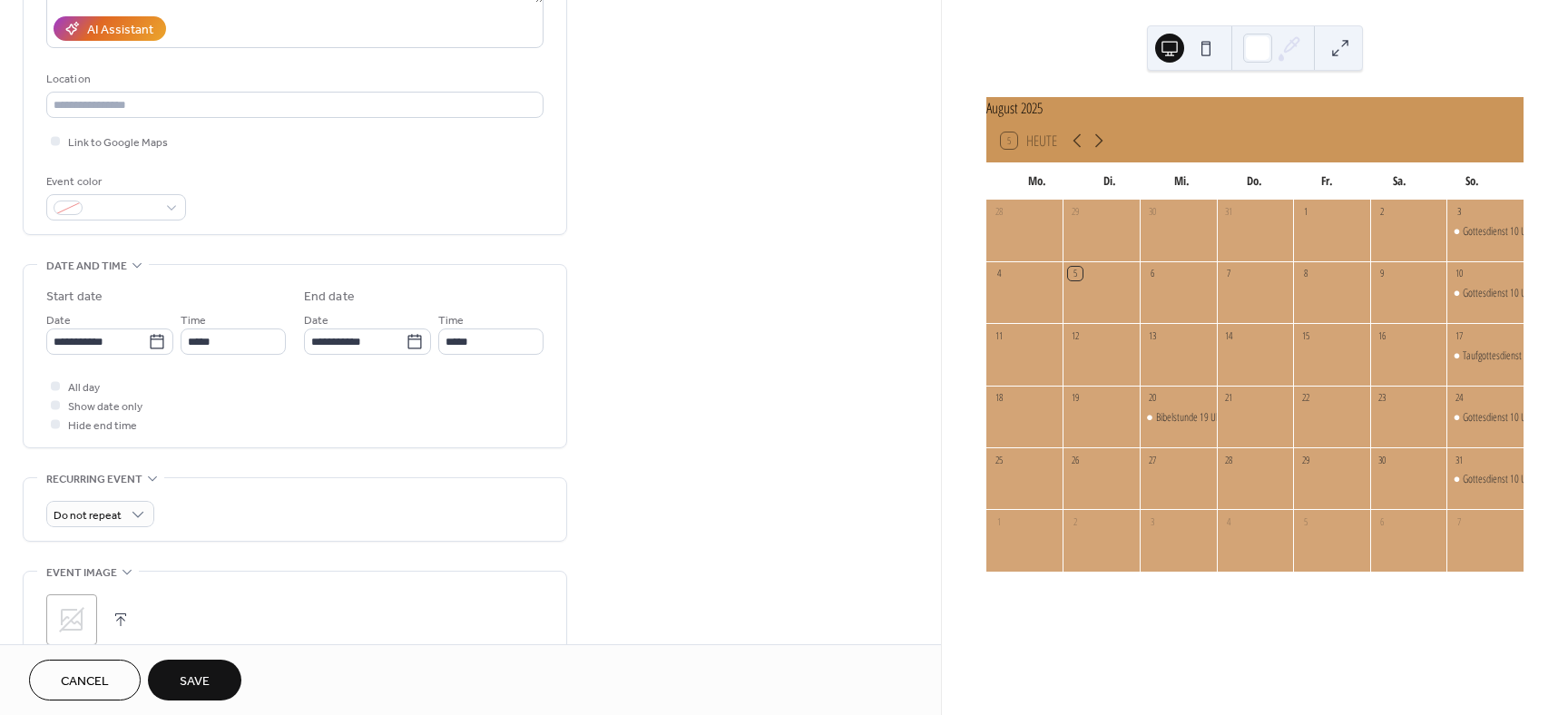 scroll, scrollTop: 354, scrollLeft: 0, axis: vertical 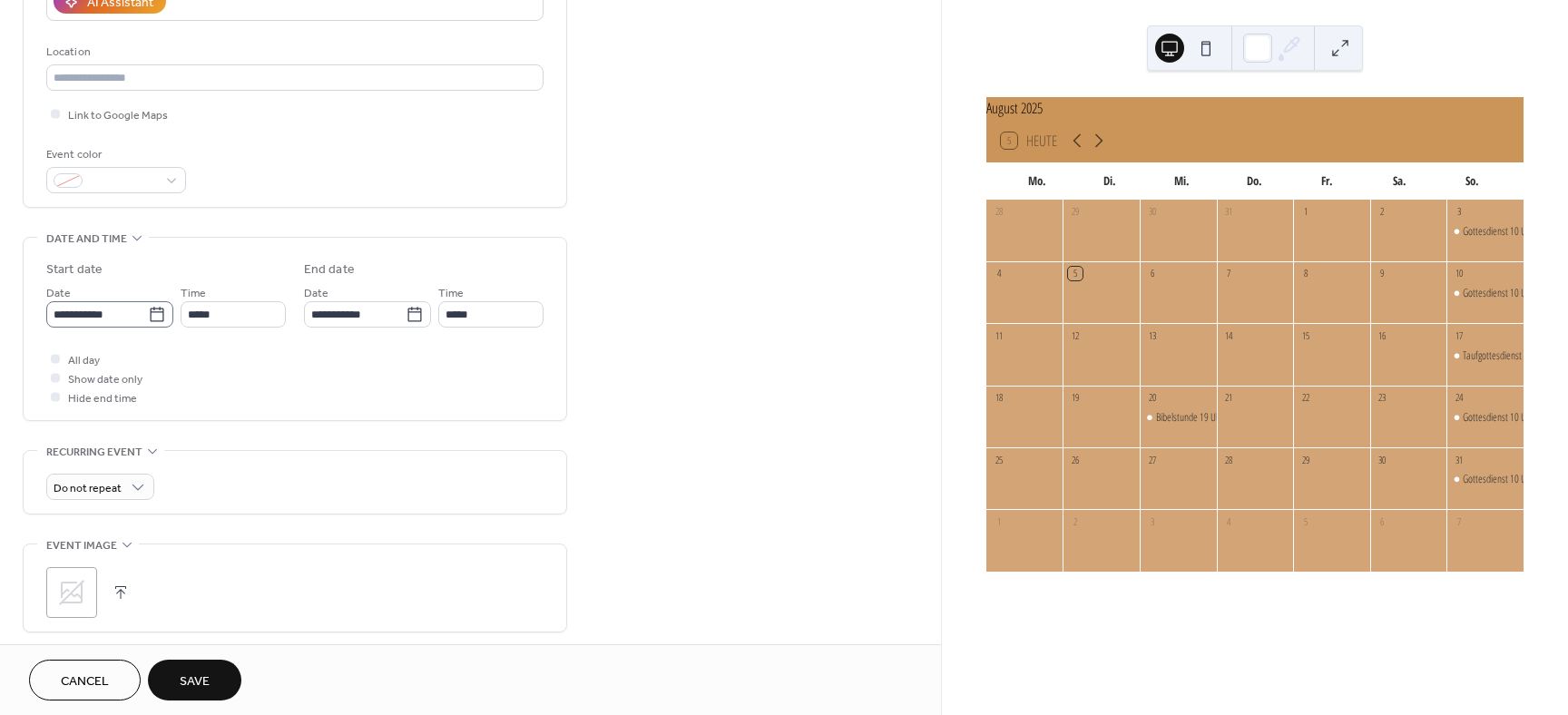 click 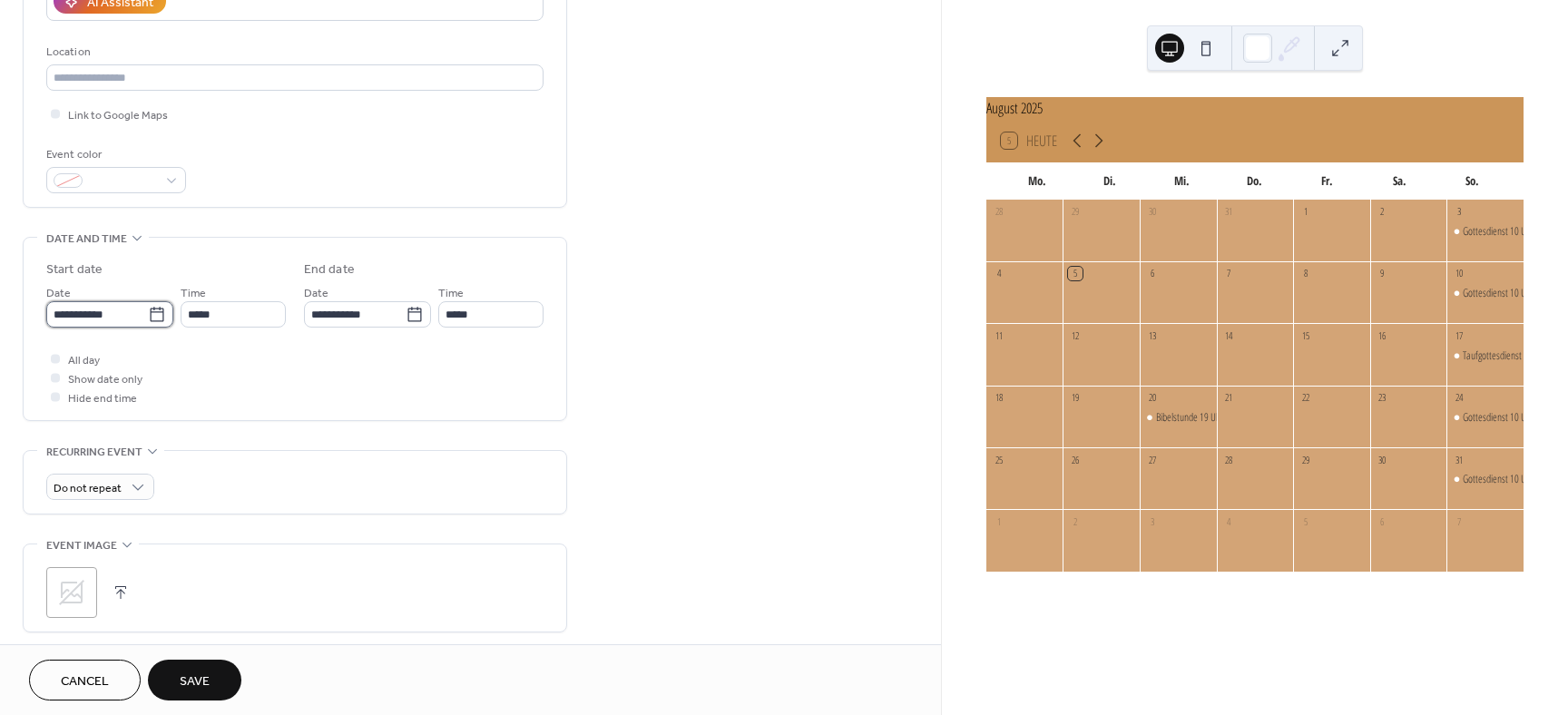 click on "**********" at bounding box center (97, 314) 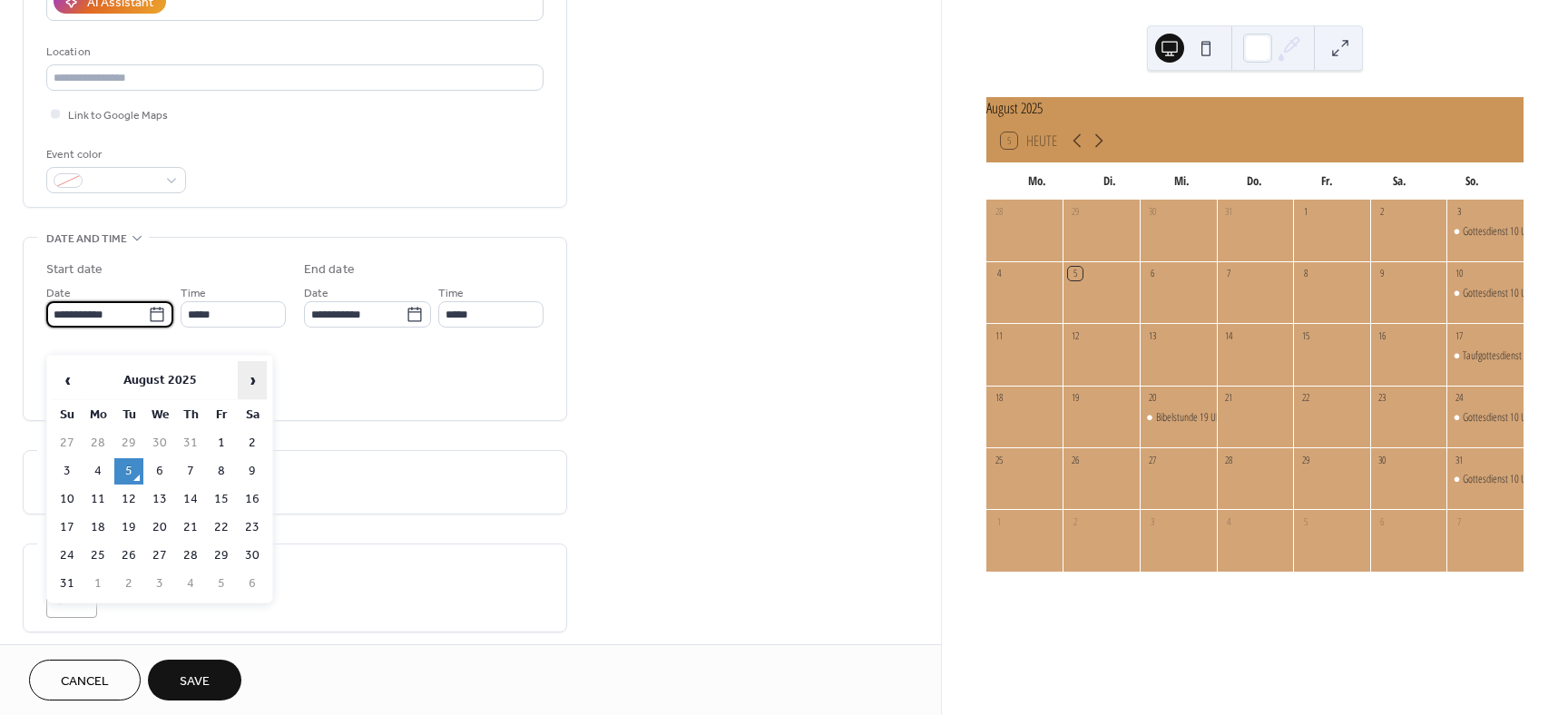 click on "›" at bounding box center [252, 380] 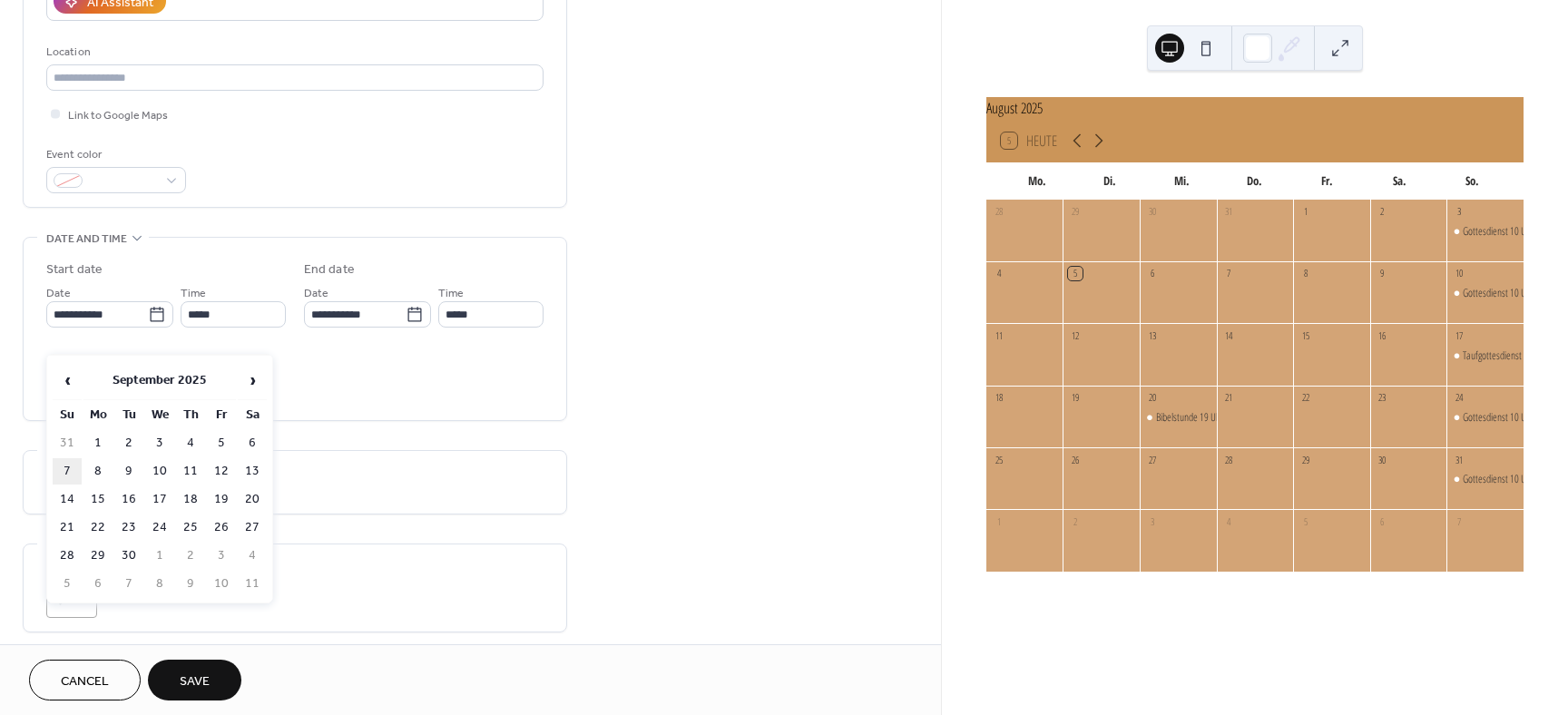 click on "7" at bounding box center [67, 471] 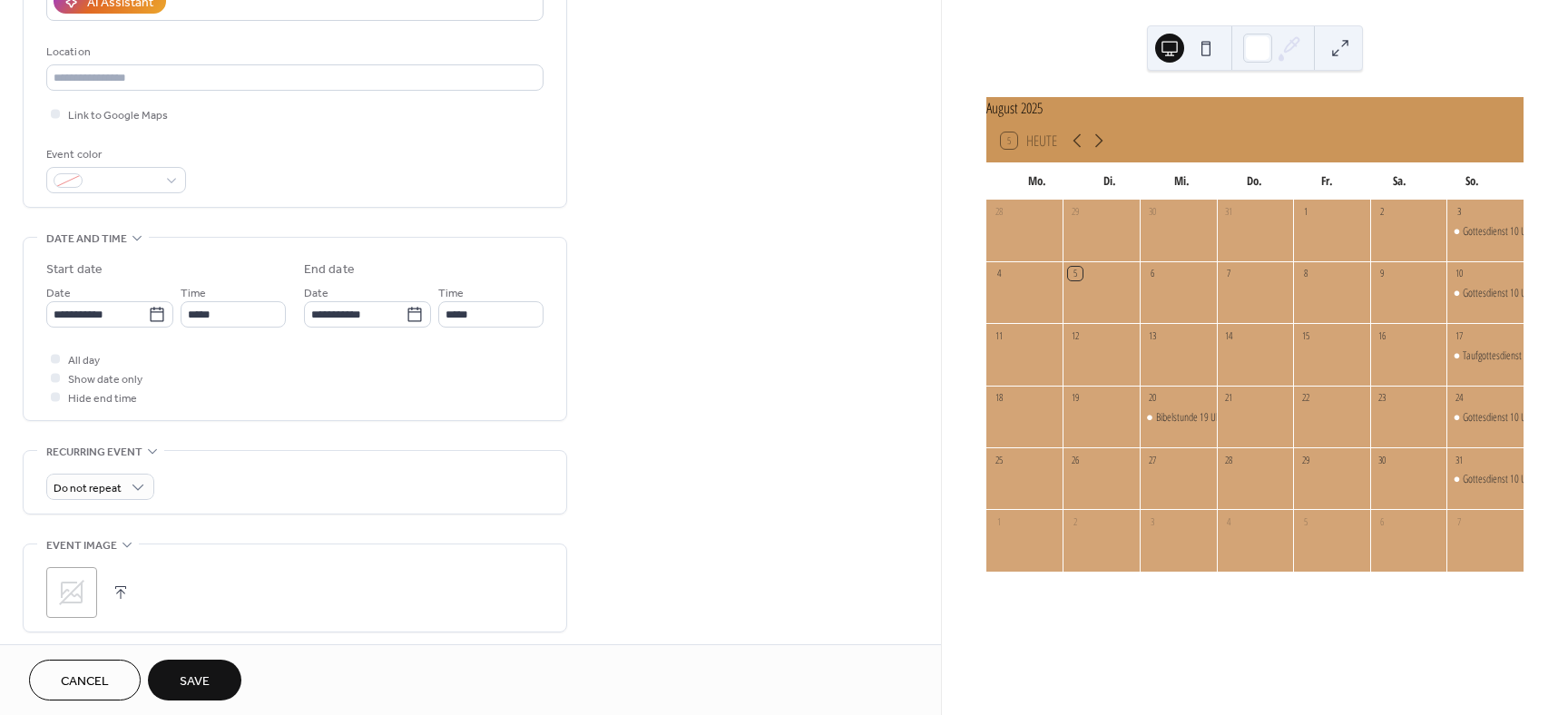 type on "**********" 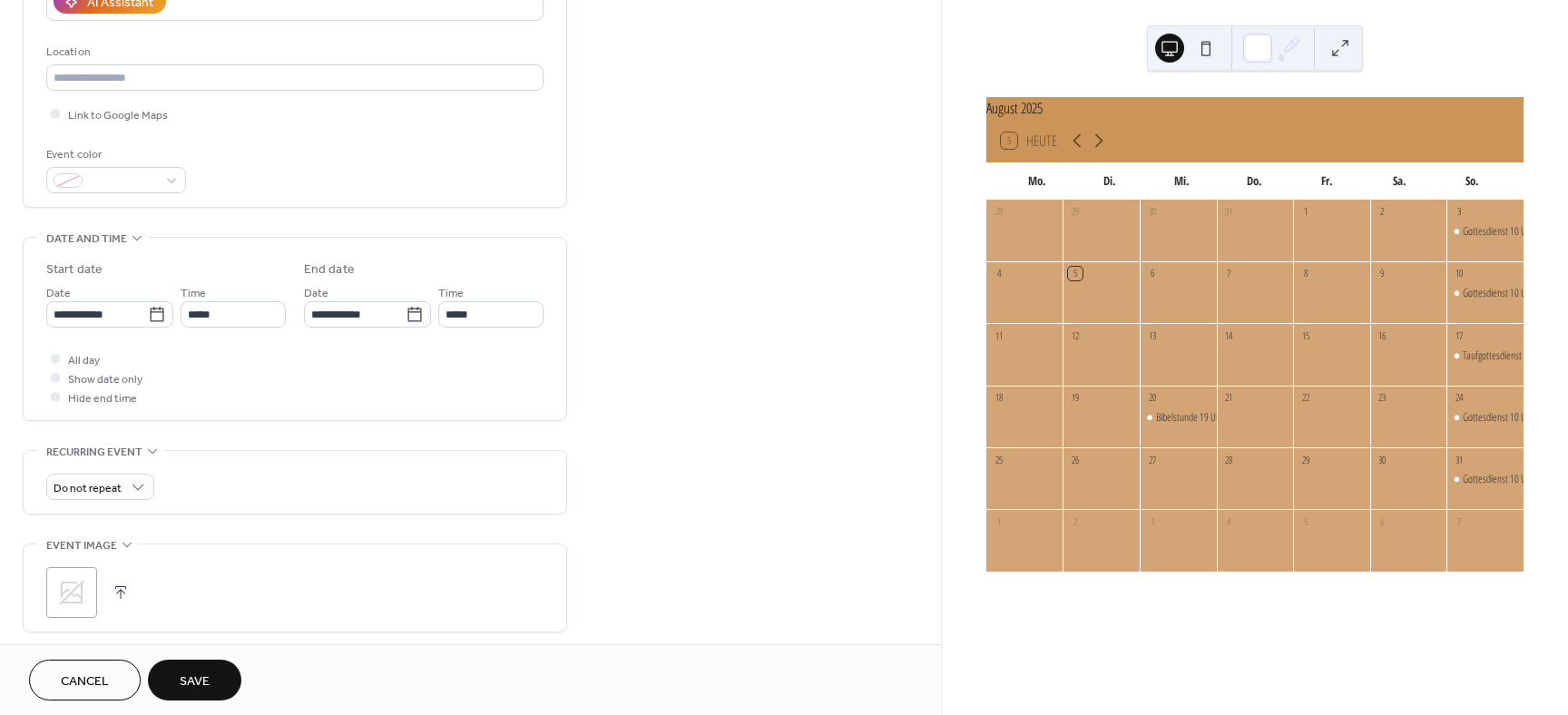 type on "**********" 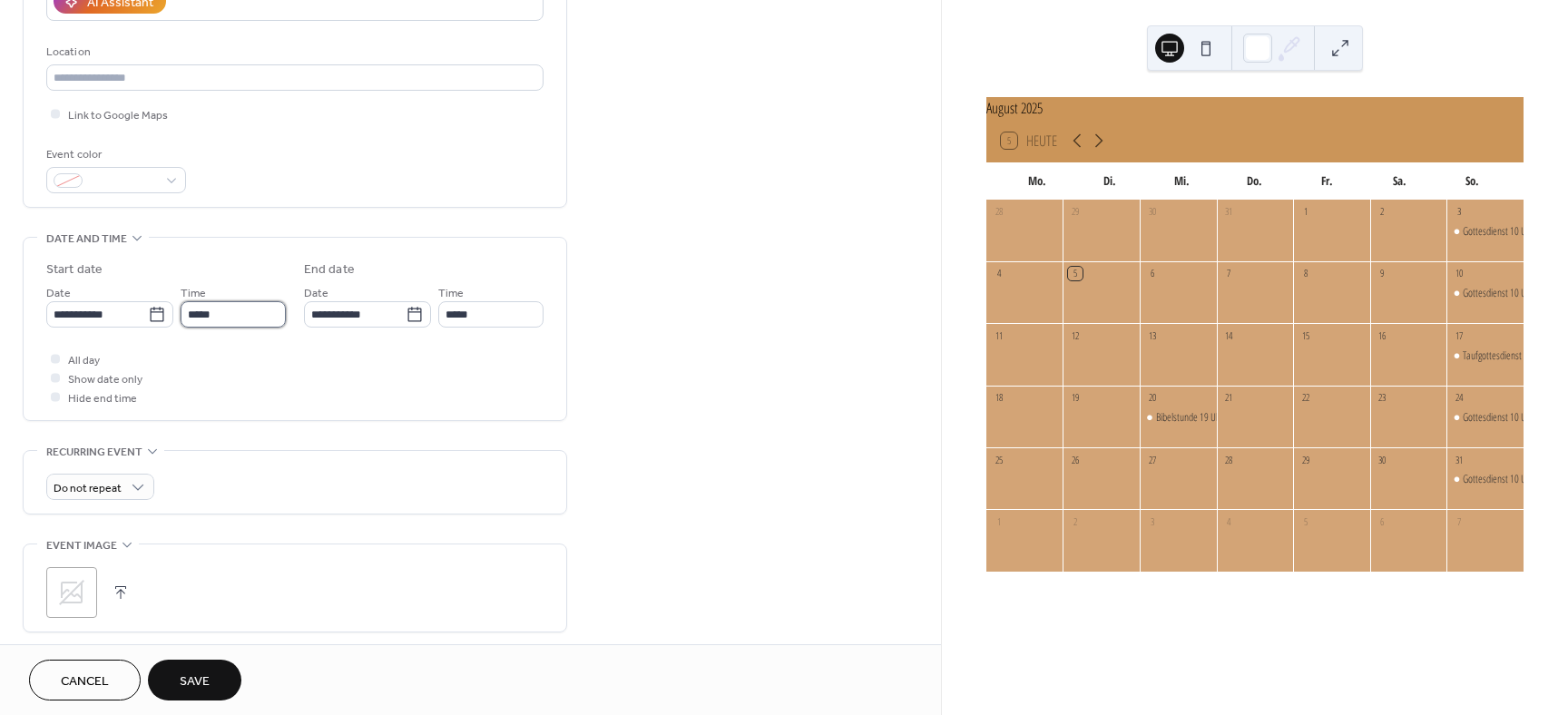 click on "*****" at bounding box center (233, 314) 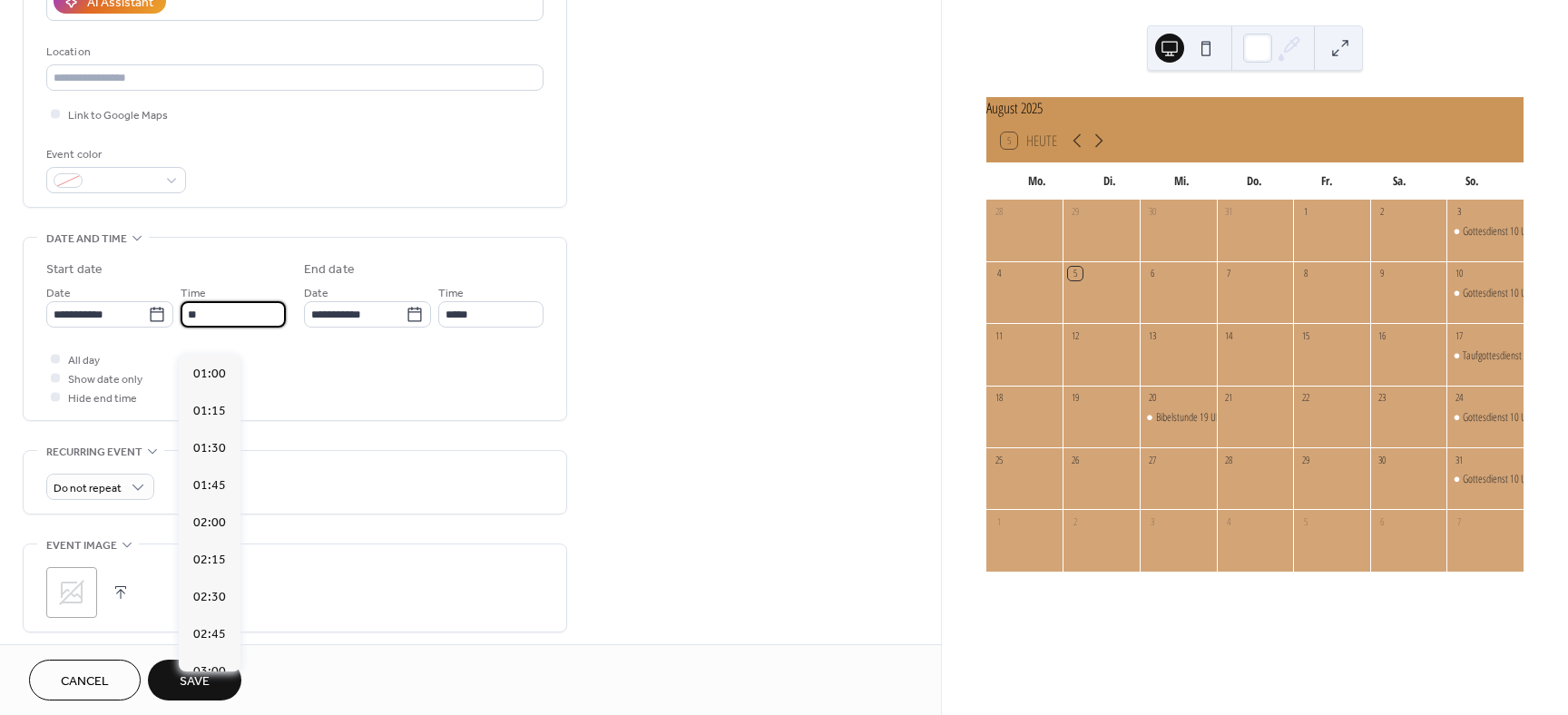 scroll, scrollTop: 1470, scrollLeft: 0, axis: vertical 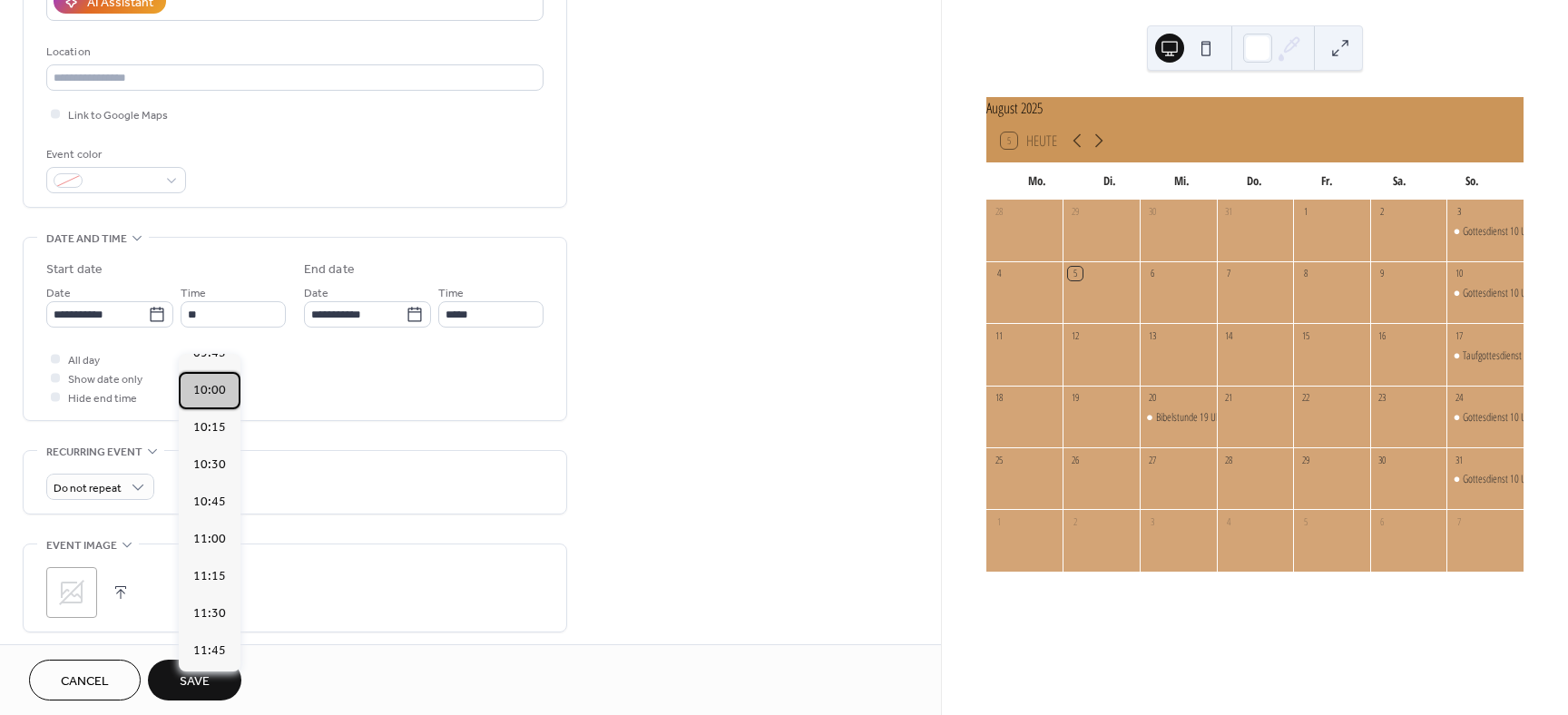 click on "10:00" at bounding box center (210, 390) 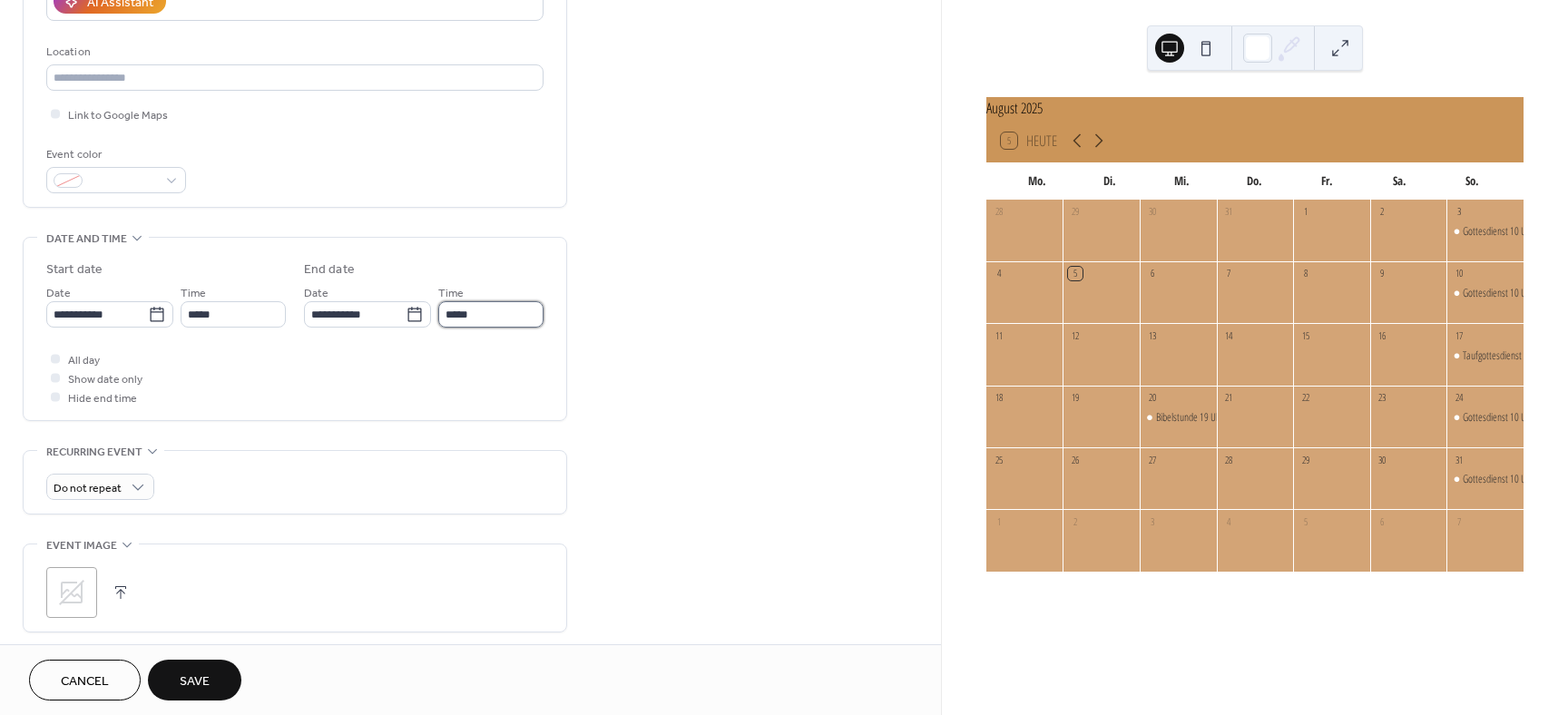 click on "*****" at bounding box center (491, 314) 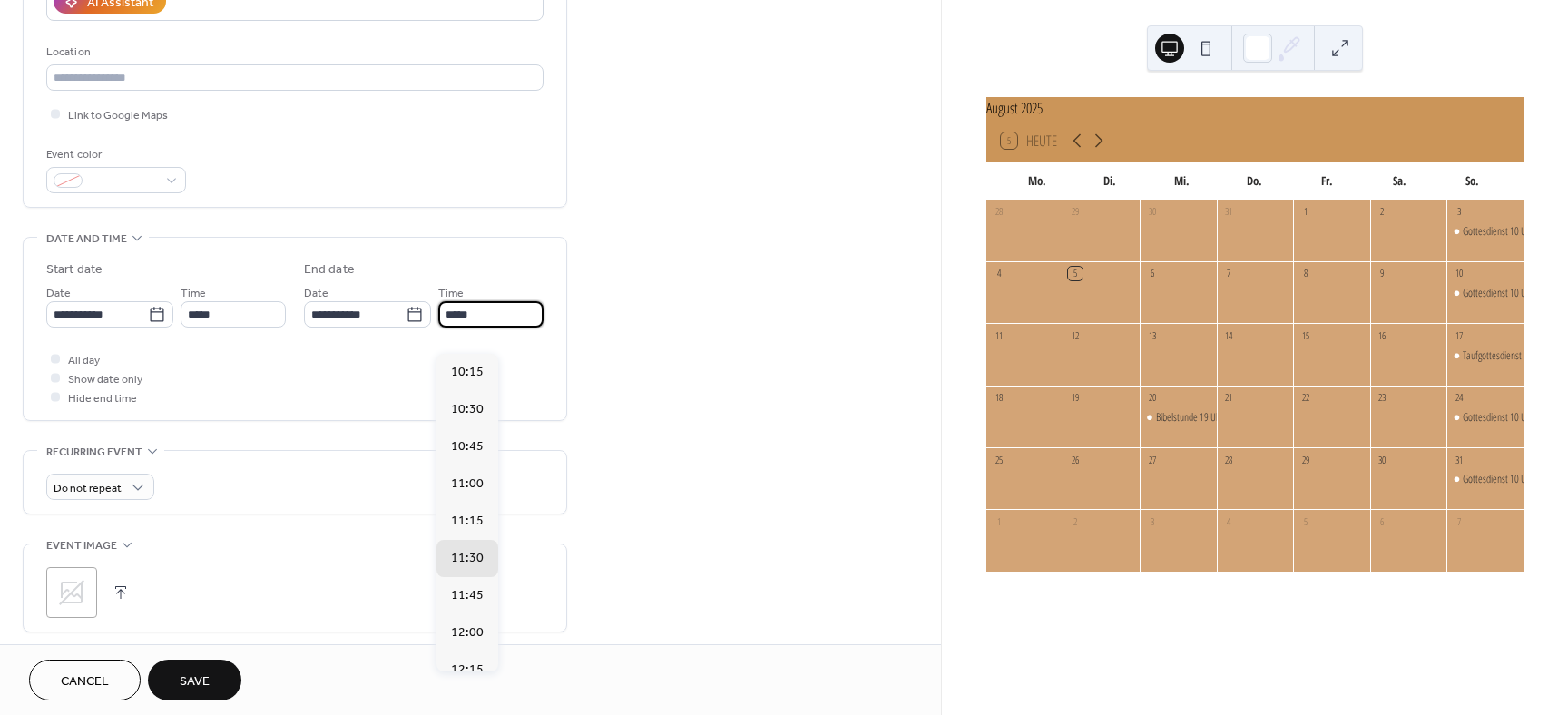 type on "*****" 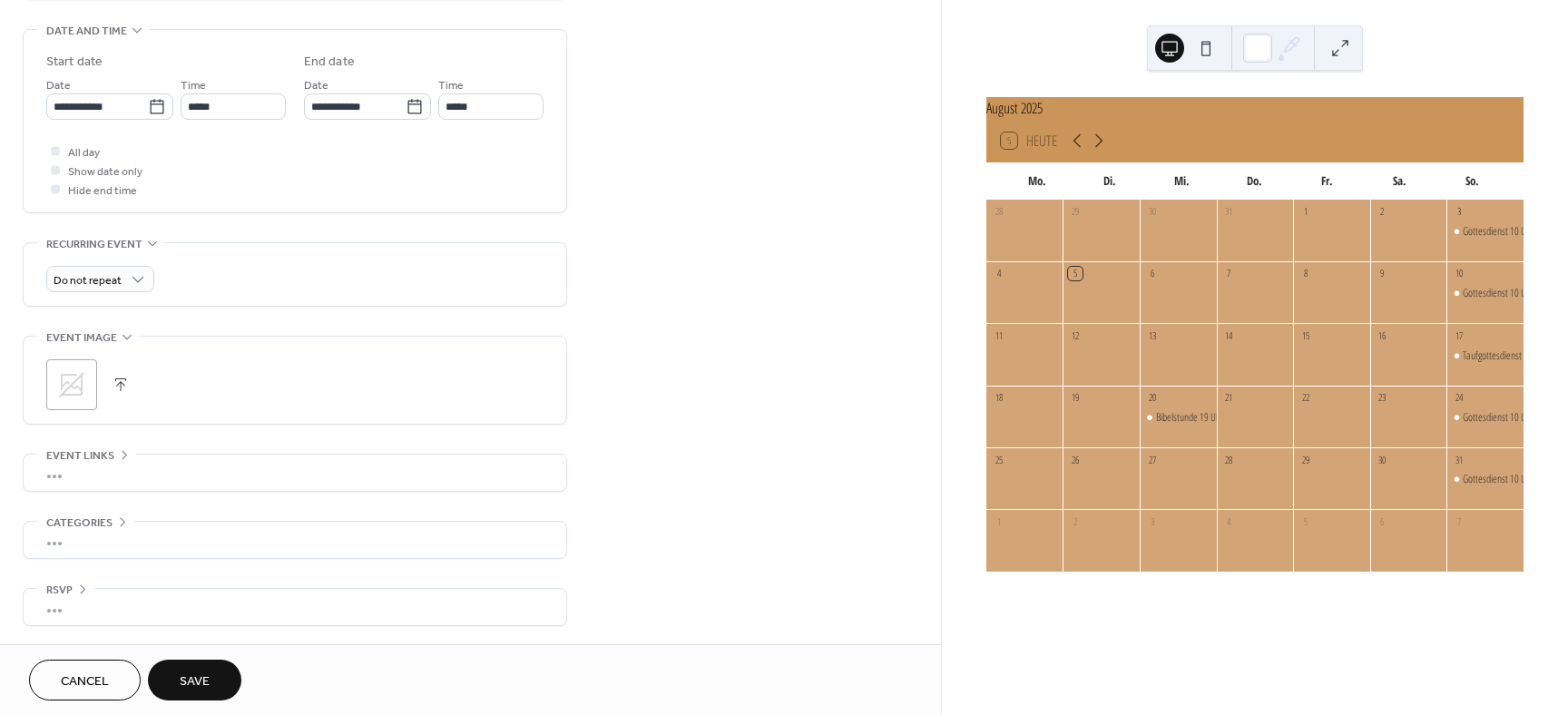scroll, scrollTop: 584, scrollLeft: 0, axis: vertical 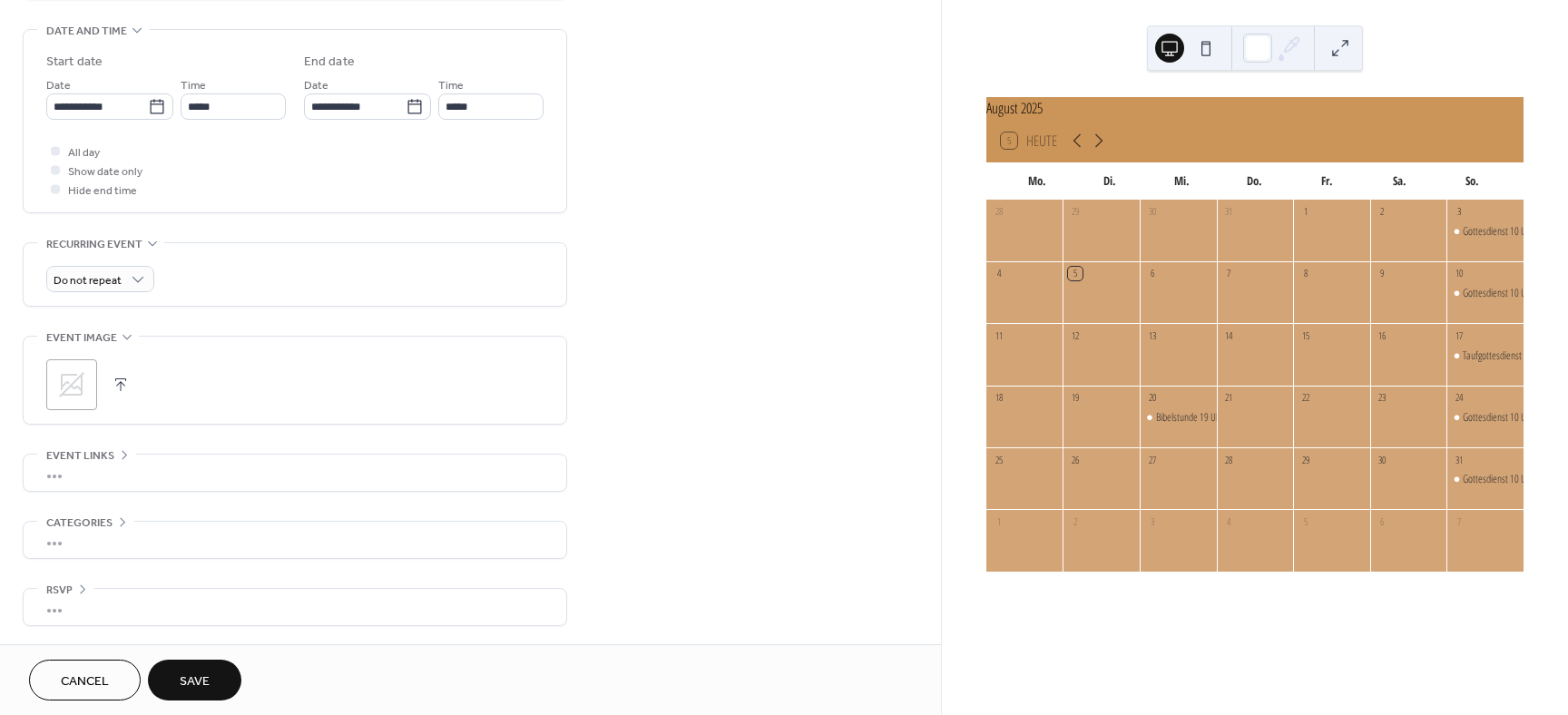 click on "Save" at bounding box center (194, 681) 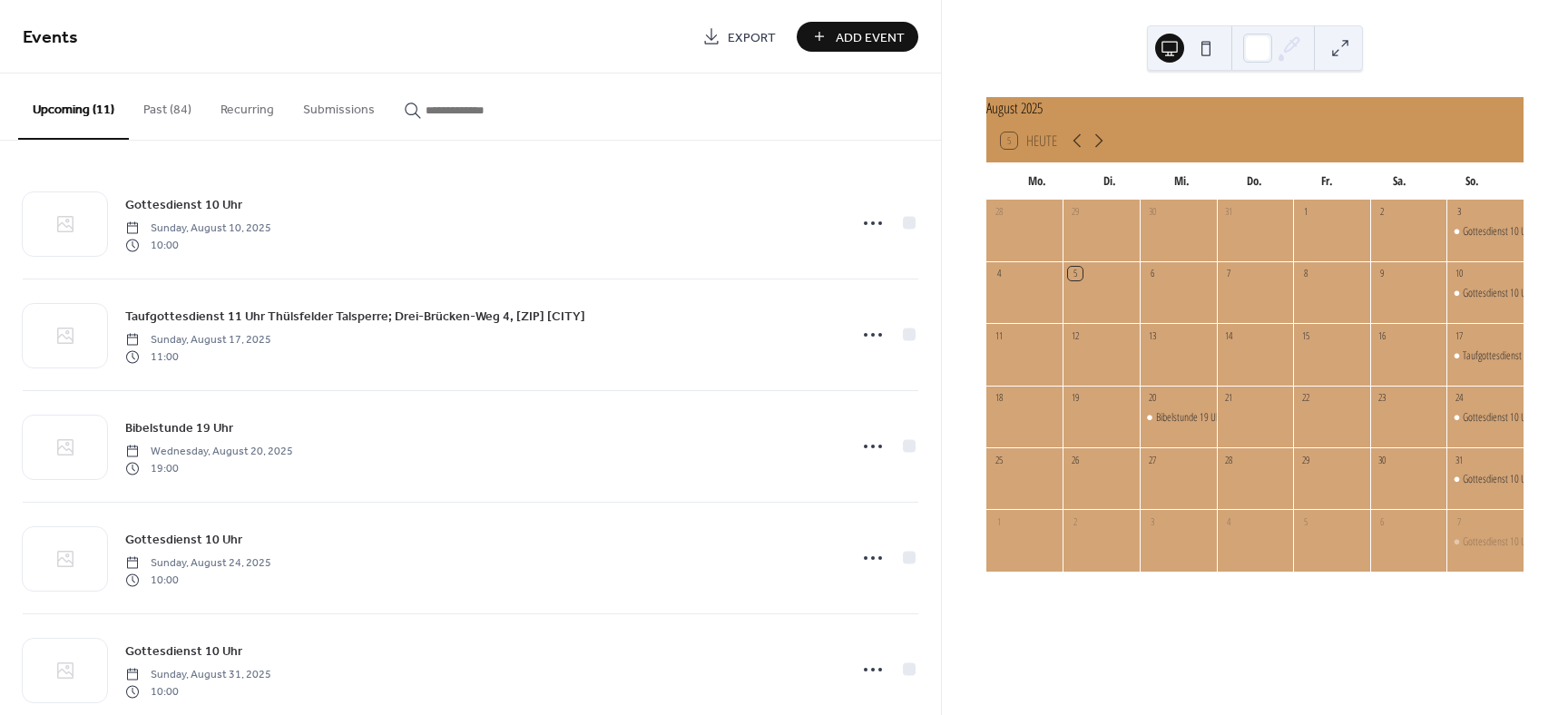 click on "Add Event" at bounding box center [870, 37] 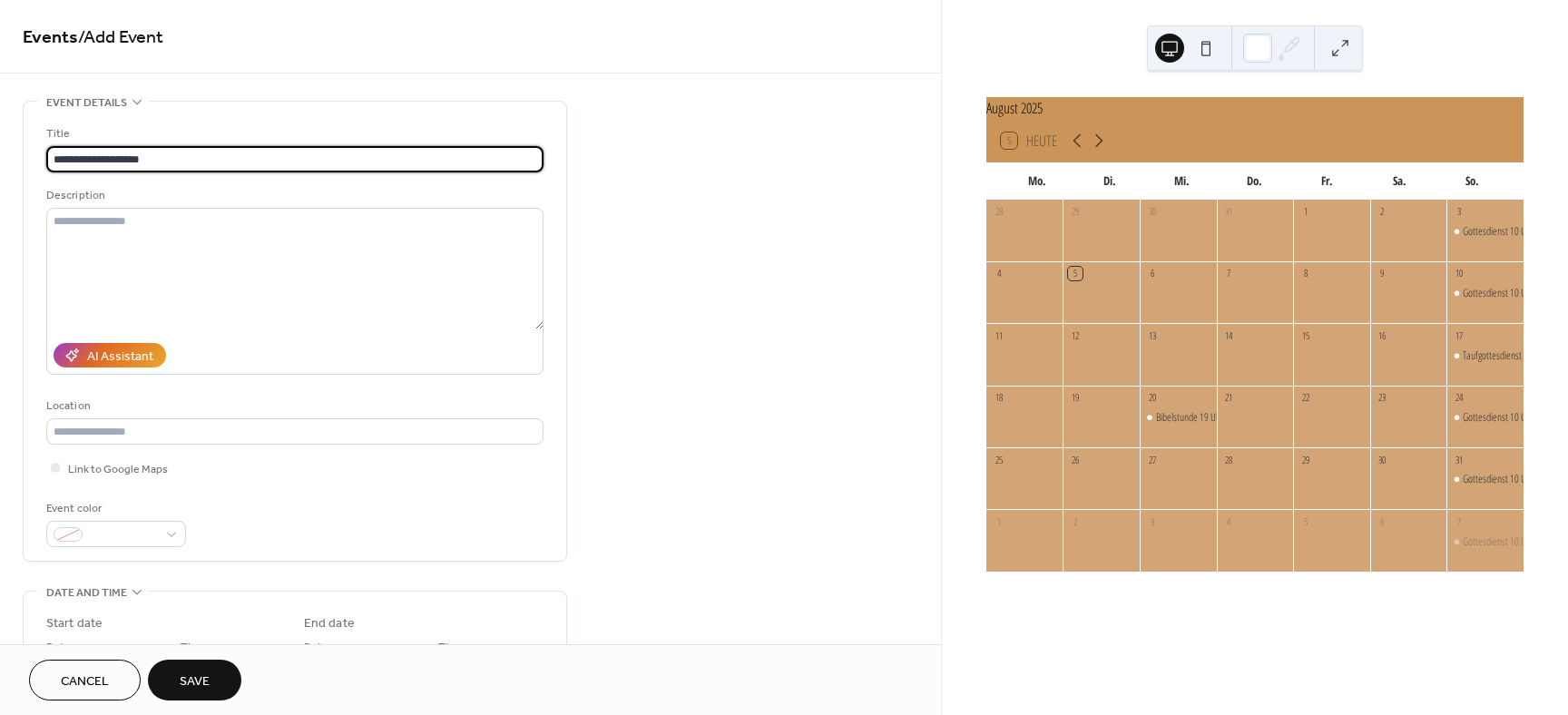 type on "**********" 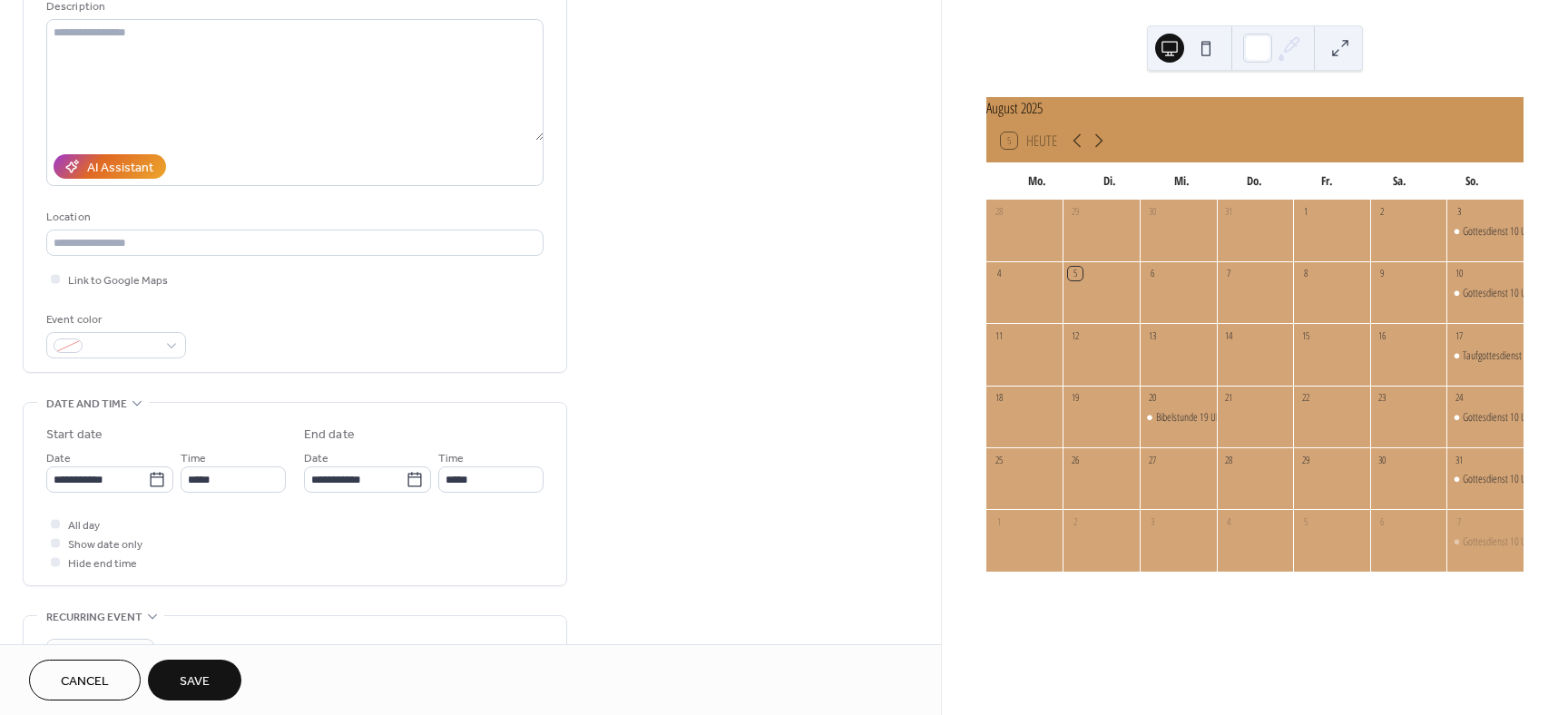 scroll, scrollTop: 218, scrollLeft: 0, axis: vertical 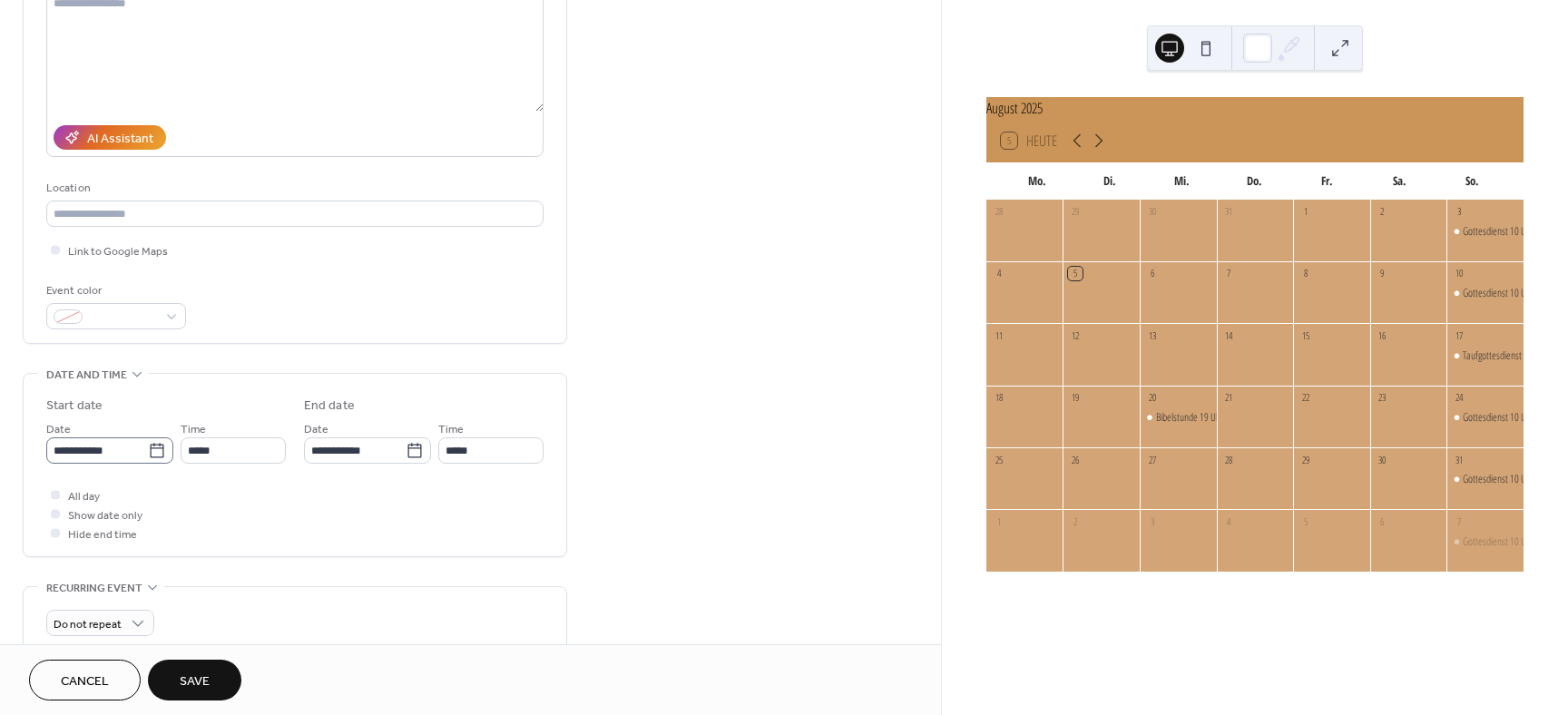 click 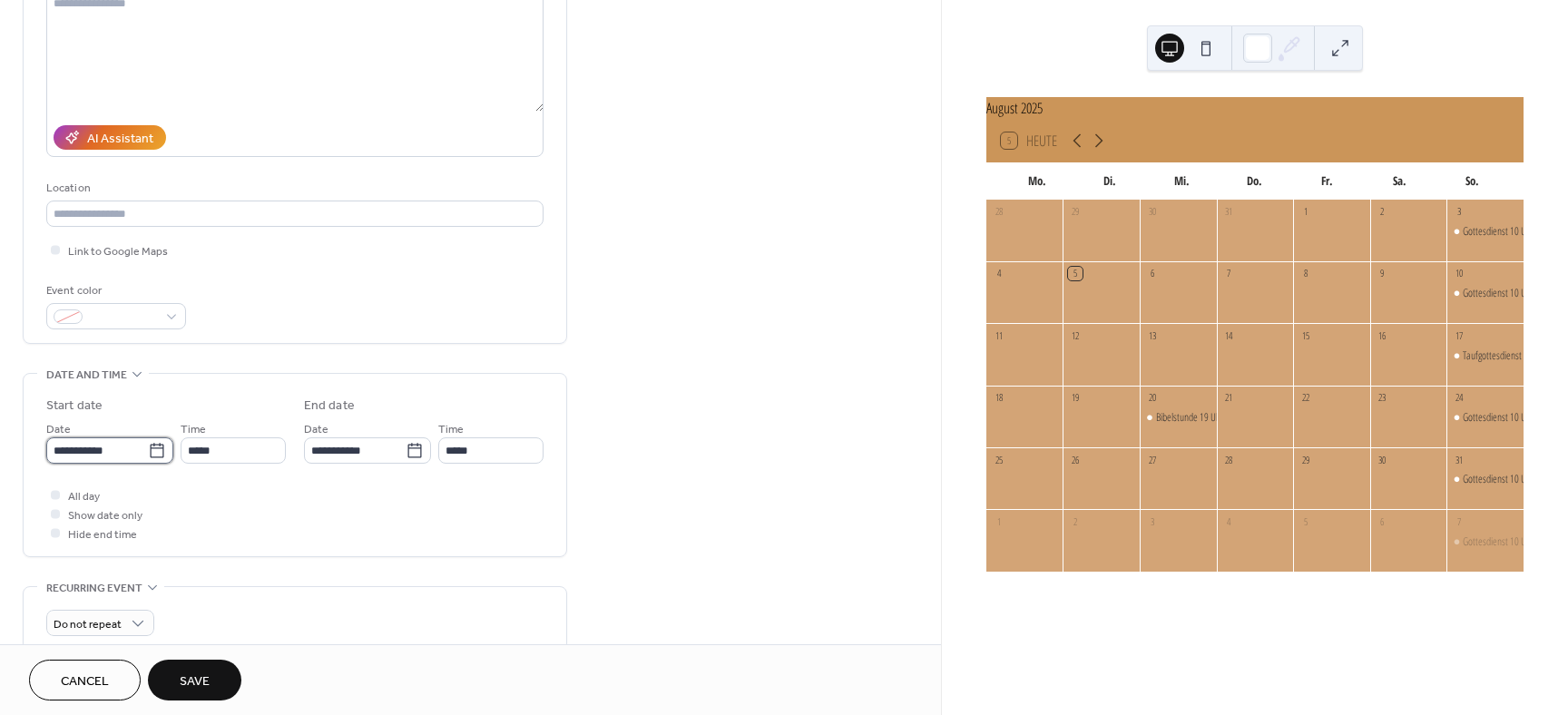 click on "**********" at bounding box center [97, 450] 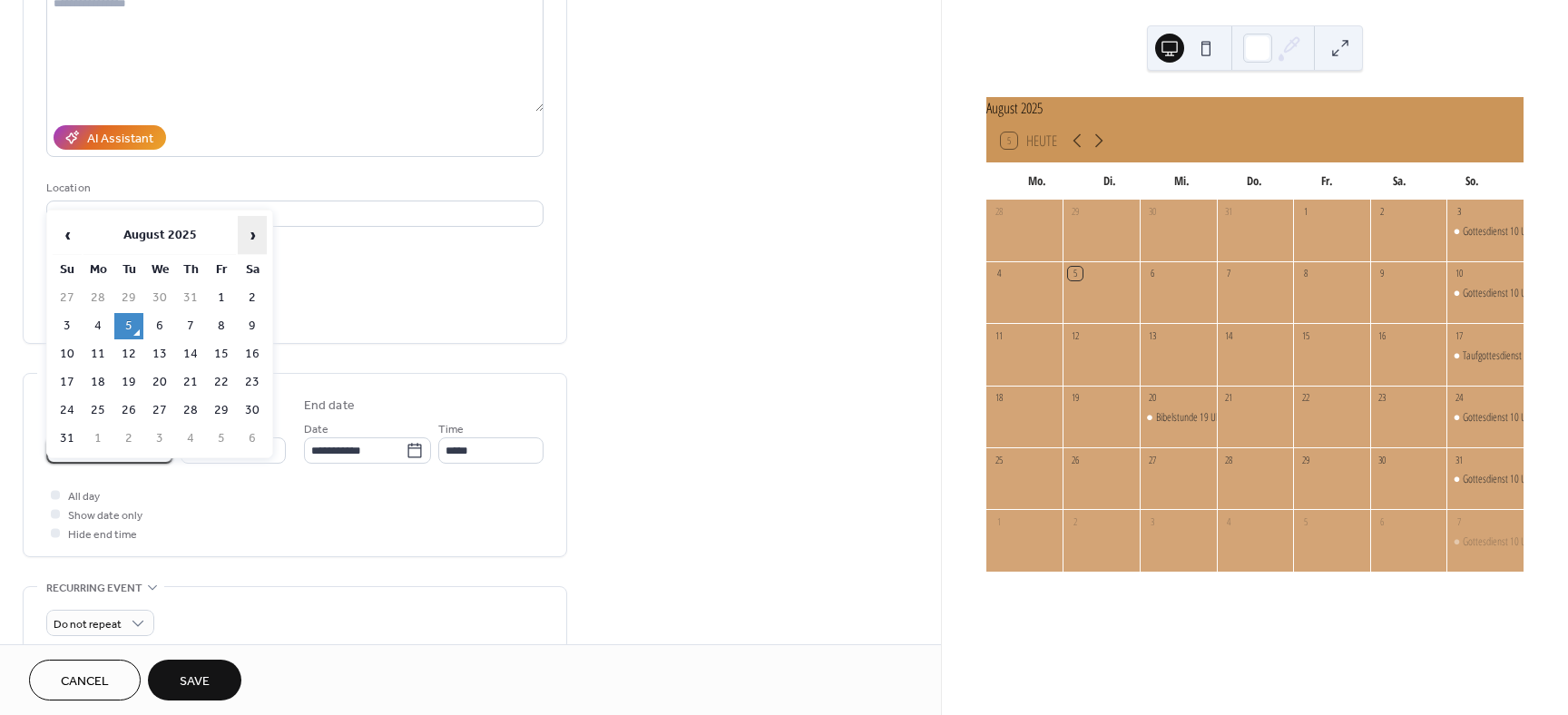 click on "›" at bounding box center [252, 235] 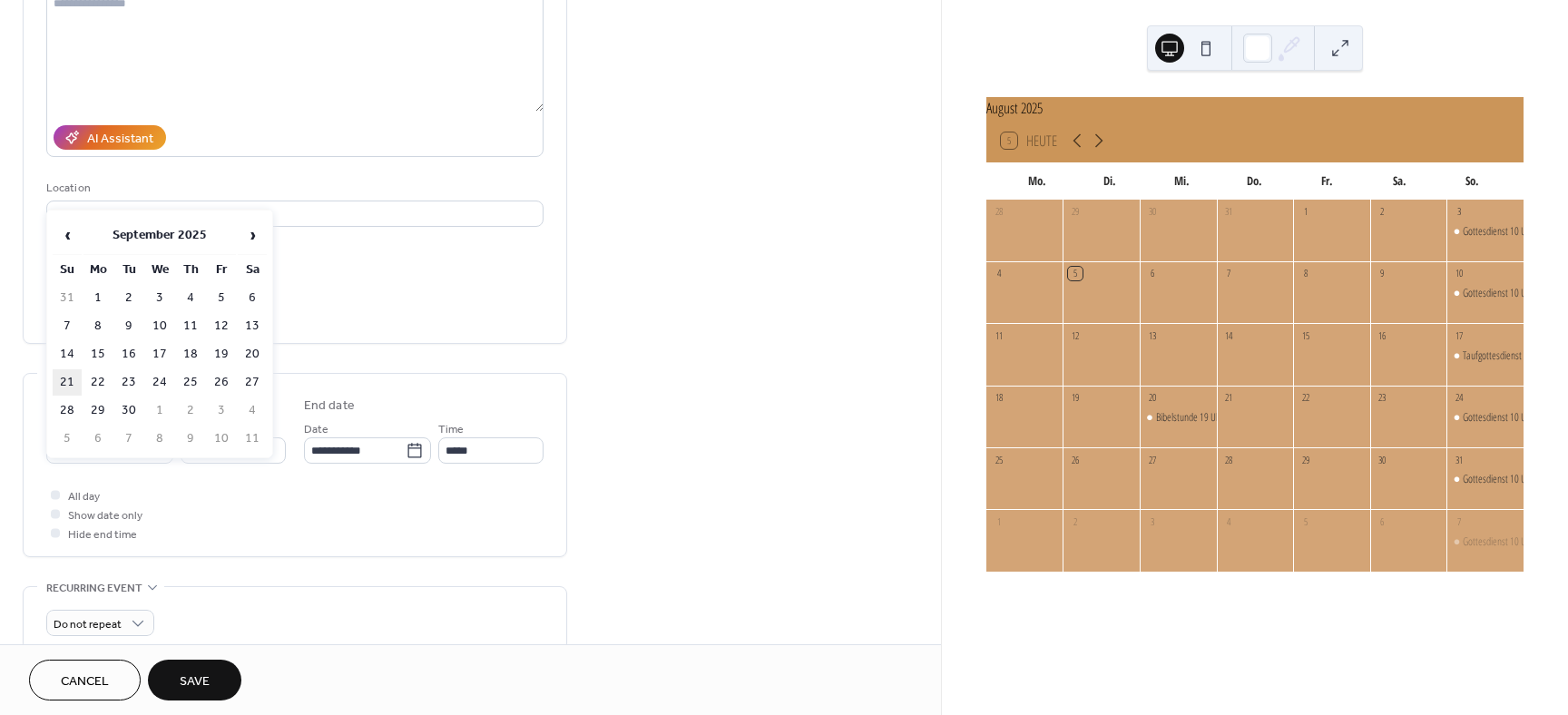 click on "21" at bounding box center (67, 382) 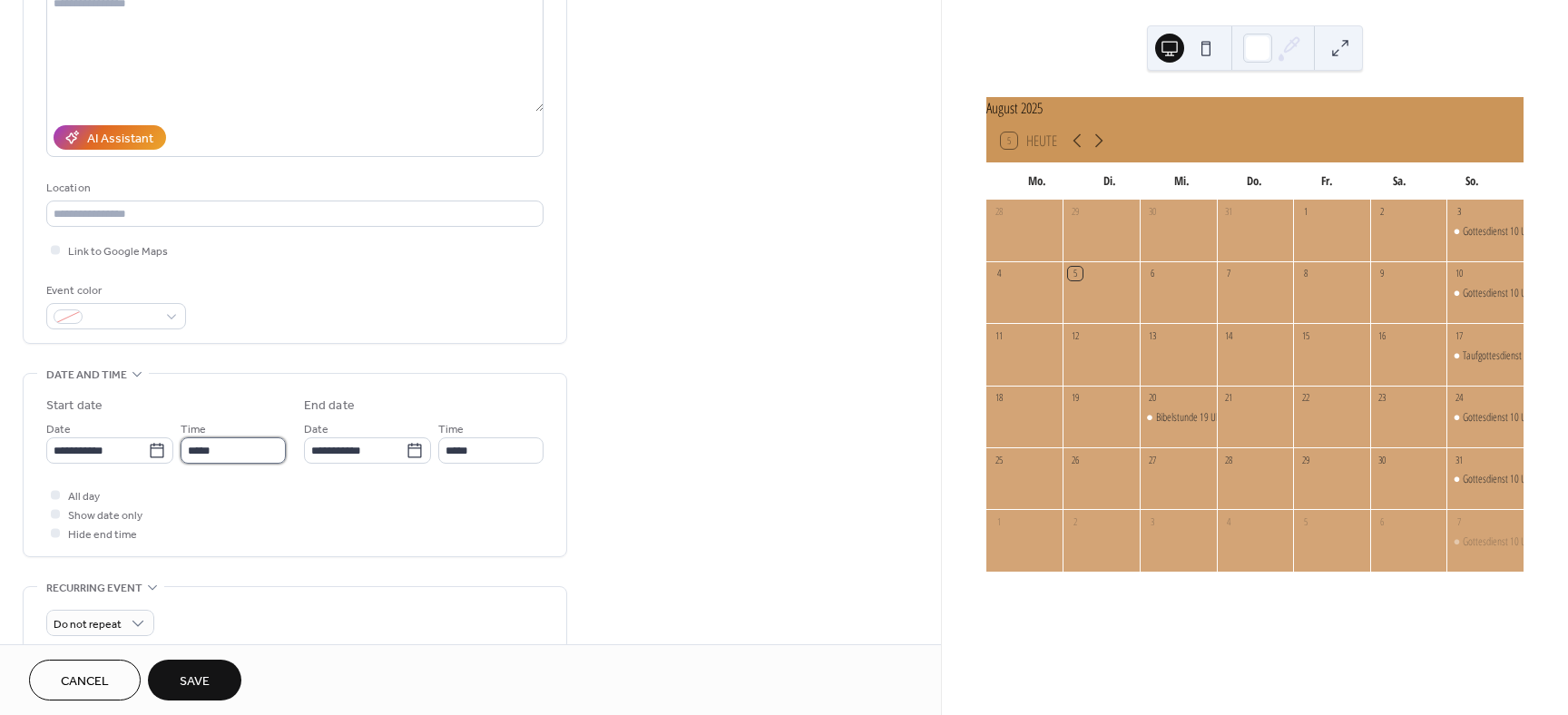 click on "*****" at bounding box center [233, 450] 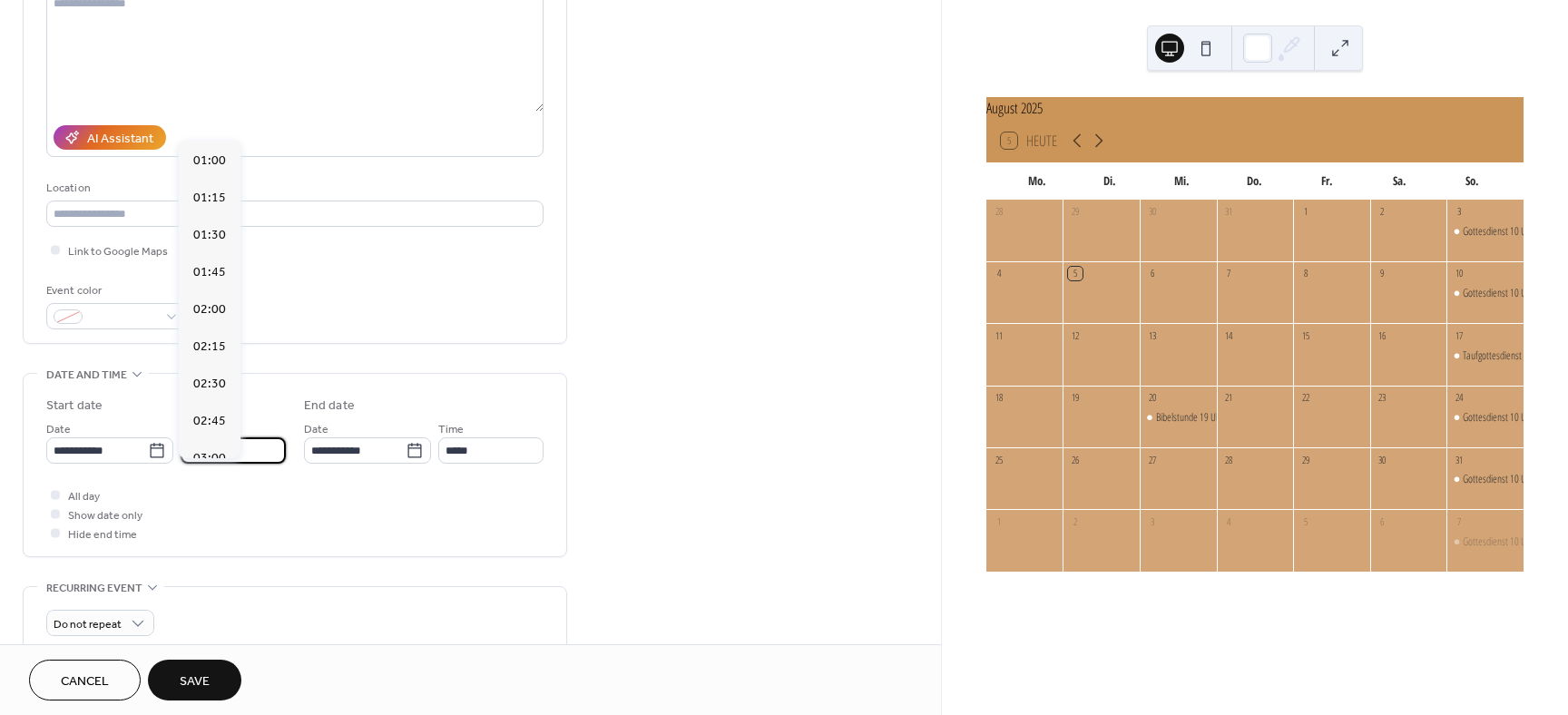 scroll, scrollTop: 1470, scrollLeft: 0, axis: vertical 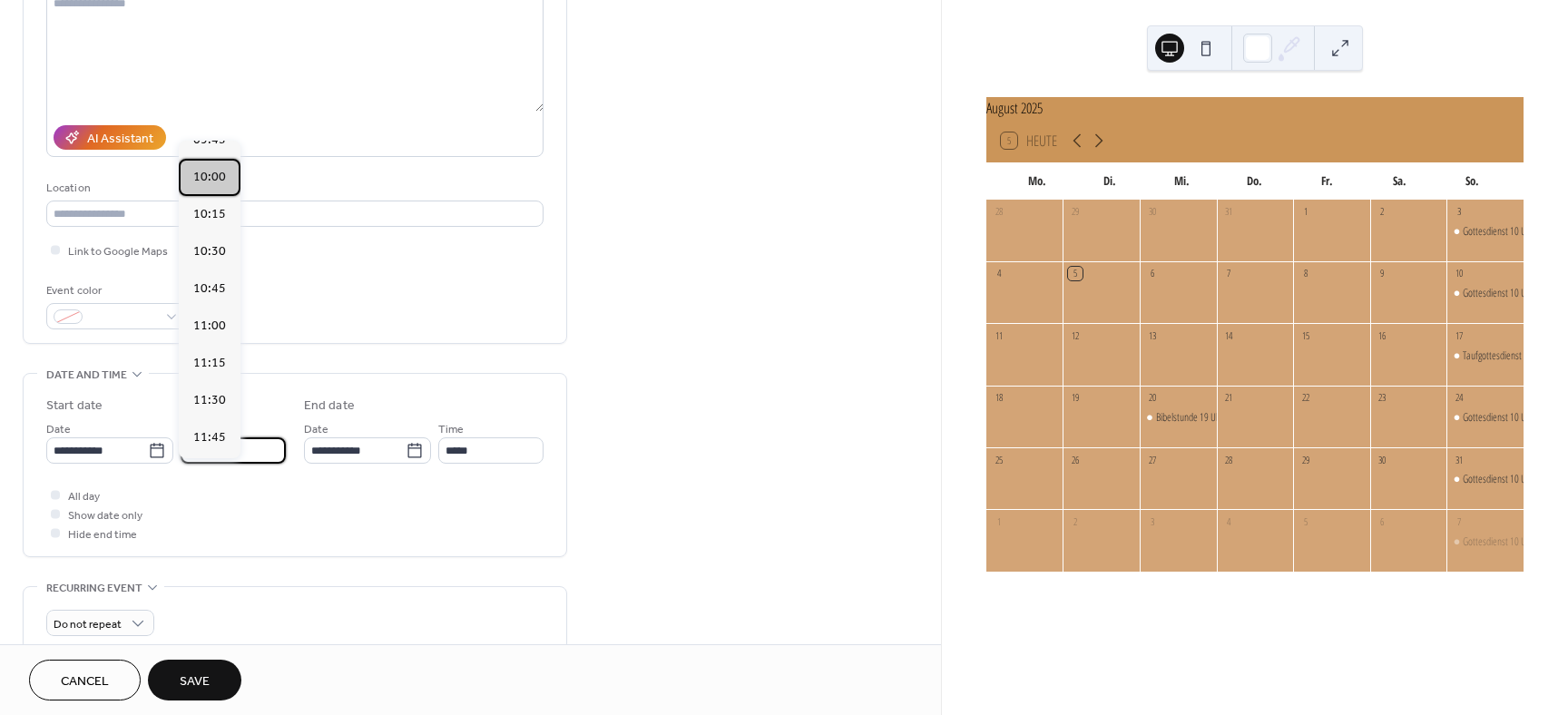 click on "10:00" at bounding box center [210, 177] 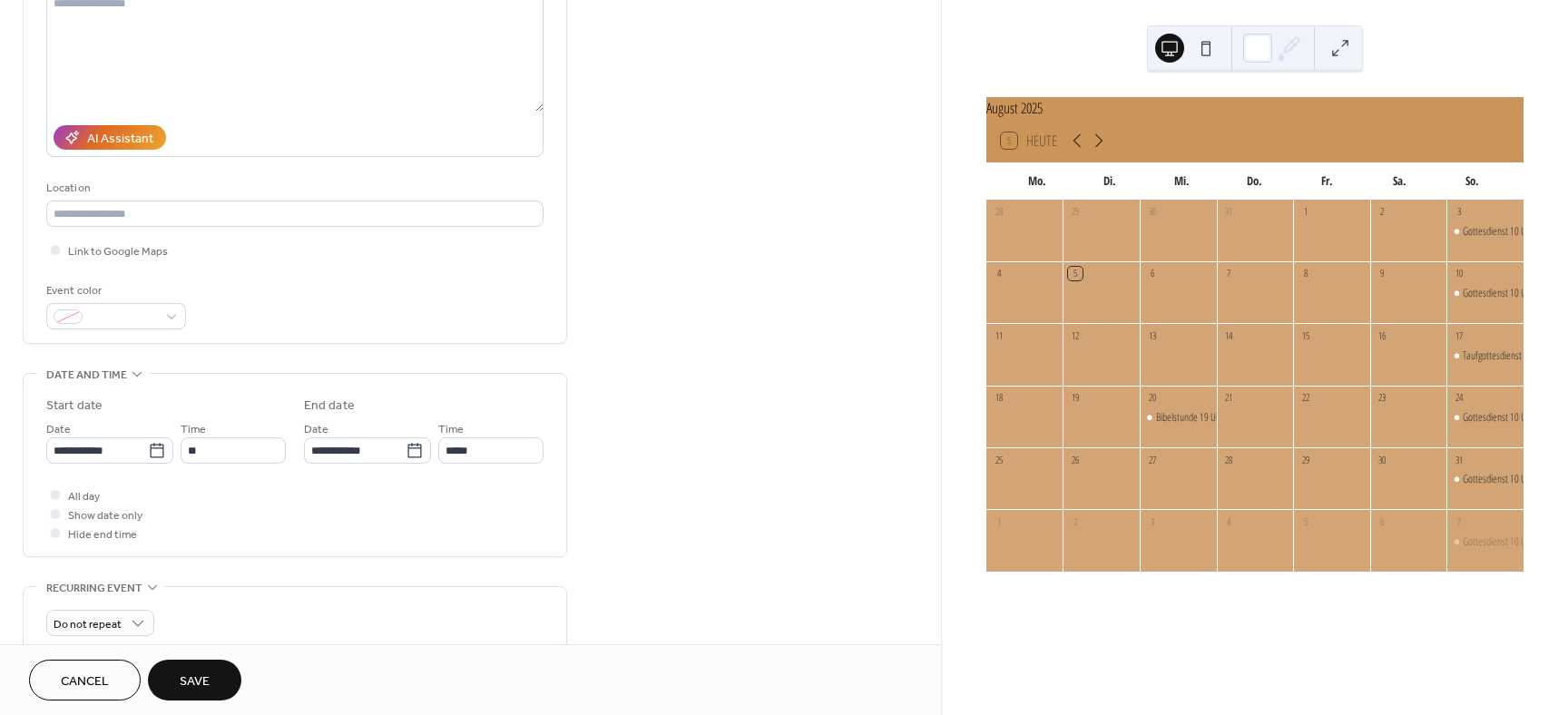 type on "*****" 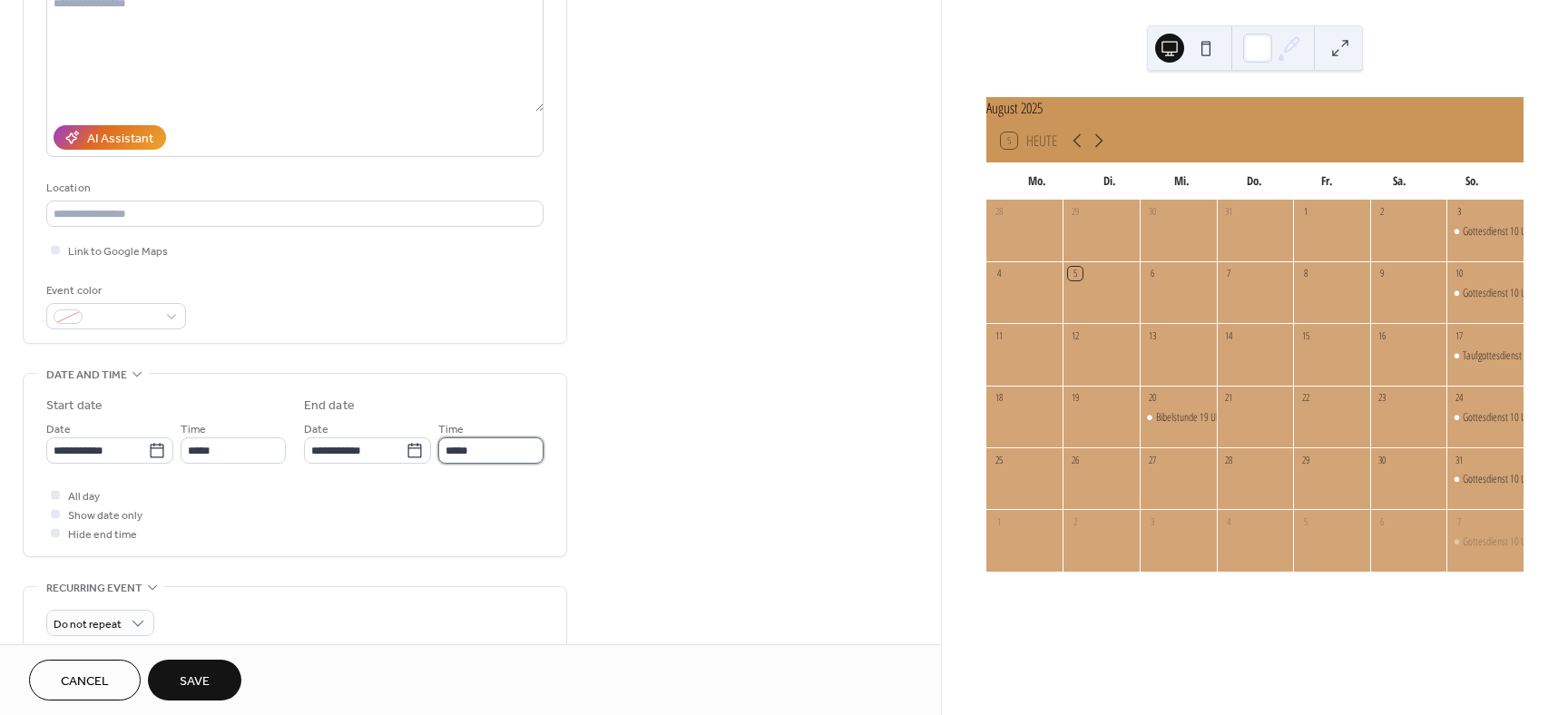 click on "*****" at bounding box center [491, 450] 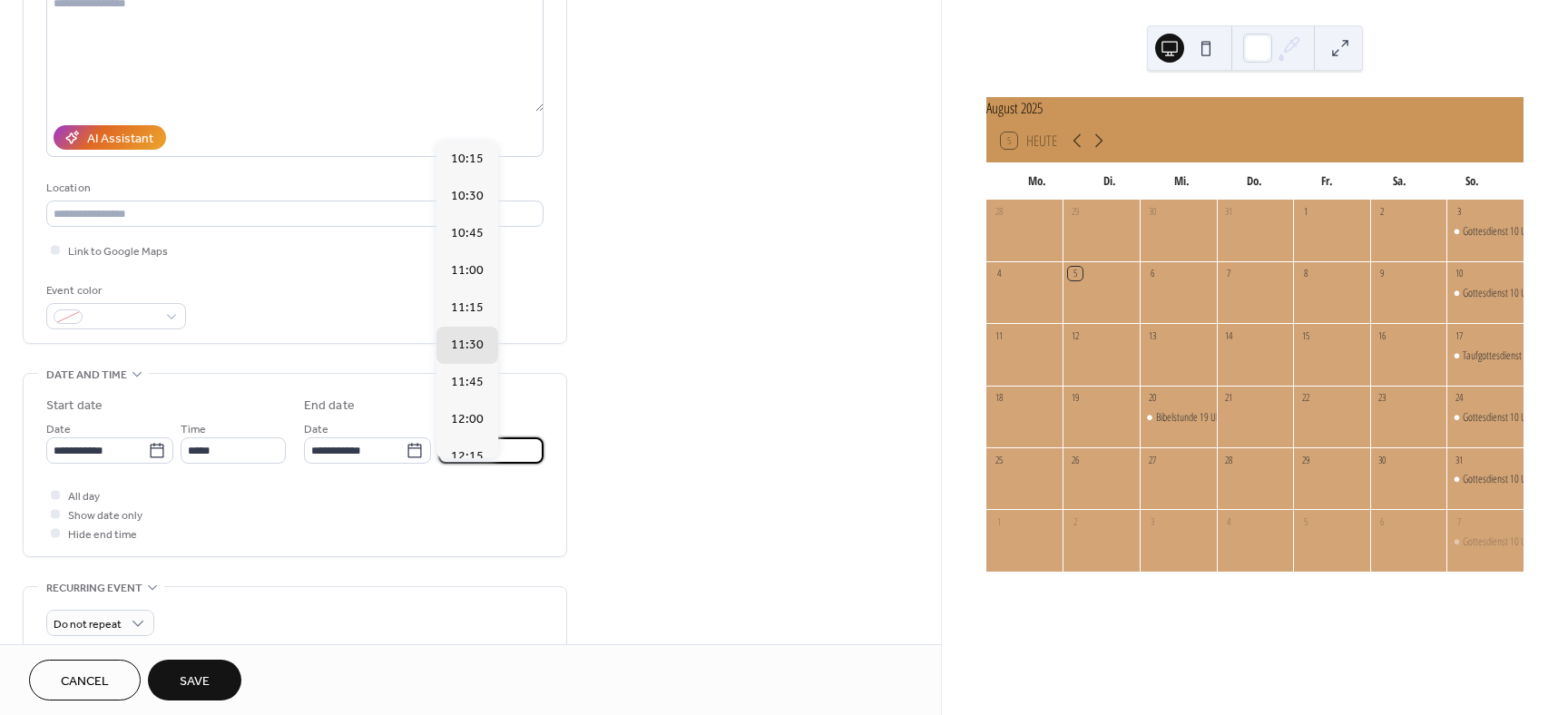 type on "*****" 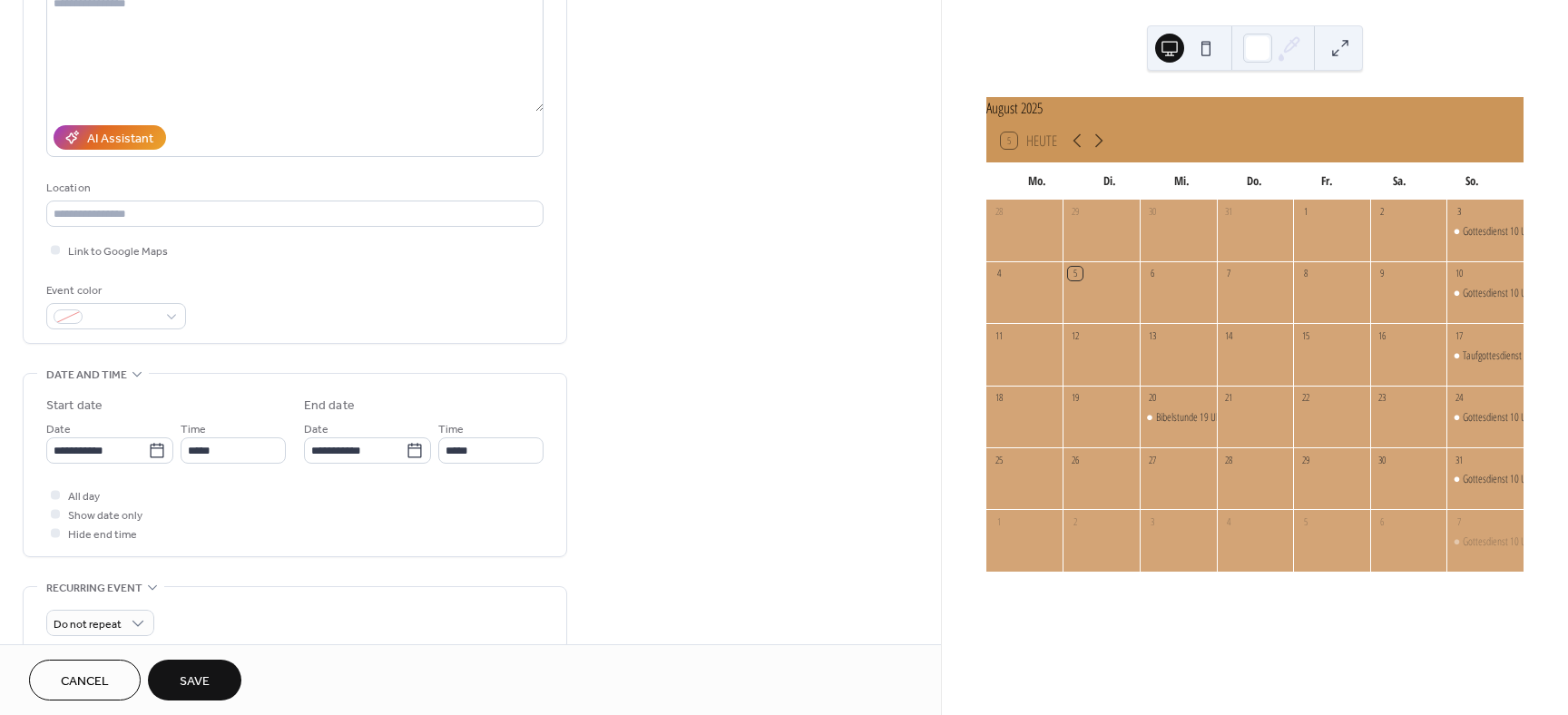 click on "Save" at bounding box center [194, 681] 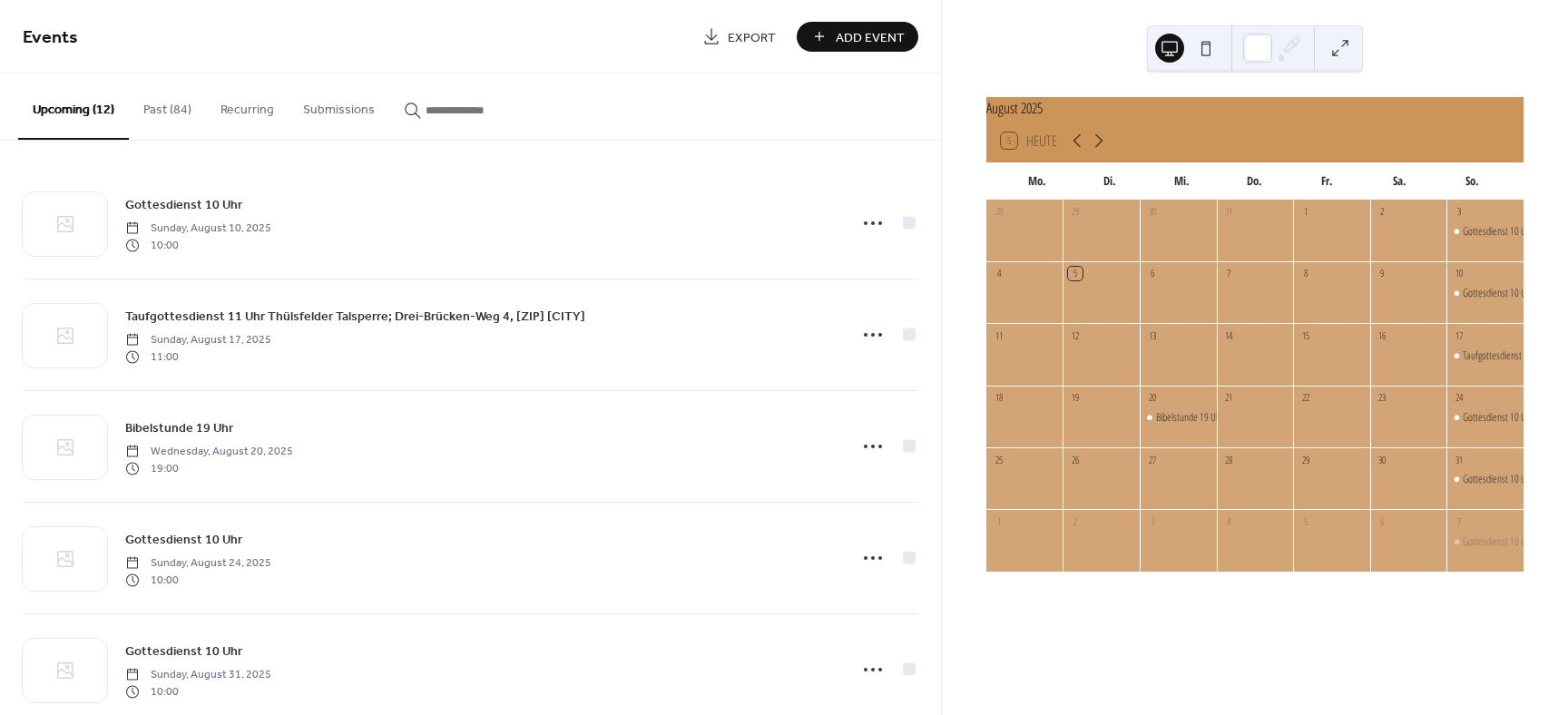 click on "Add Event" at bounding box center (870, 37) 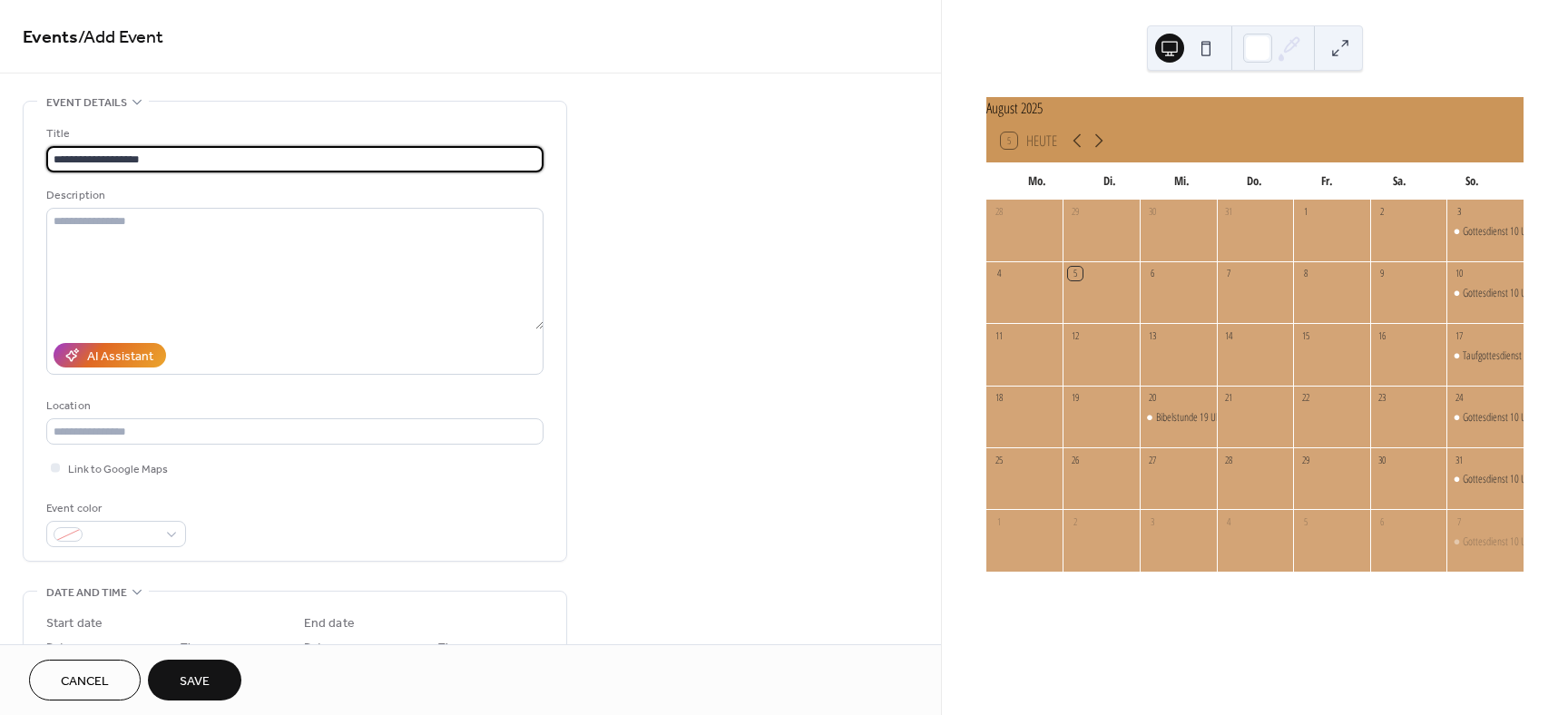 type on "**********" 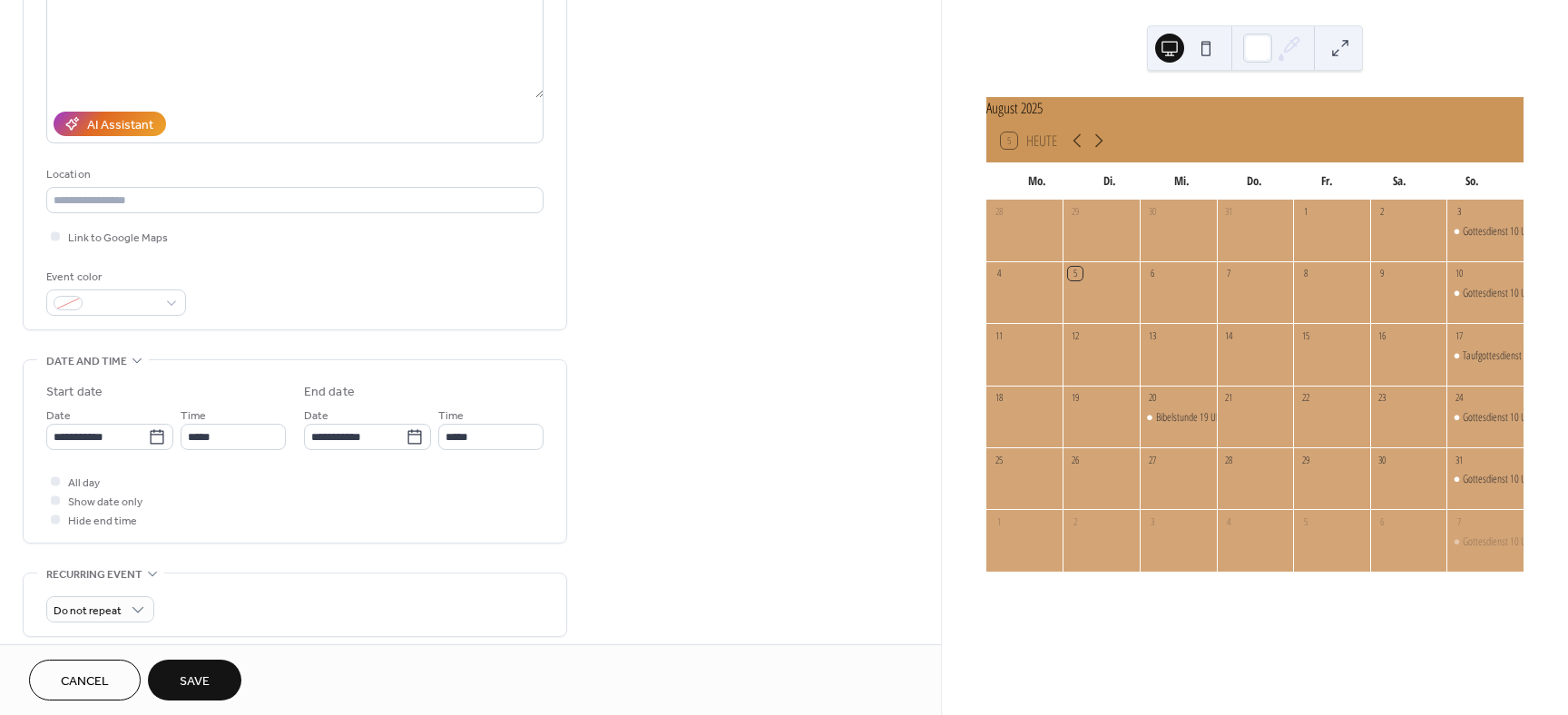 scroll, scrollTop: 245, scrollLeft: 0, axis: vertical 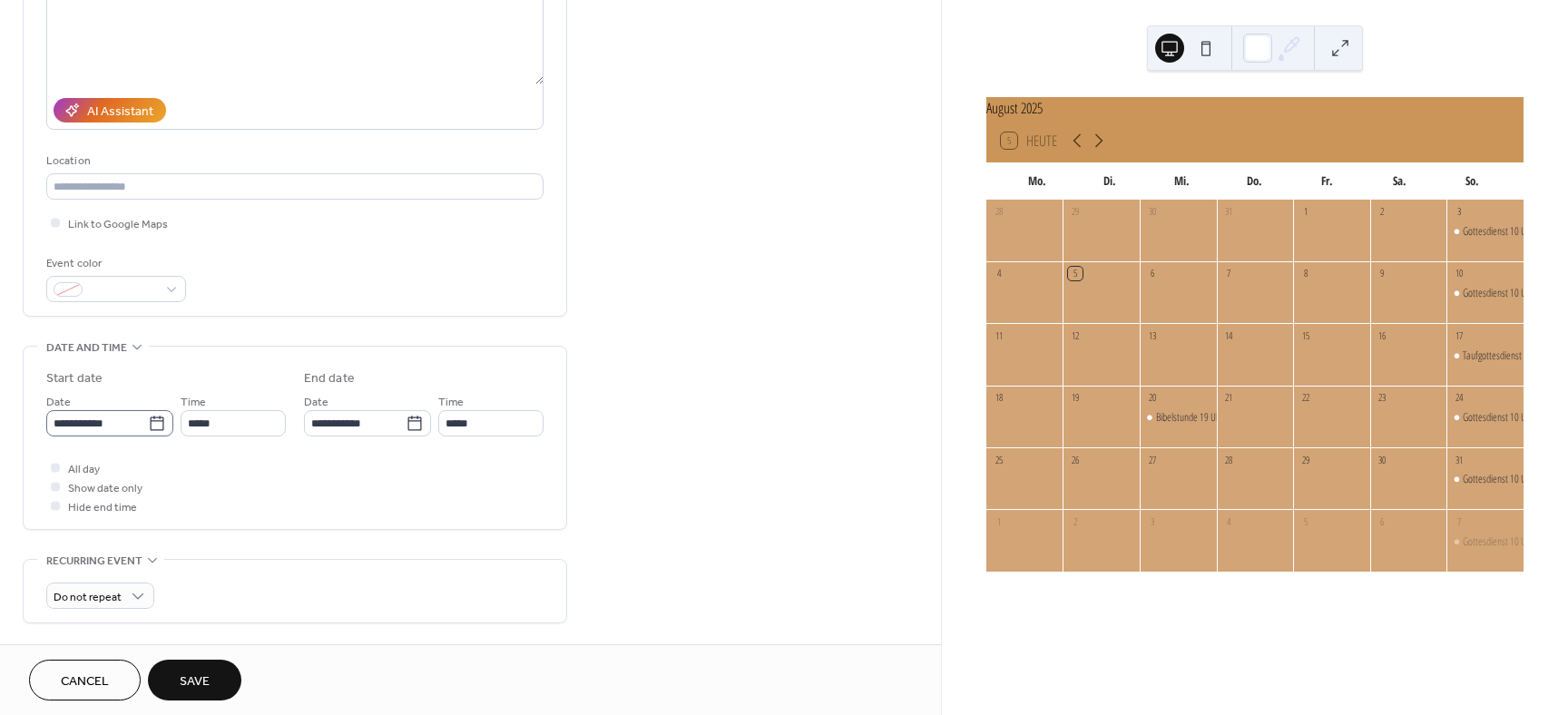 click 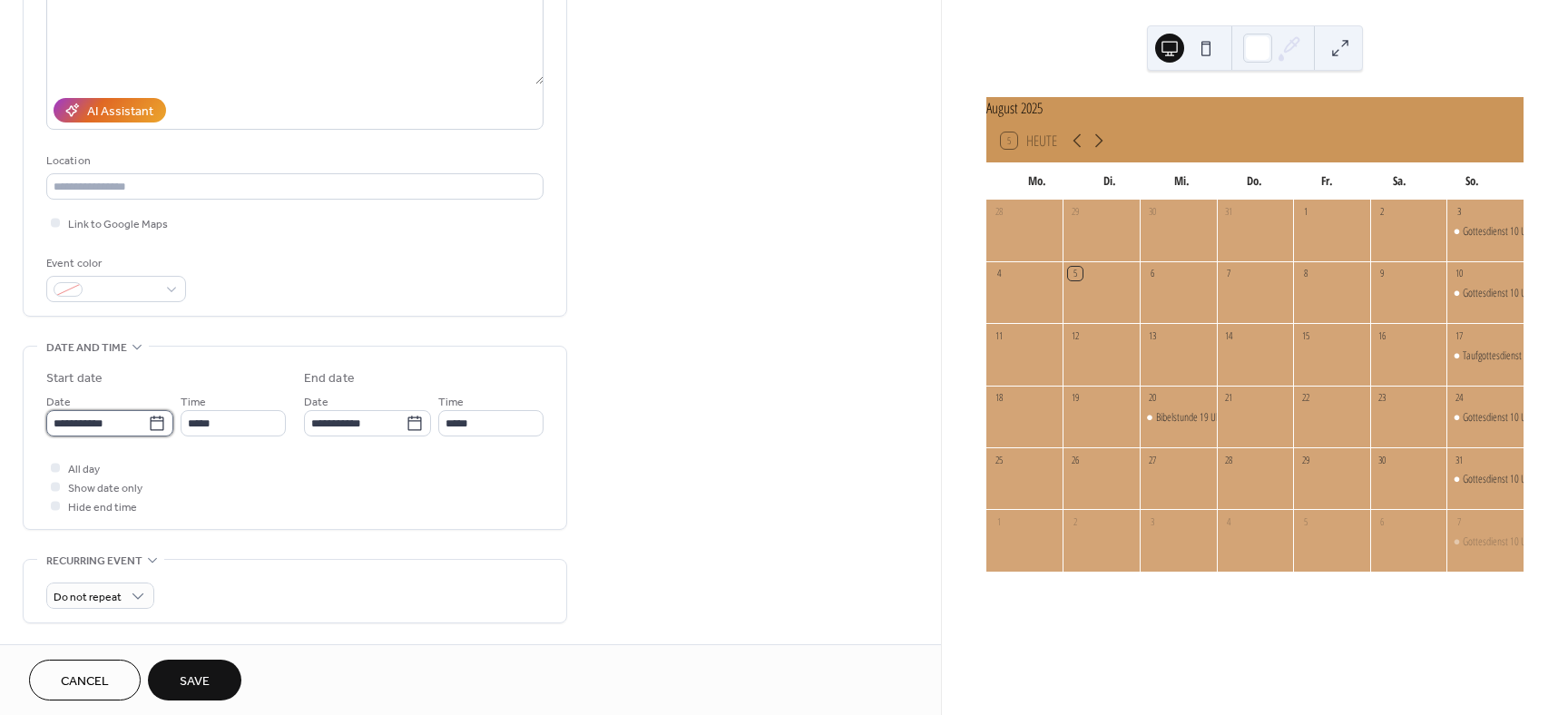 click on "**********" at bounding box center (97, 423) 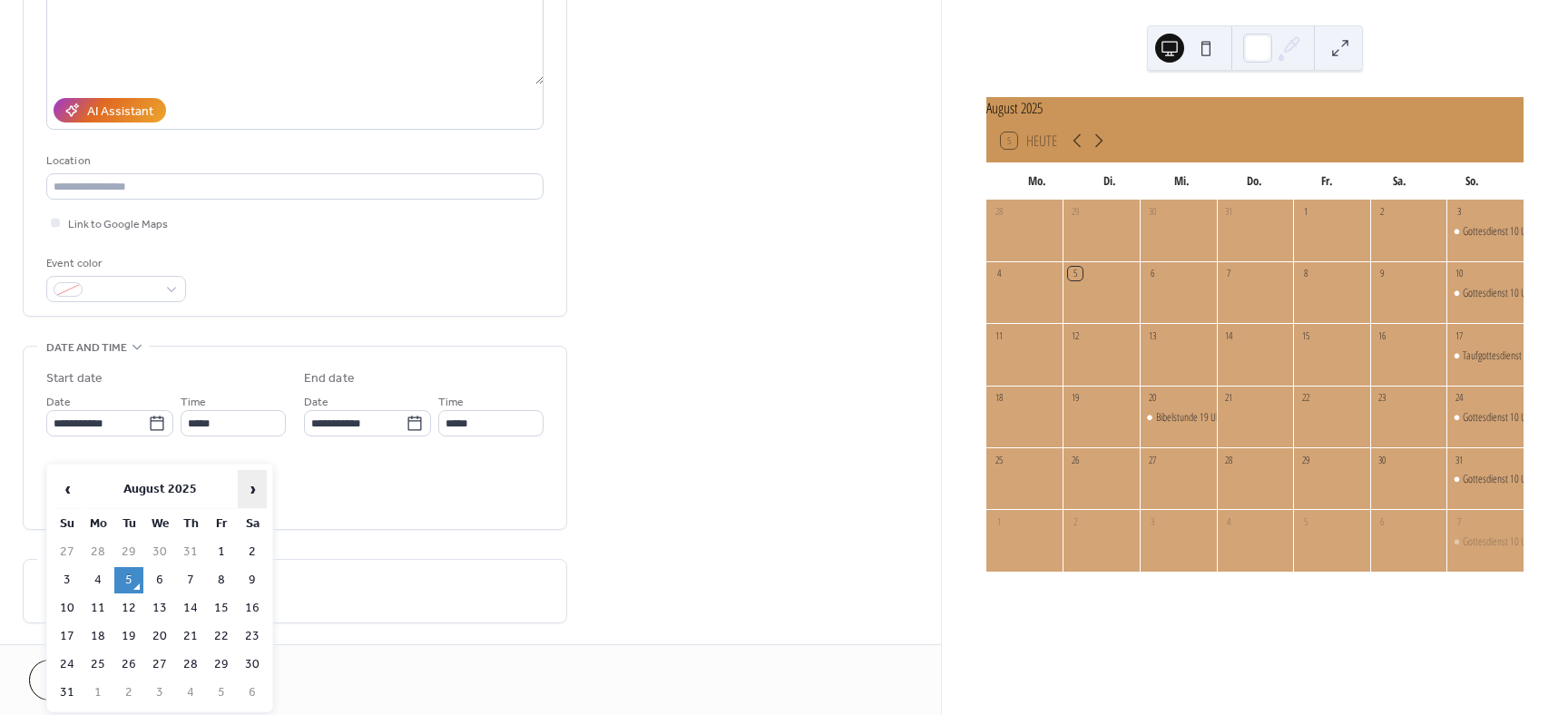 click on "›" at bounding box center (252, 489) 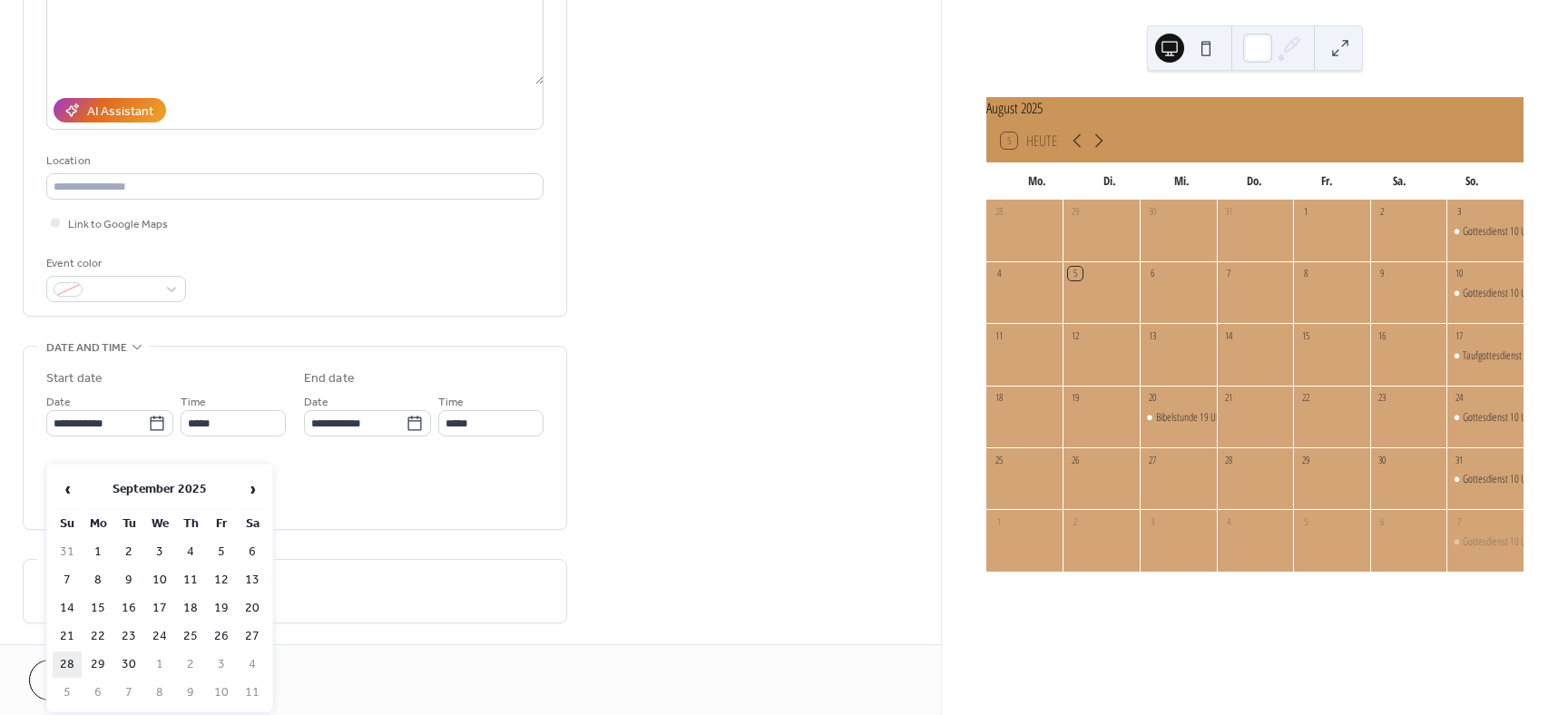 click on "28" at bounding box center [67, 664] 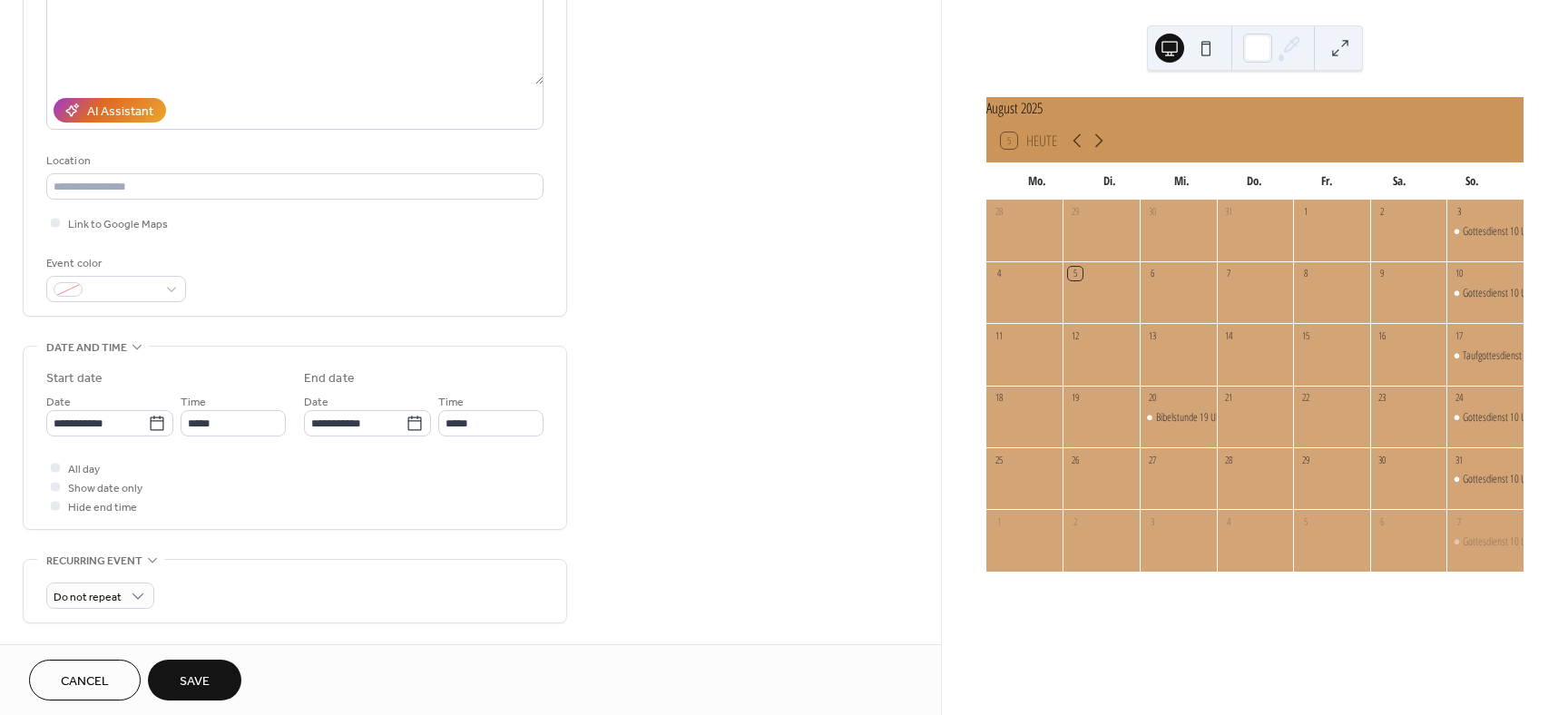 type on "**********" 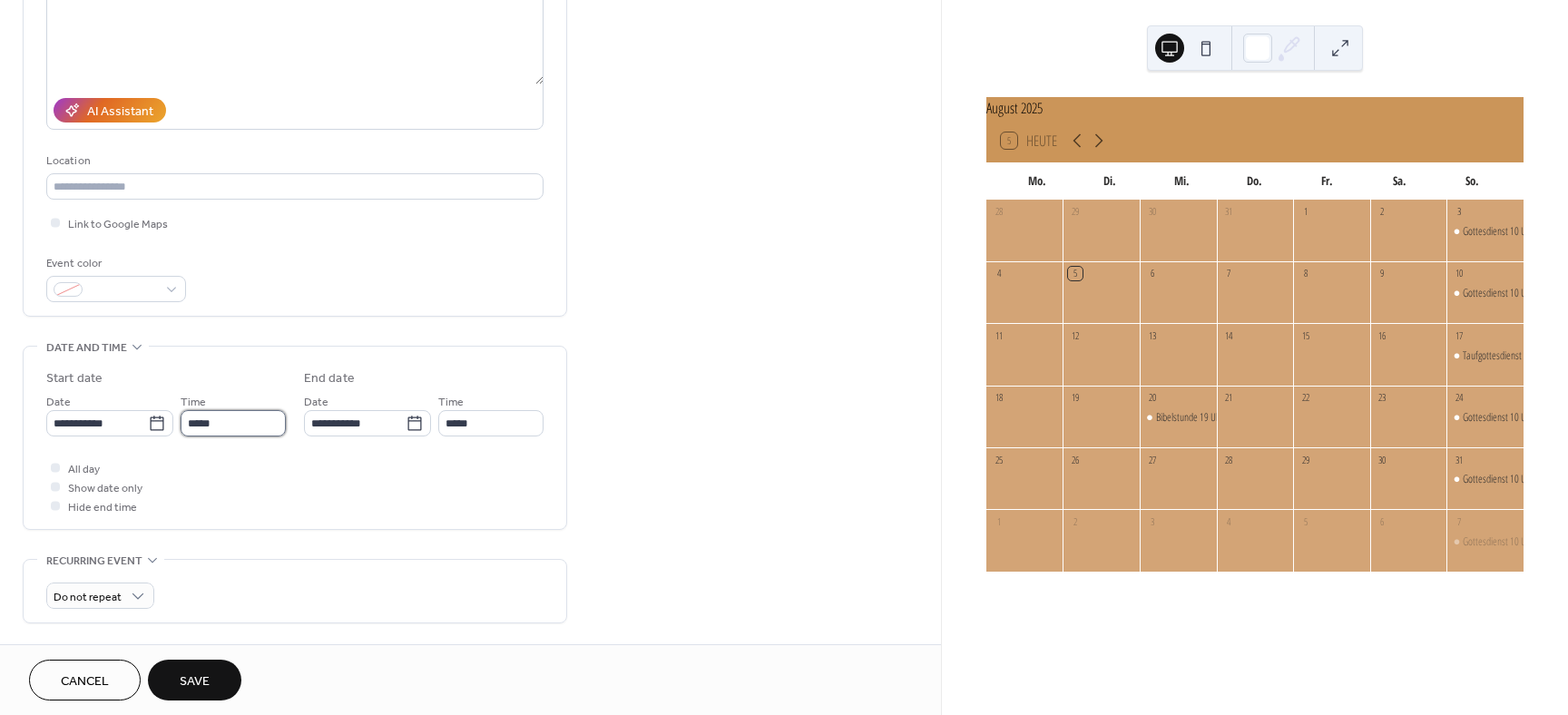 click on "*****" at bounding box center [233, 423] 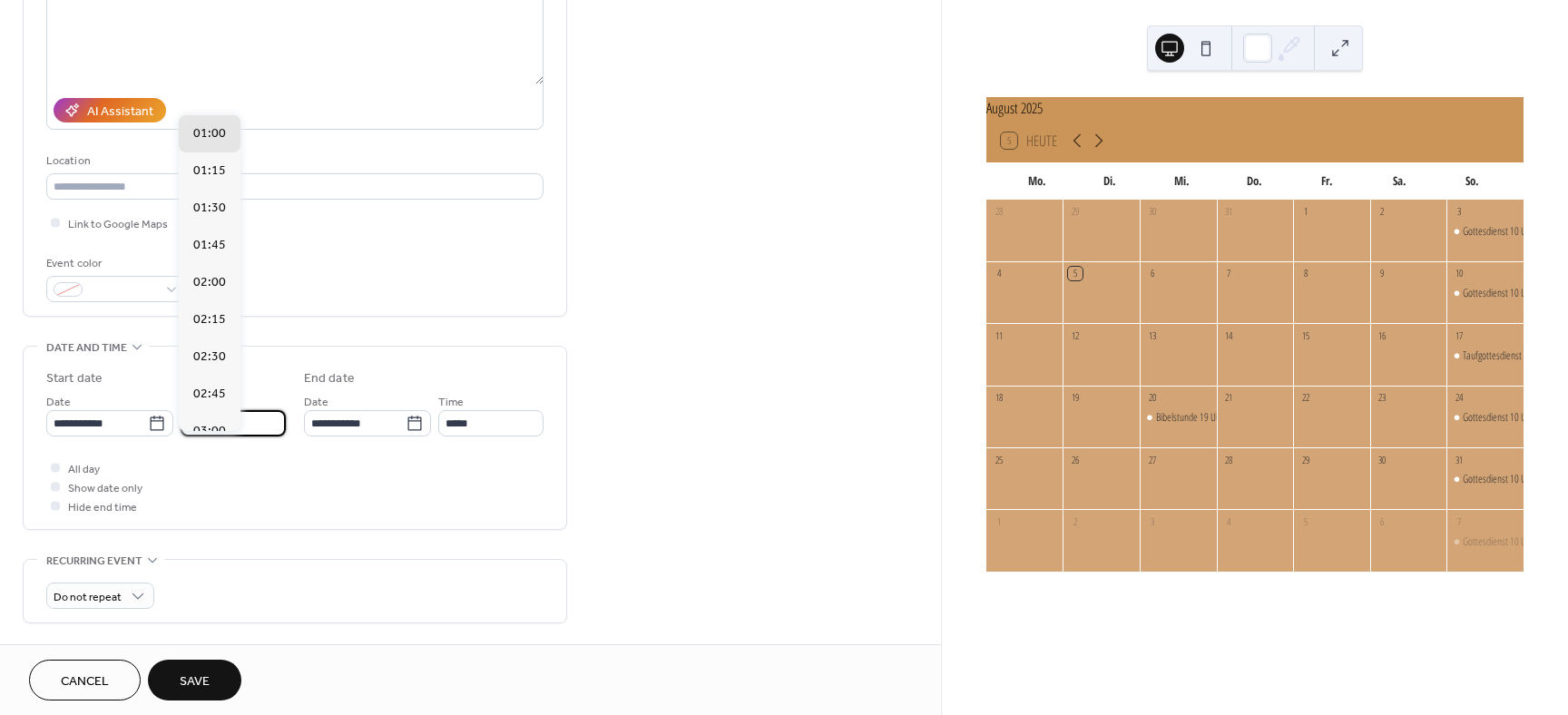 scroll, scrollTop: 1470, scrollLeft: 0, axis: vertical 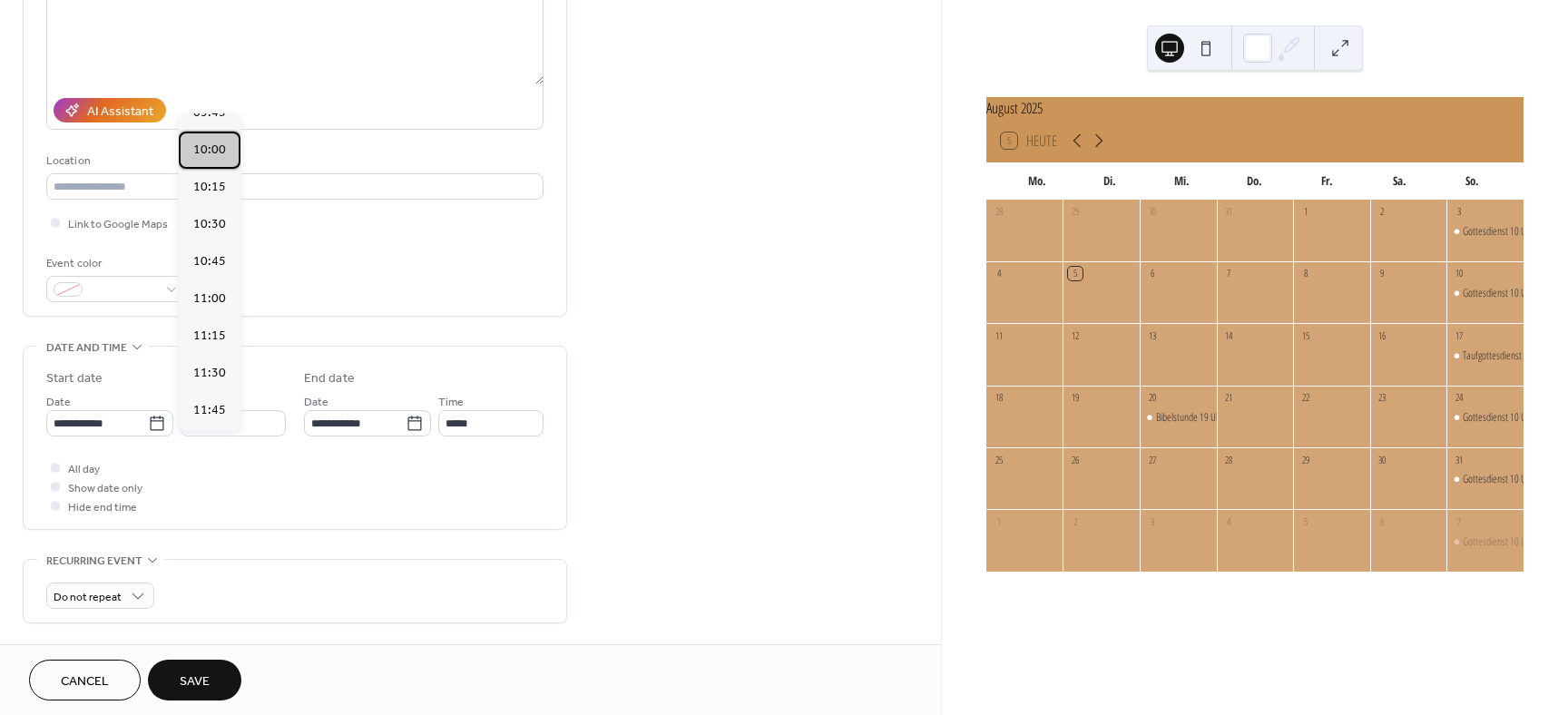 click on "10:00" at bounding box center [210, 150] 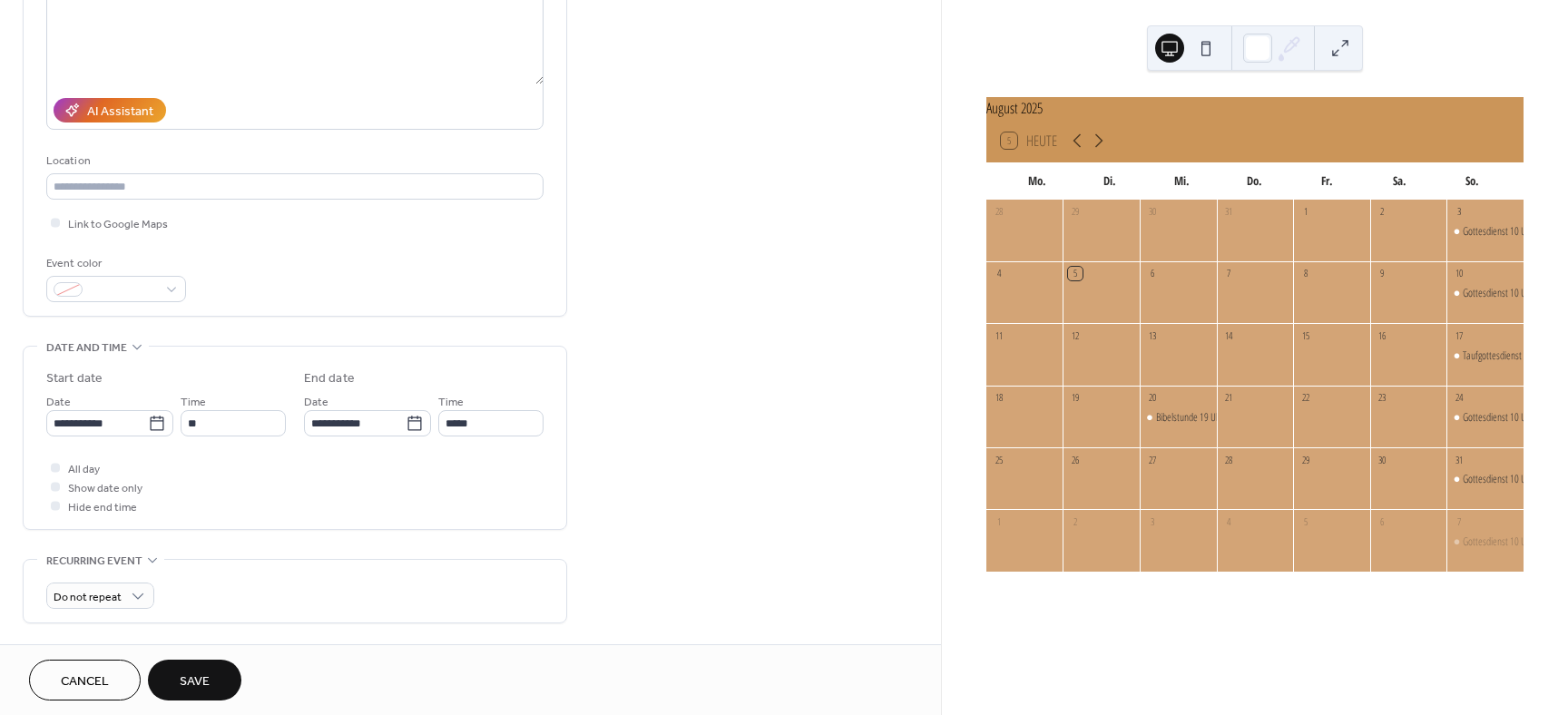 type on "*****" 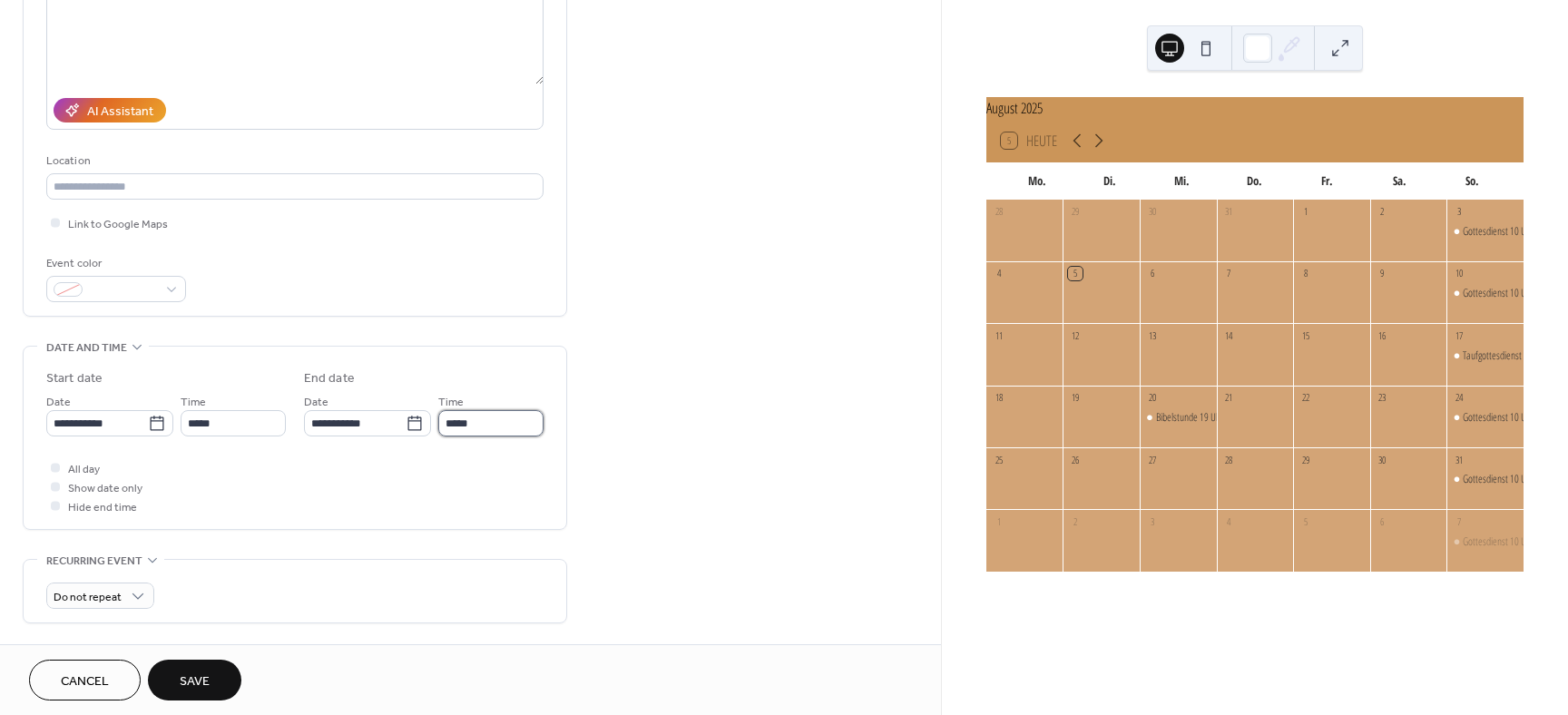 click on "*****" at bounding box center (491, 423) 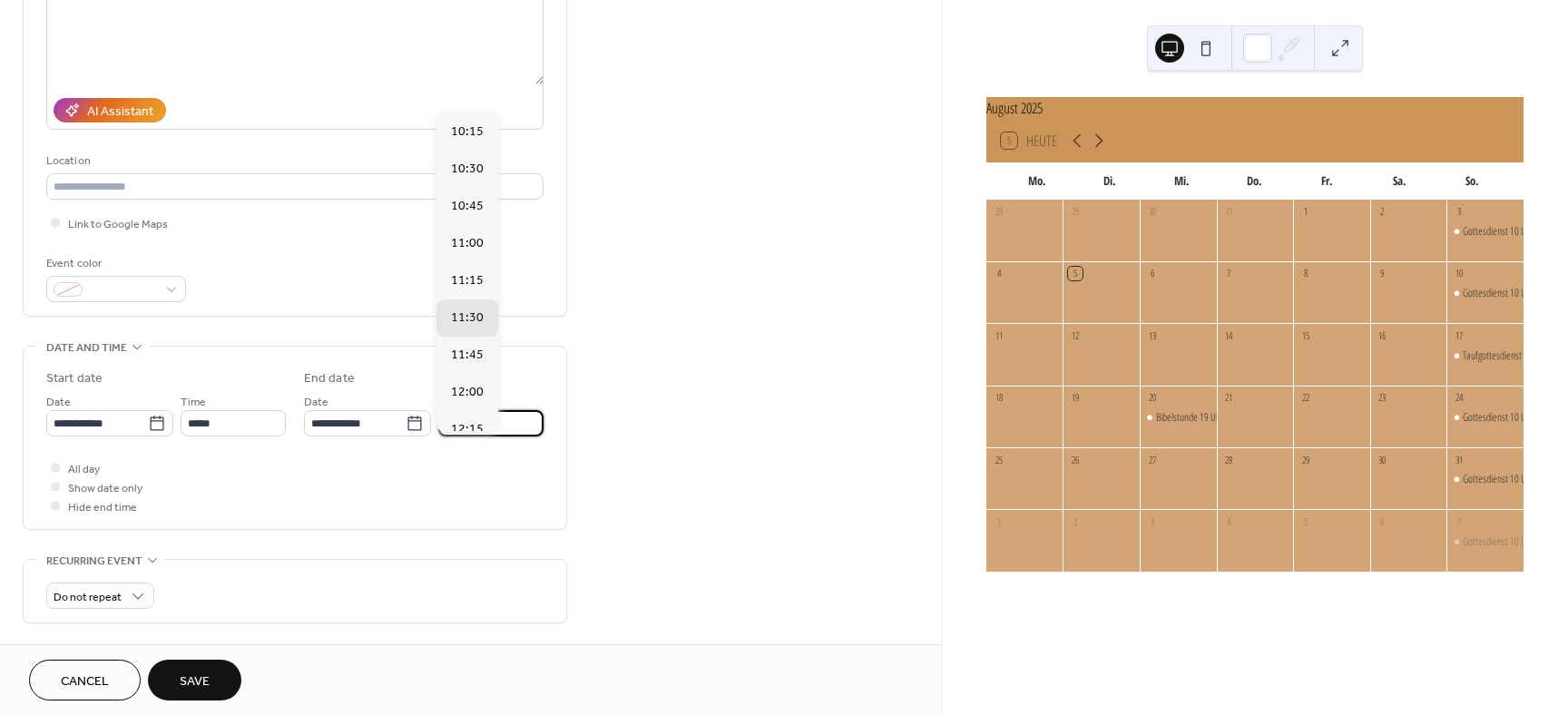 type on "*****" 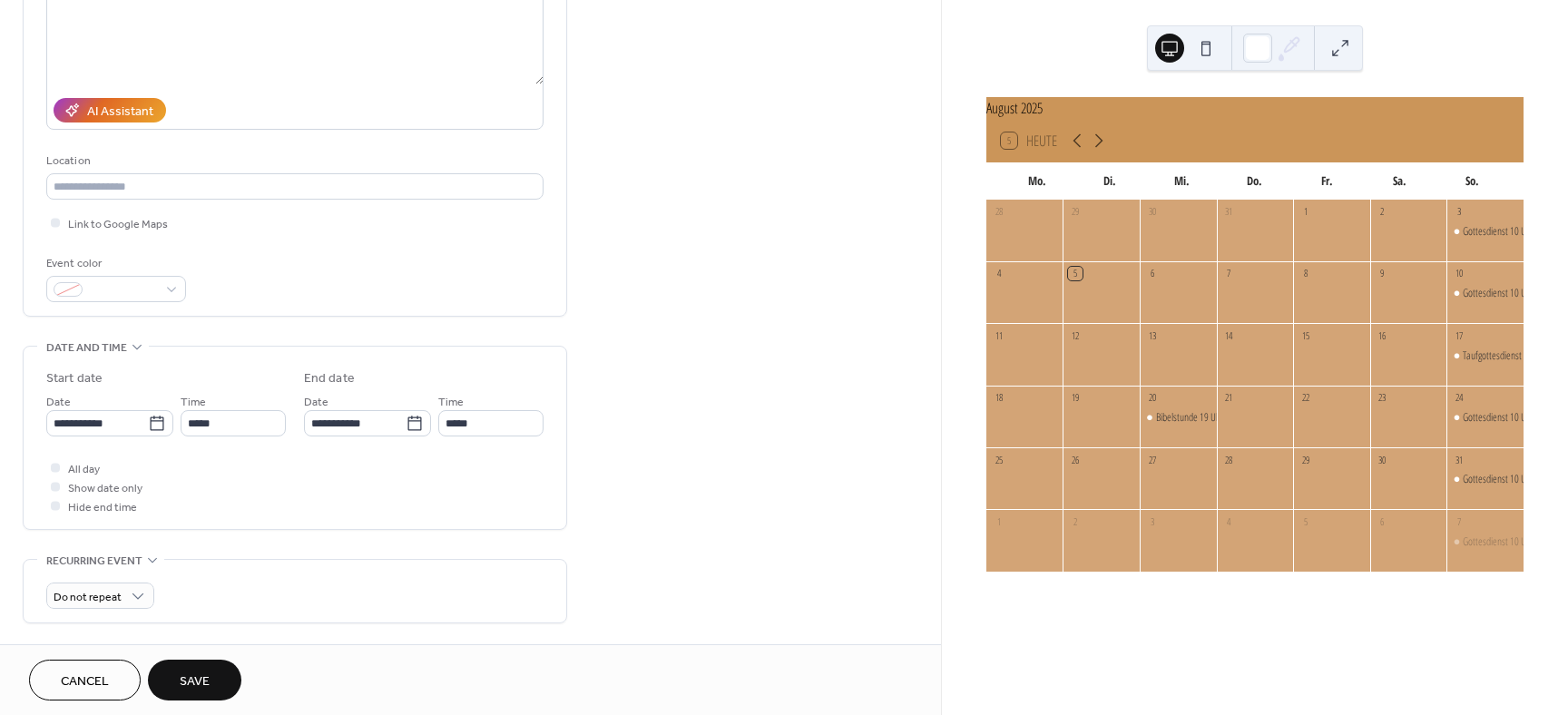 click on "Save" at bounding box center (194, 681) 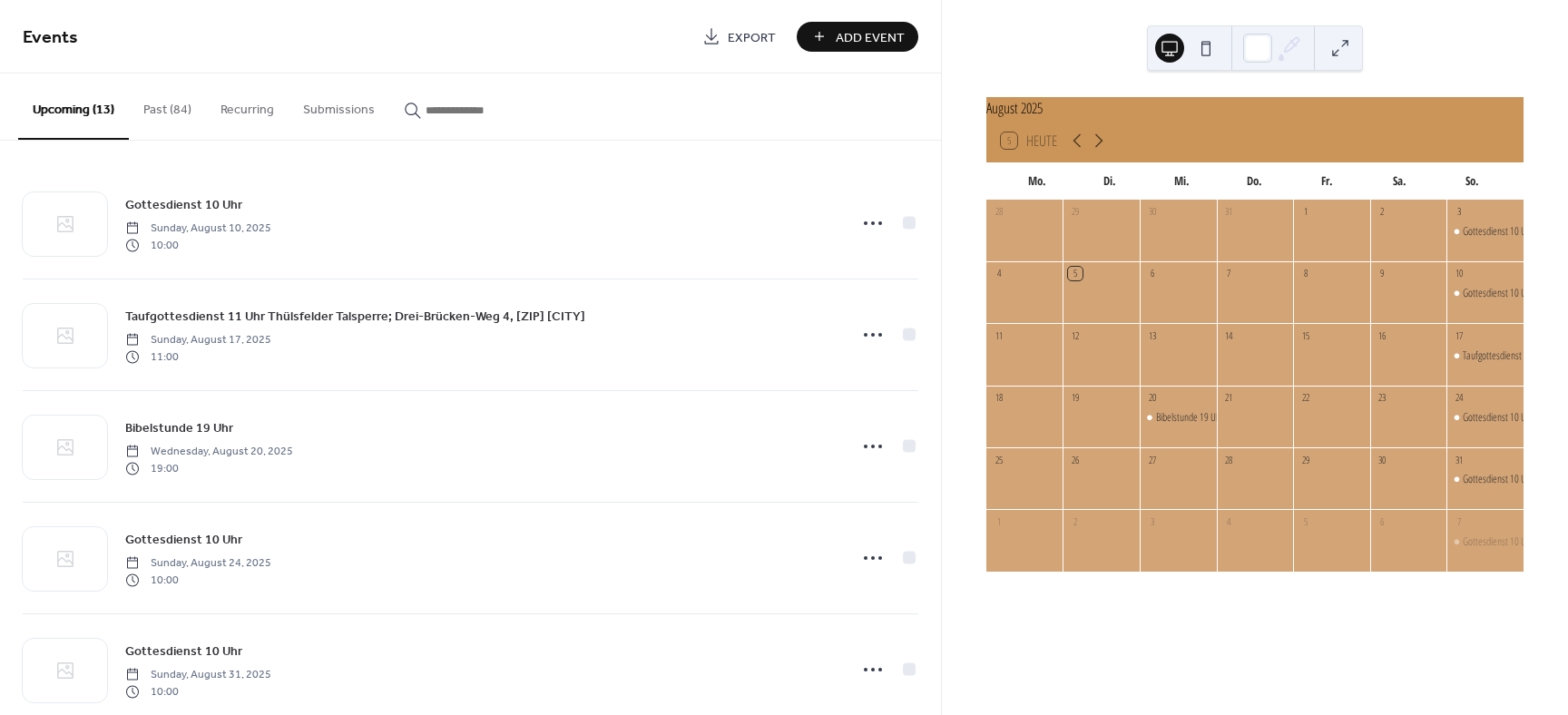 click on "Add Event" at bounding box center [870, 37] 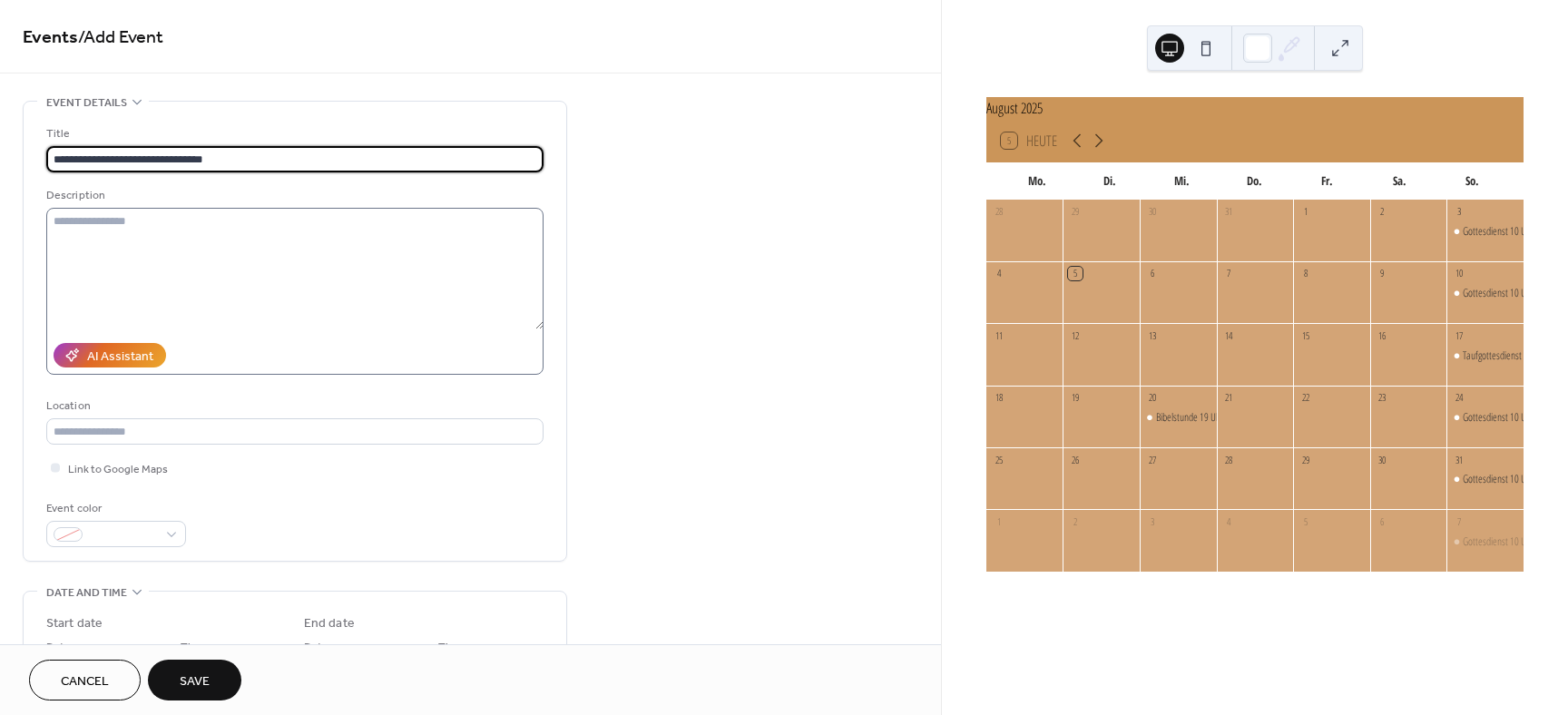 type on "**********" 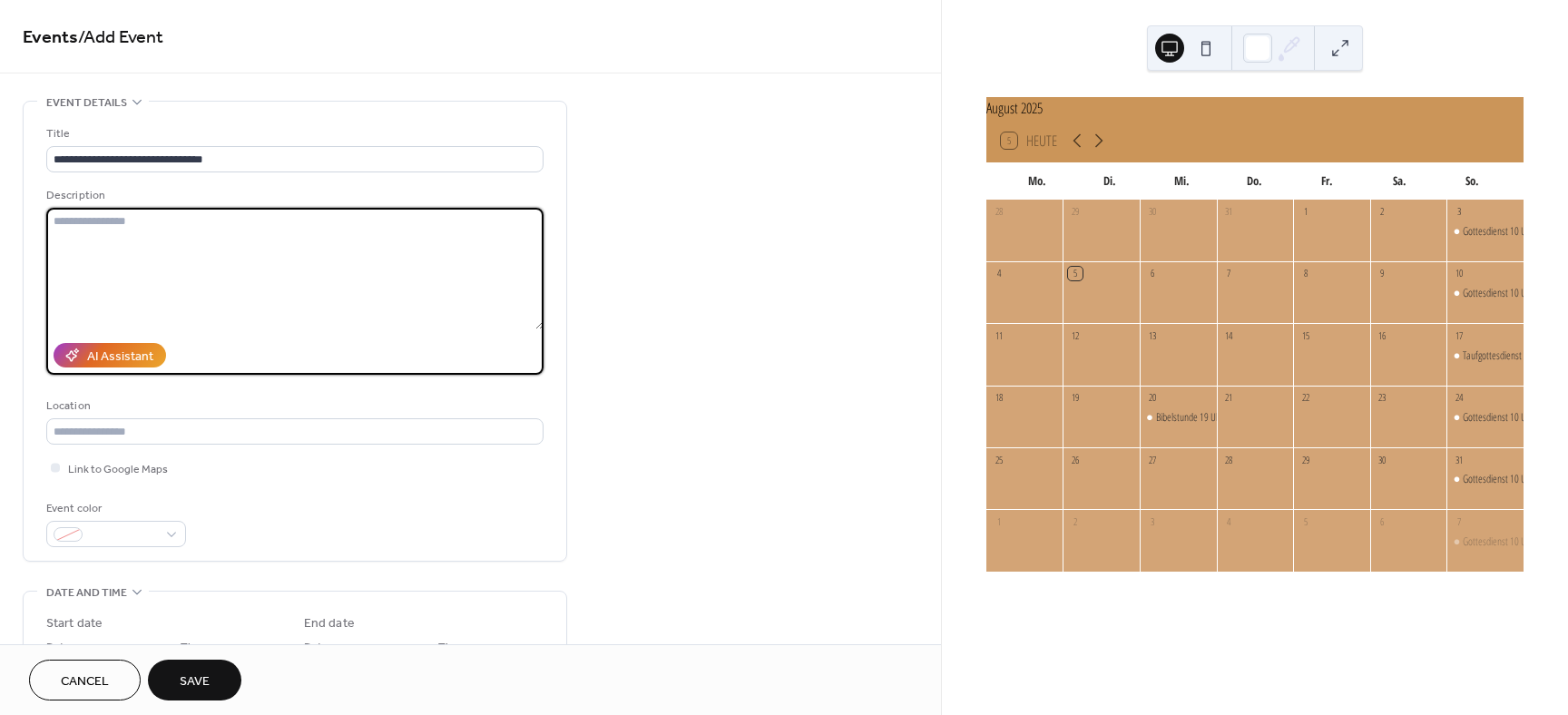 click at bounding box center (295, 269) 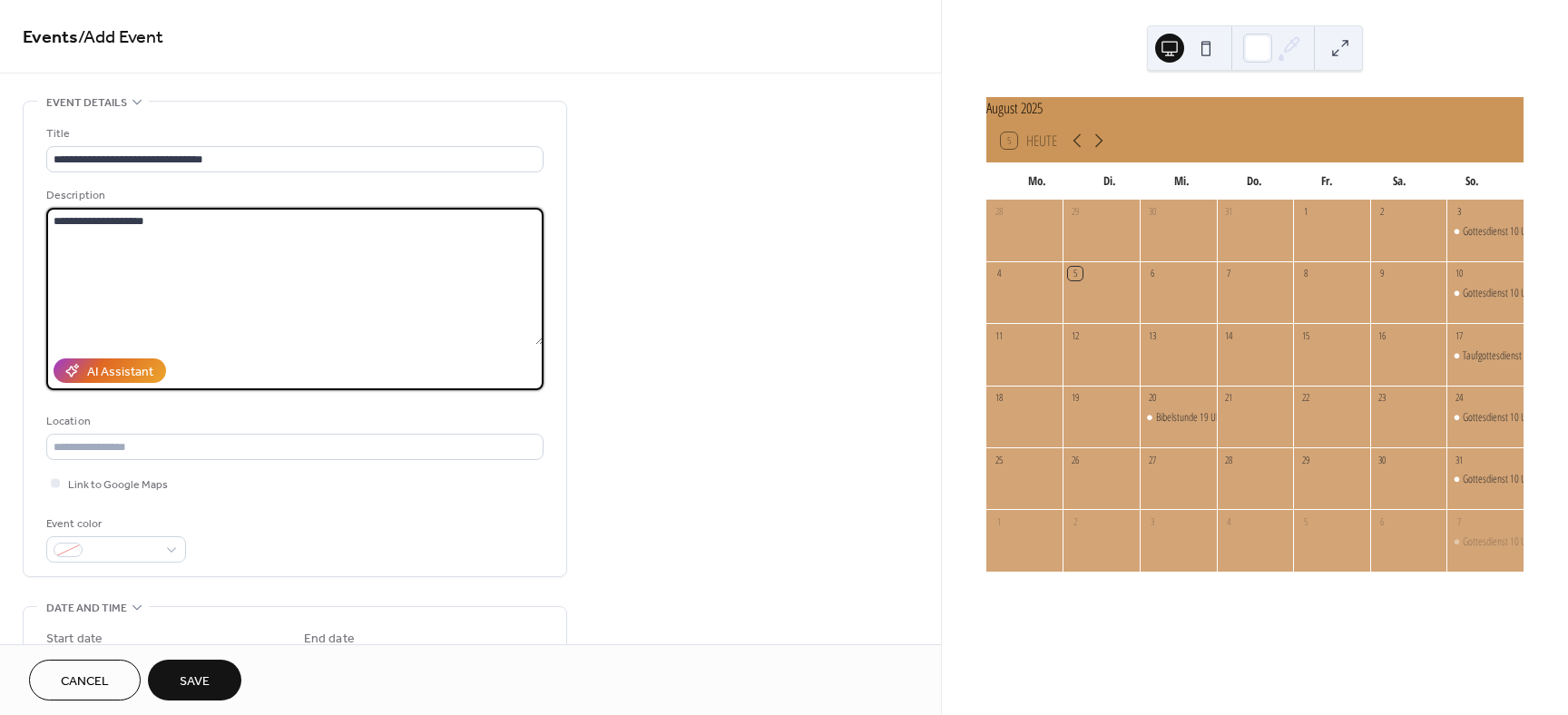 type on "**********" 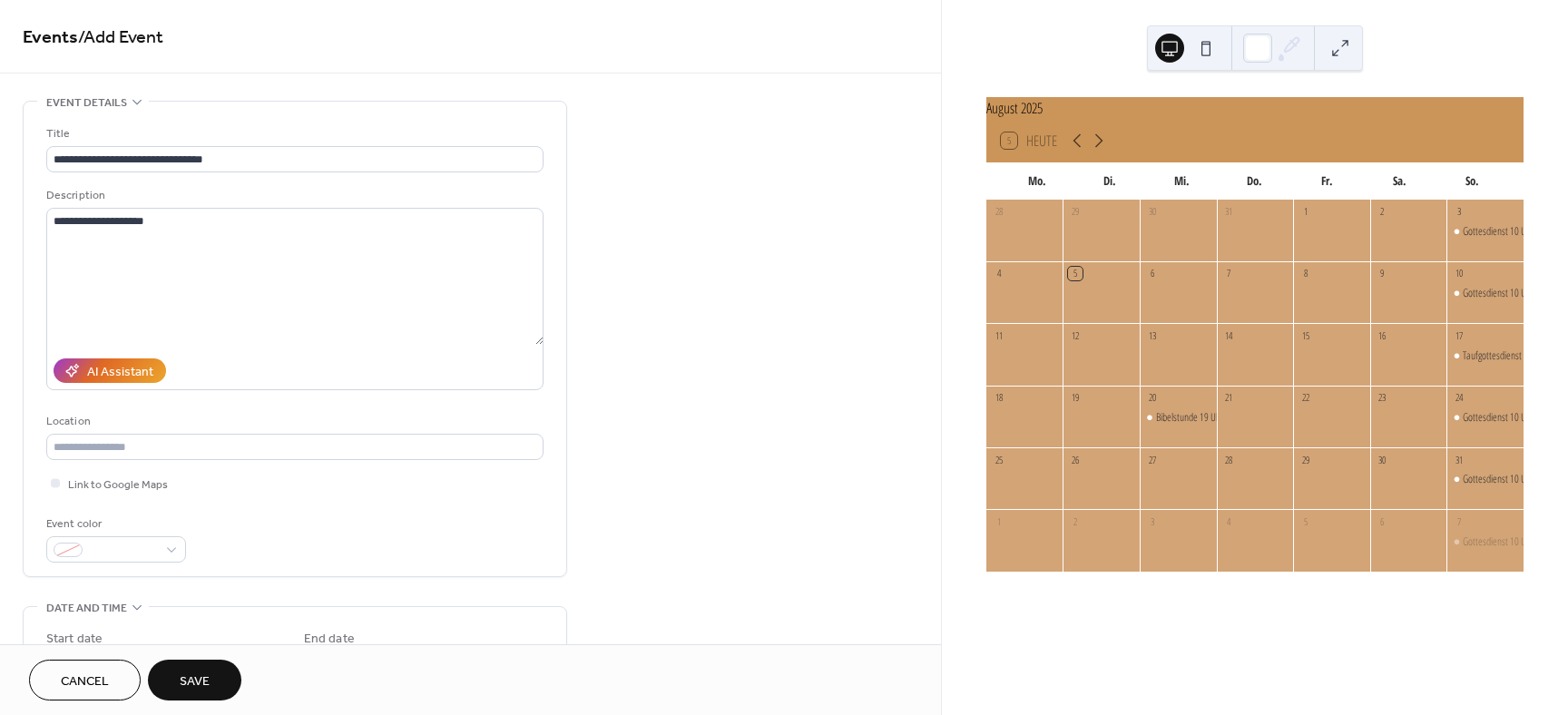 click on "**********" at bounding box center (470, 661) 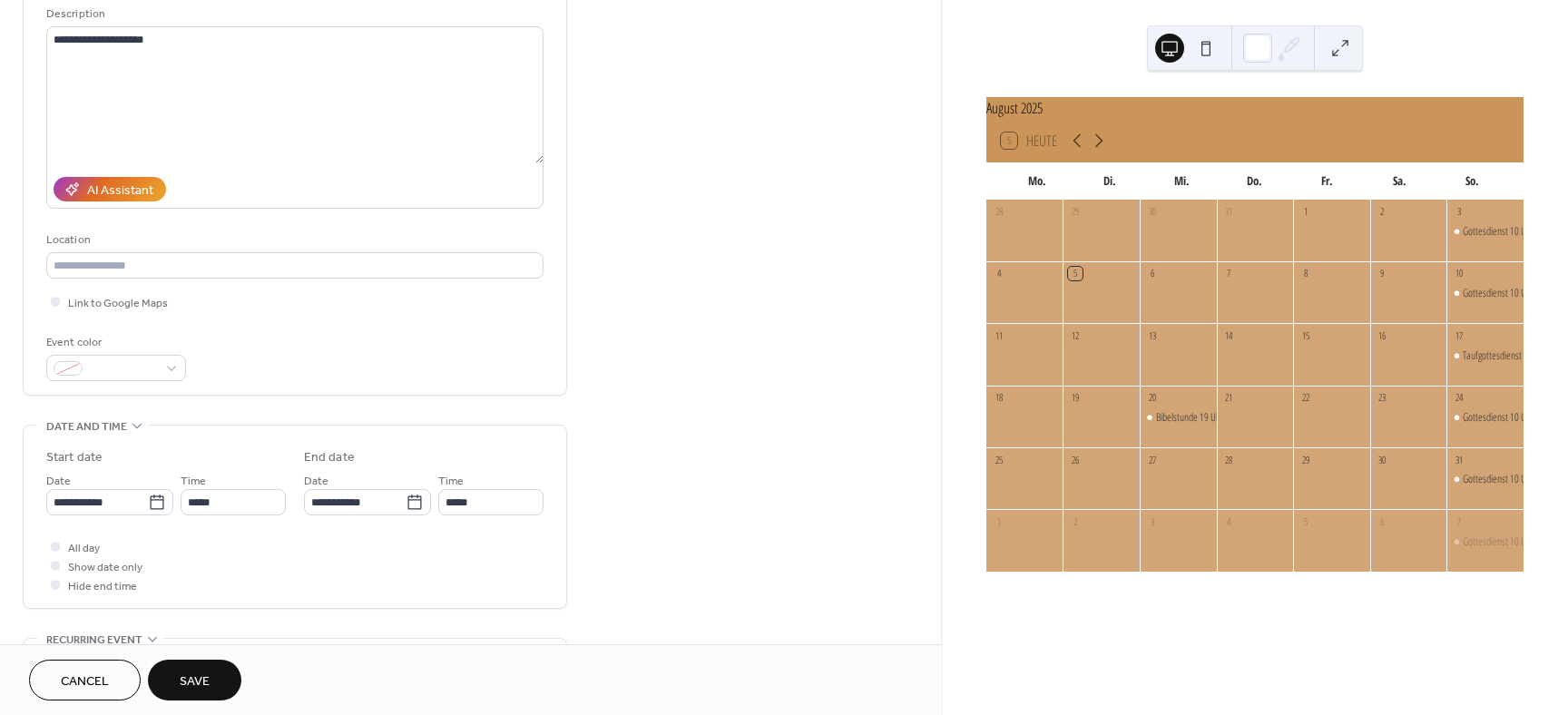 scroll, scrollTop: 218, scrollLeft: 0, axis: vertical 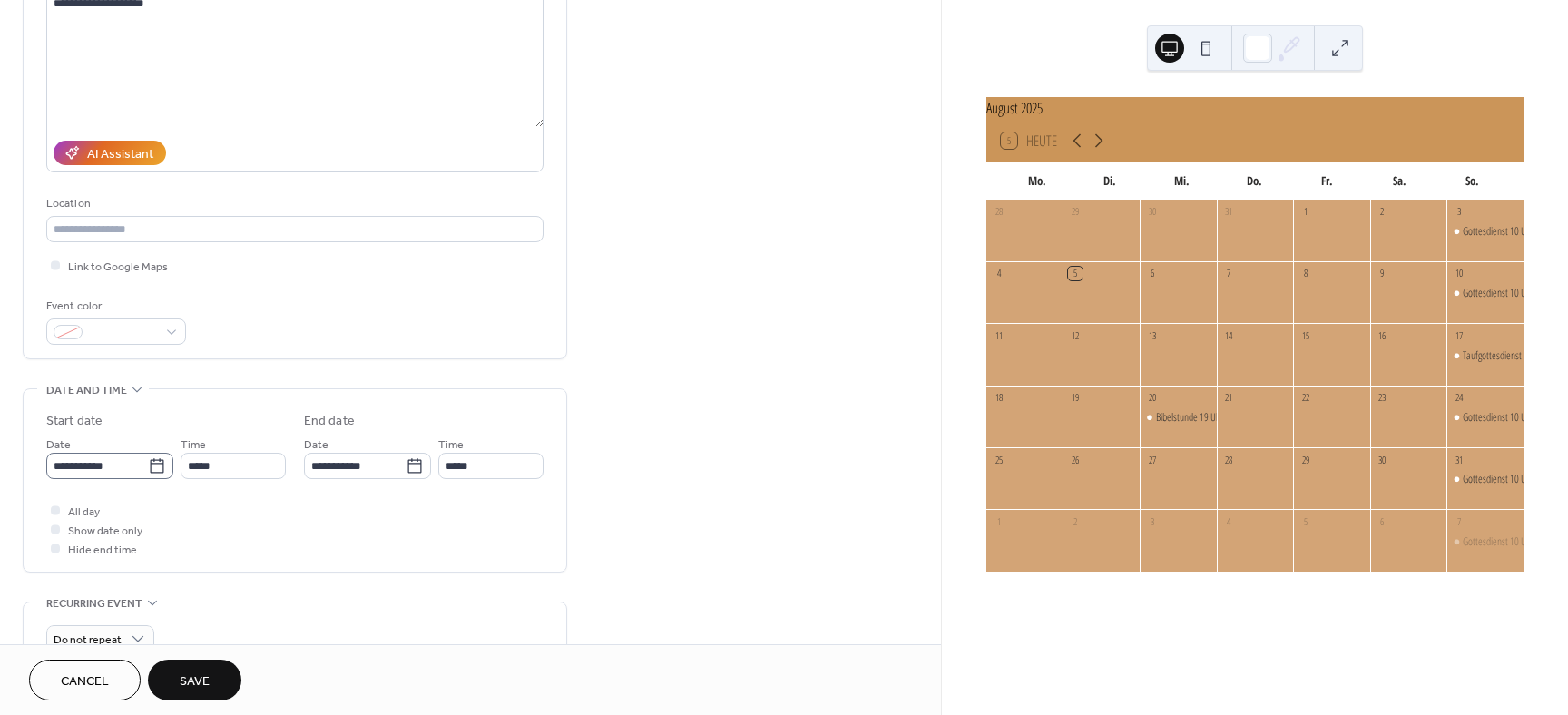 click 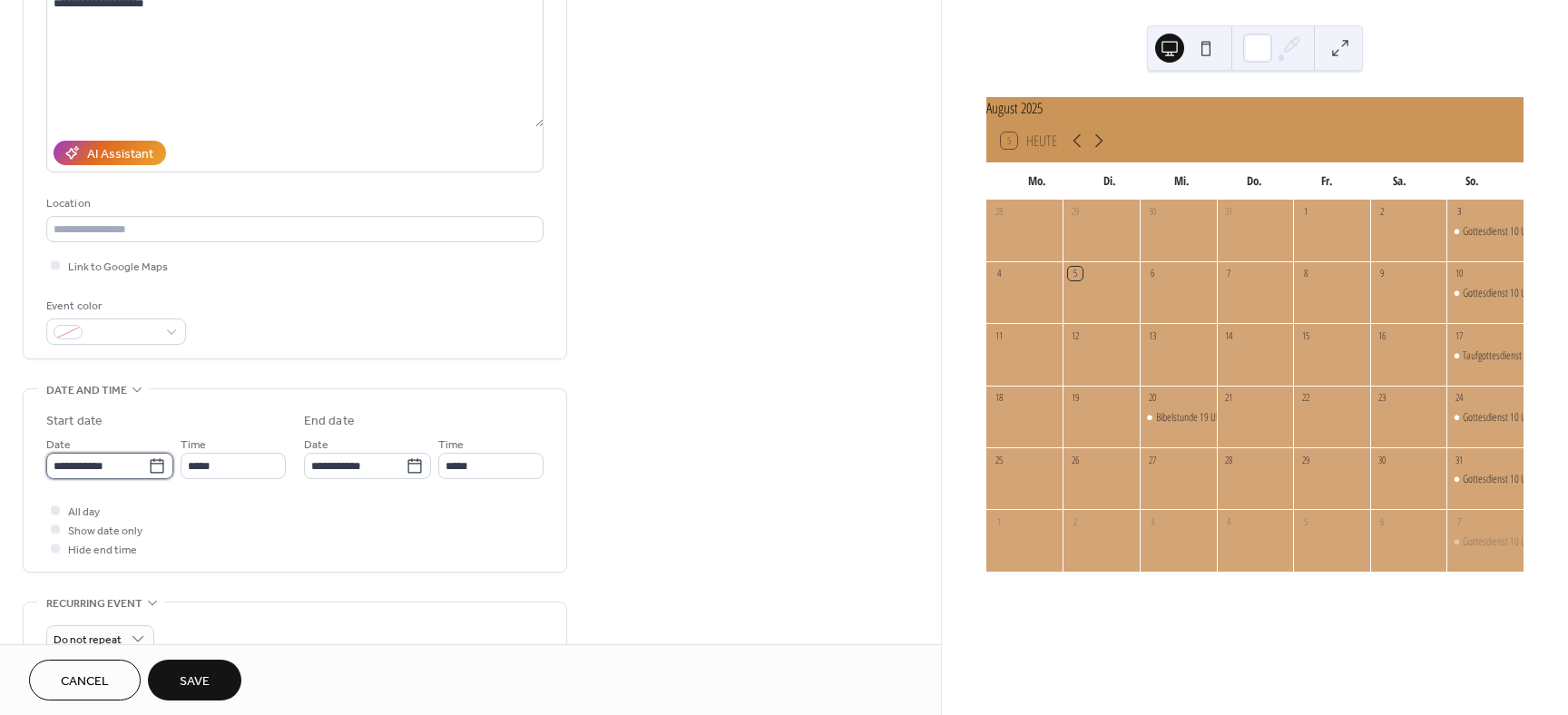 click on "**********" at bounding box center (97, 465) 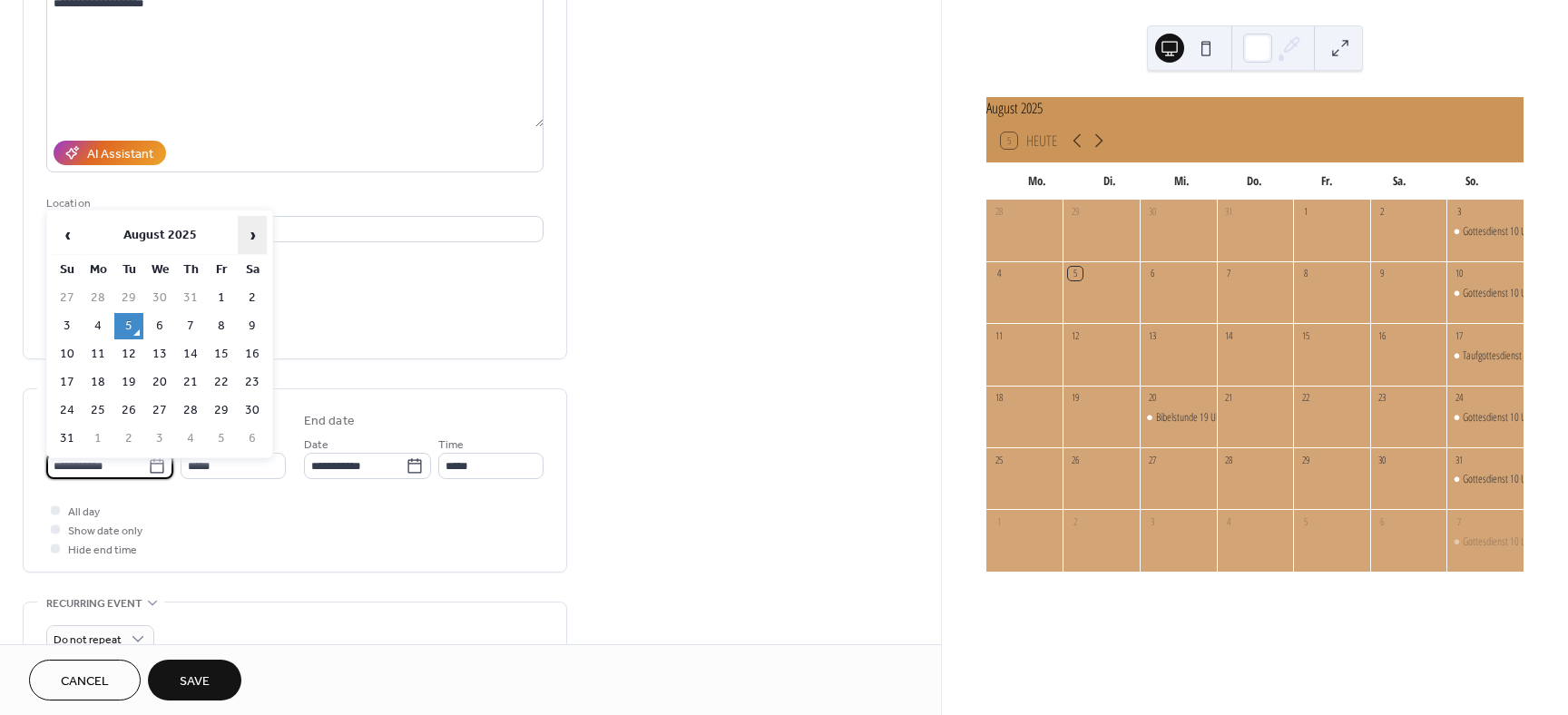 click on "›" at bounding box center (252, 235) 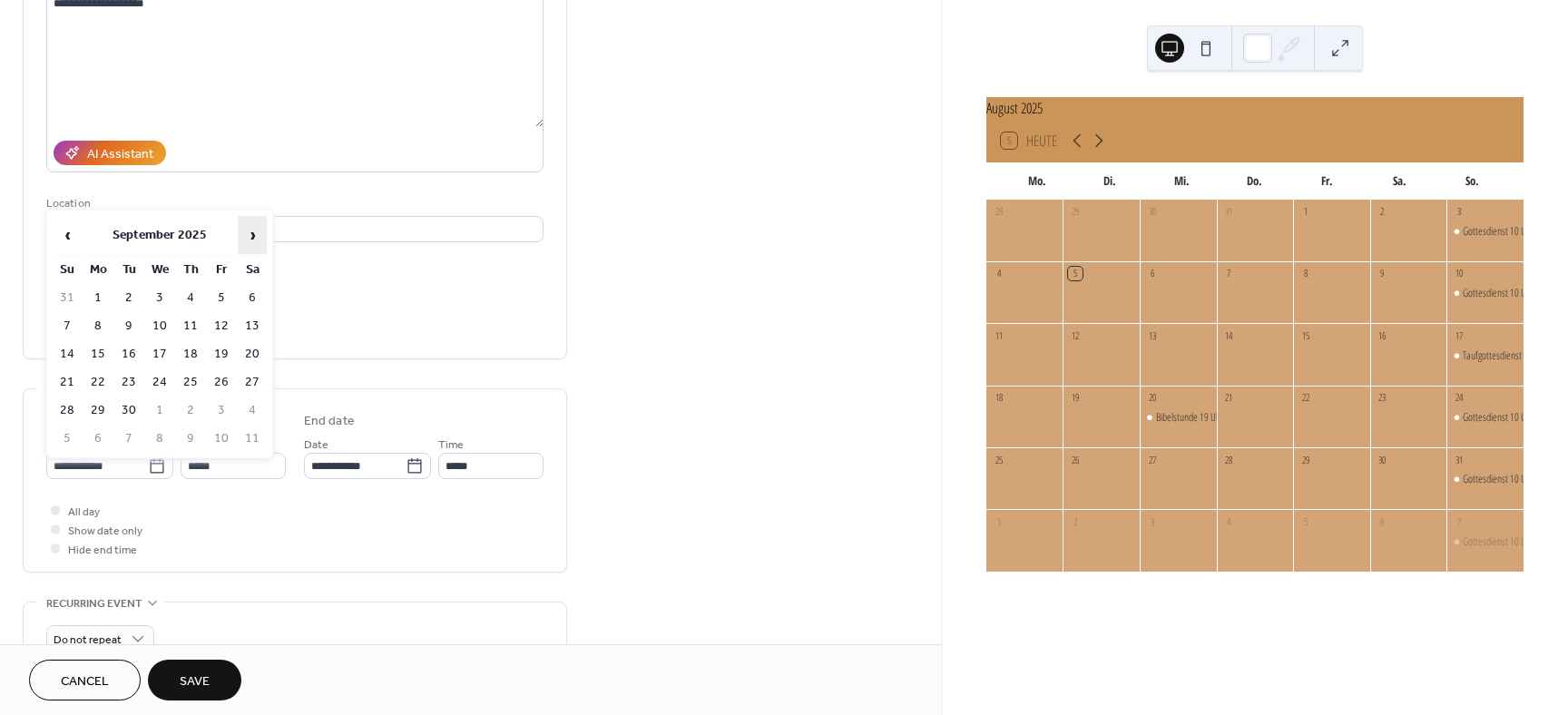 click on "›" at bounding box center (252, 235) 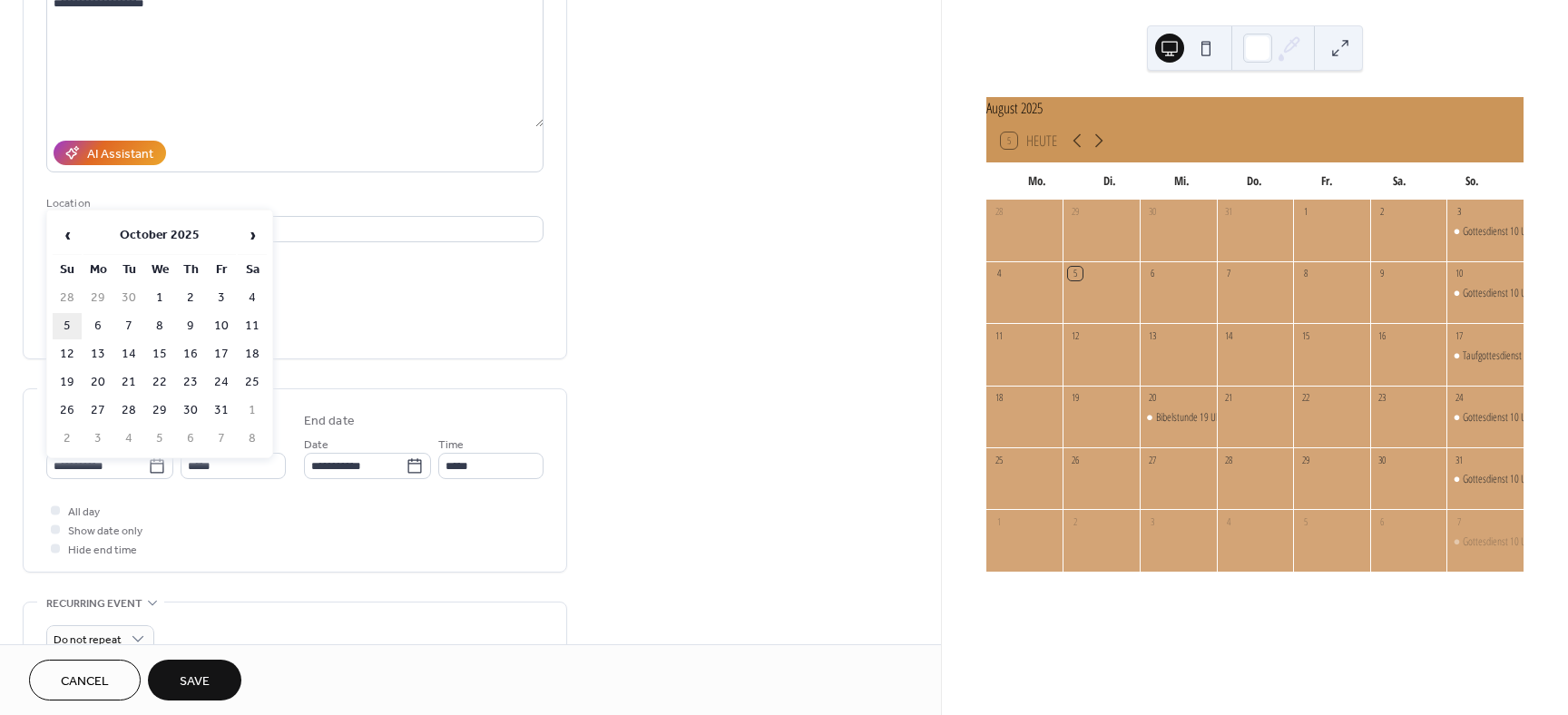 click on "5" at bounding box center (67, 326) 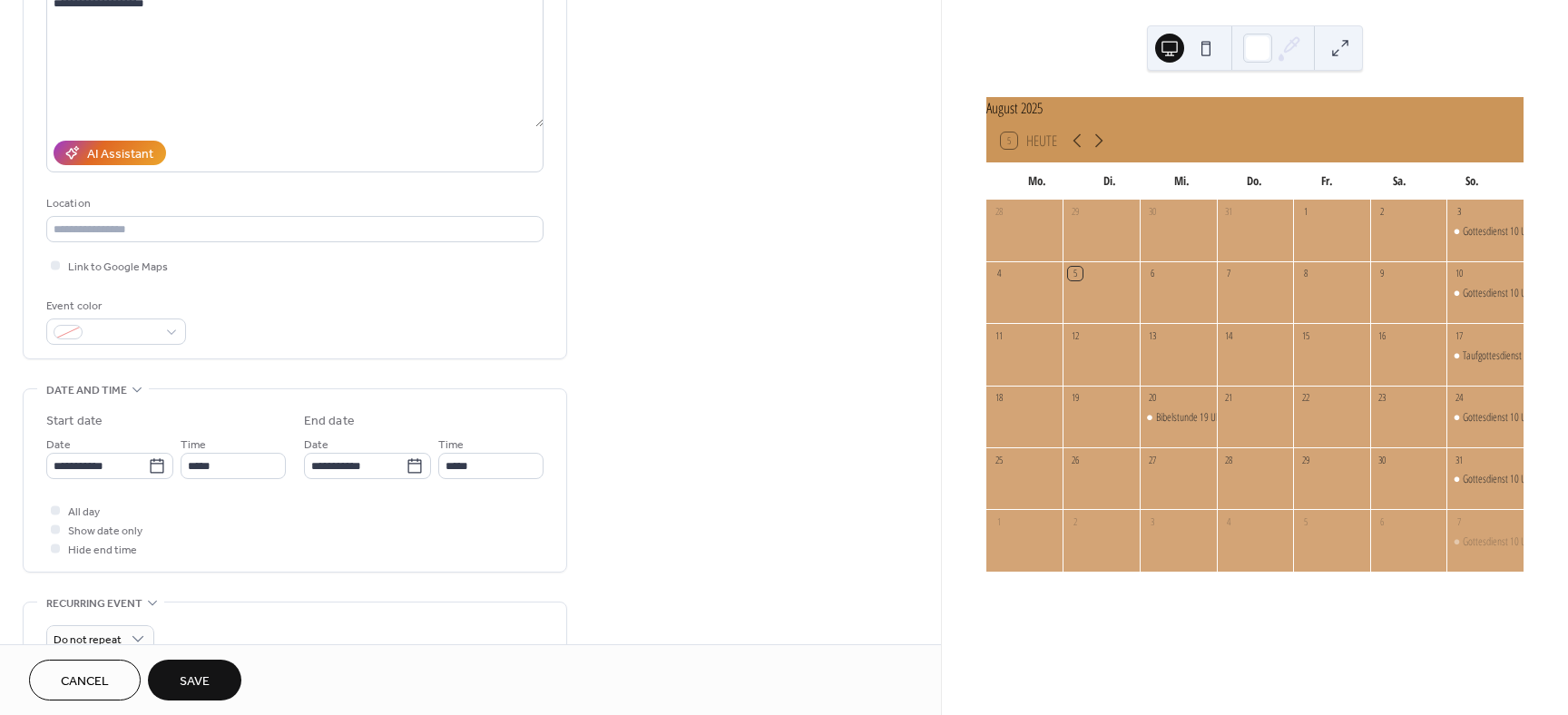 type on "**********" 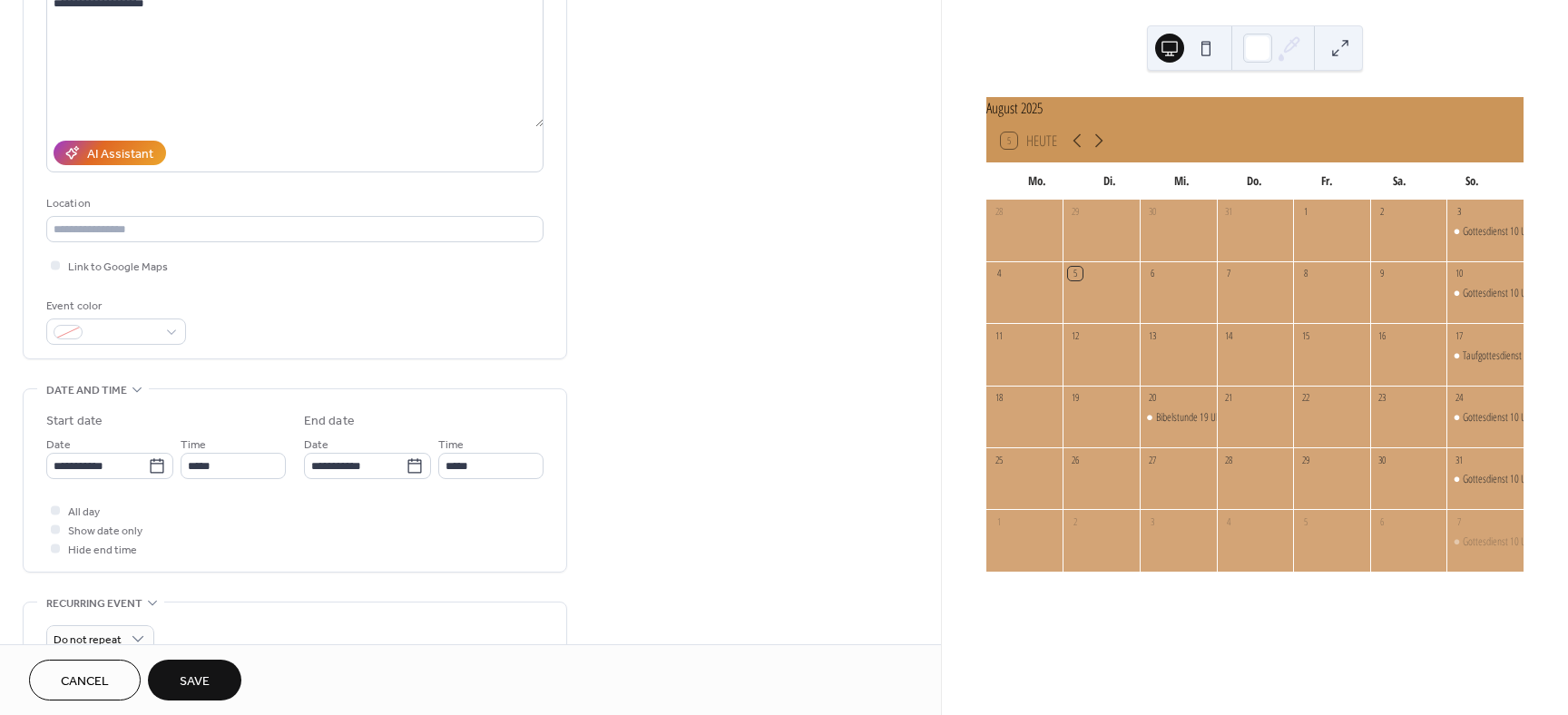 type on "**********" 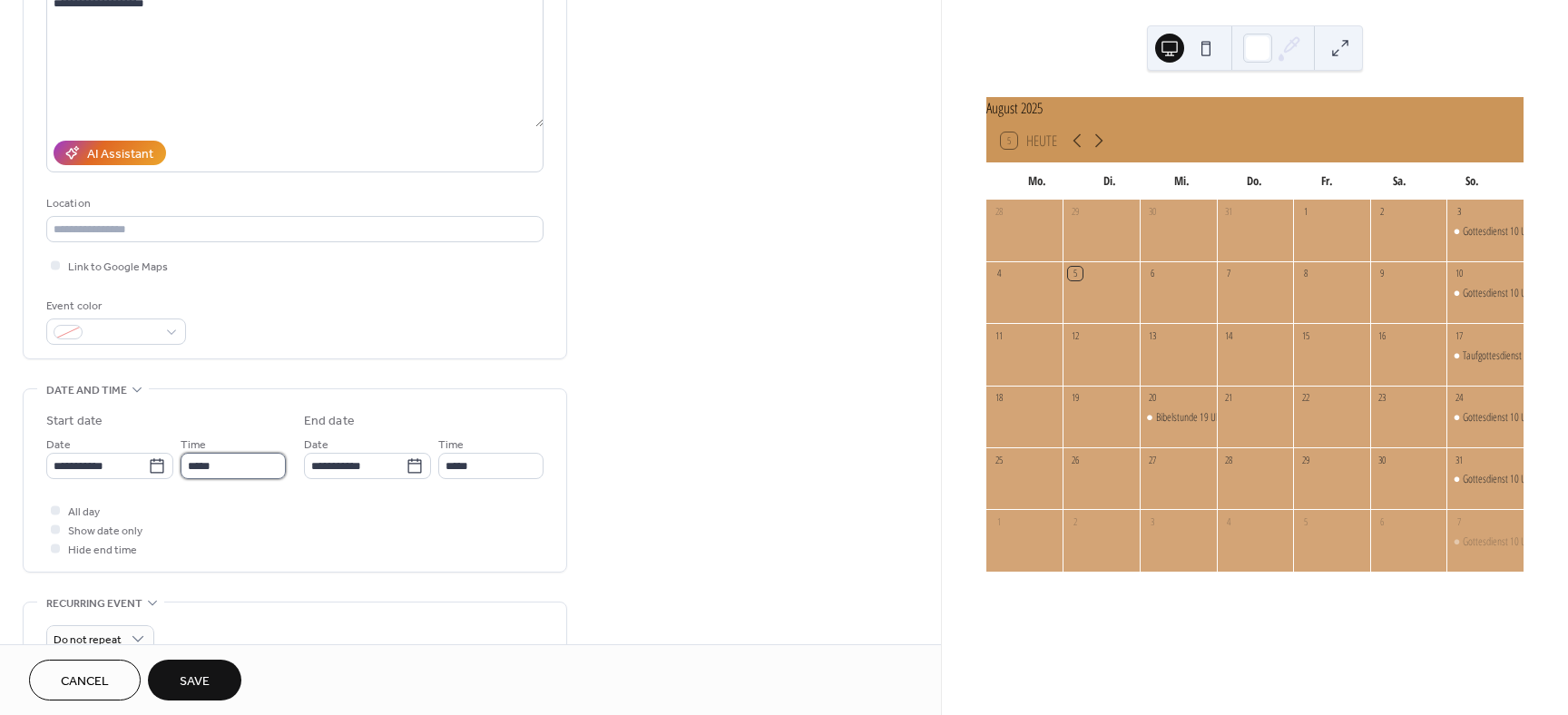 click on "*****" at bounding box center (233, 465) 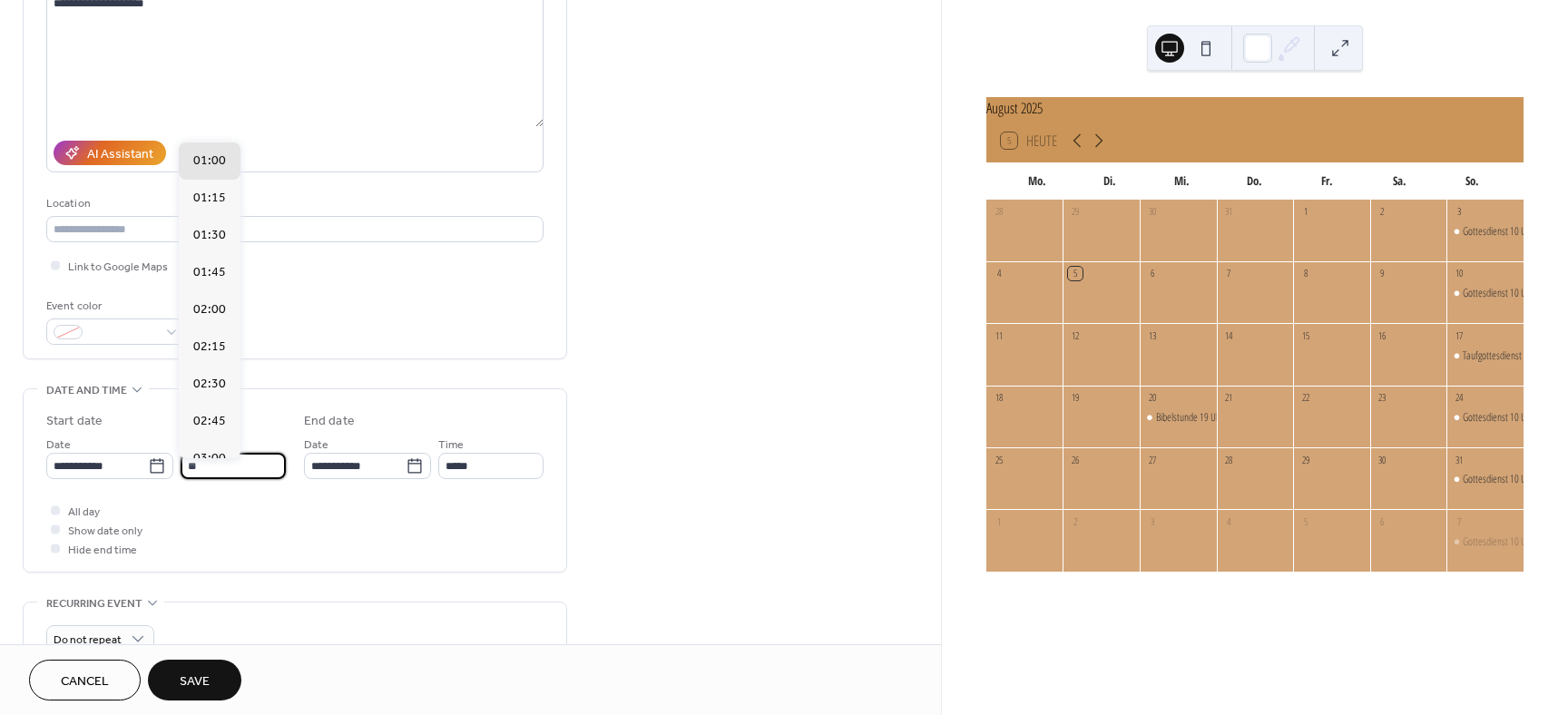 scroll, scrollTop: 1470, scrollLeft: 0, axis: vertical 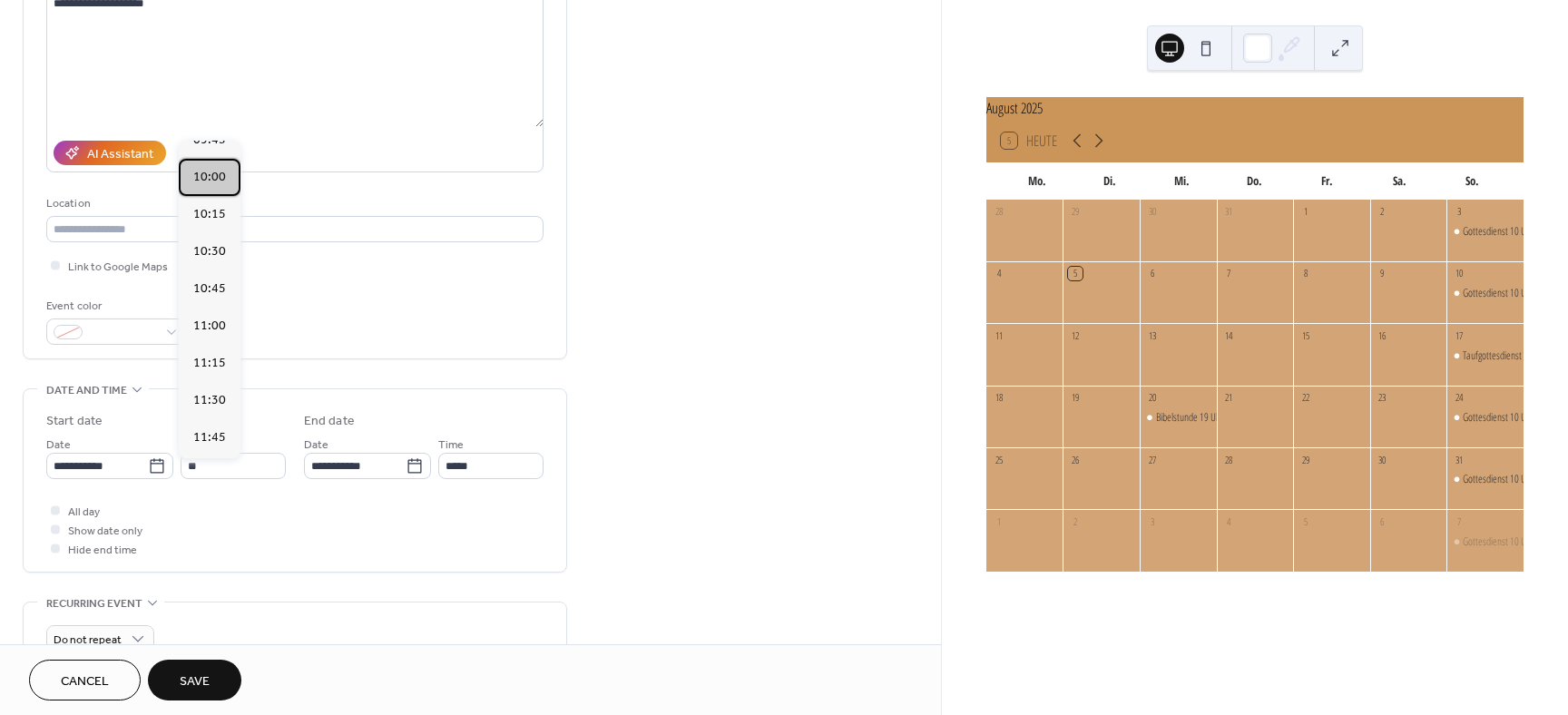 click on "10:00" at bounding box center (210, 177) 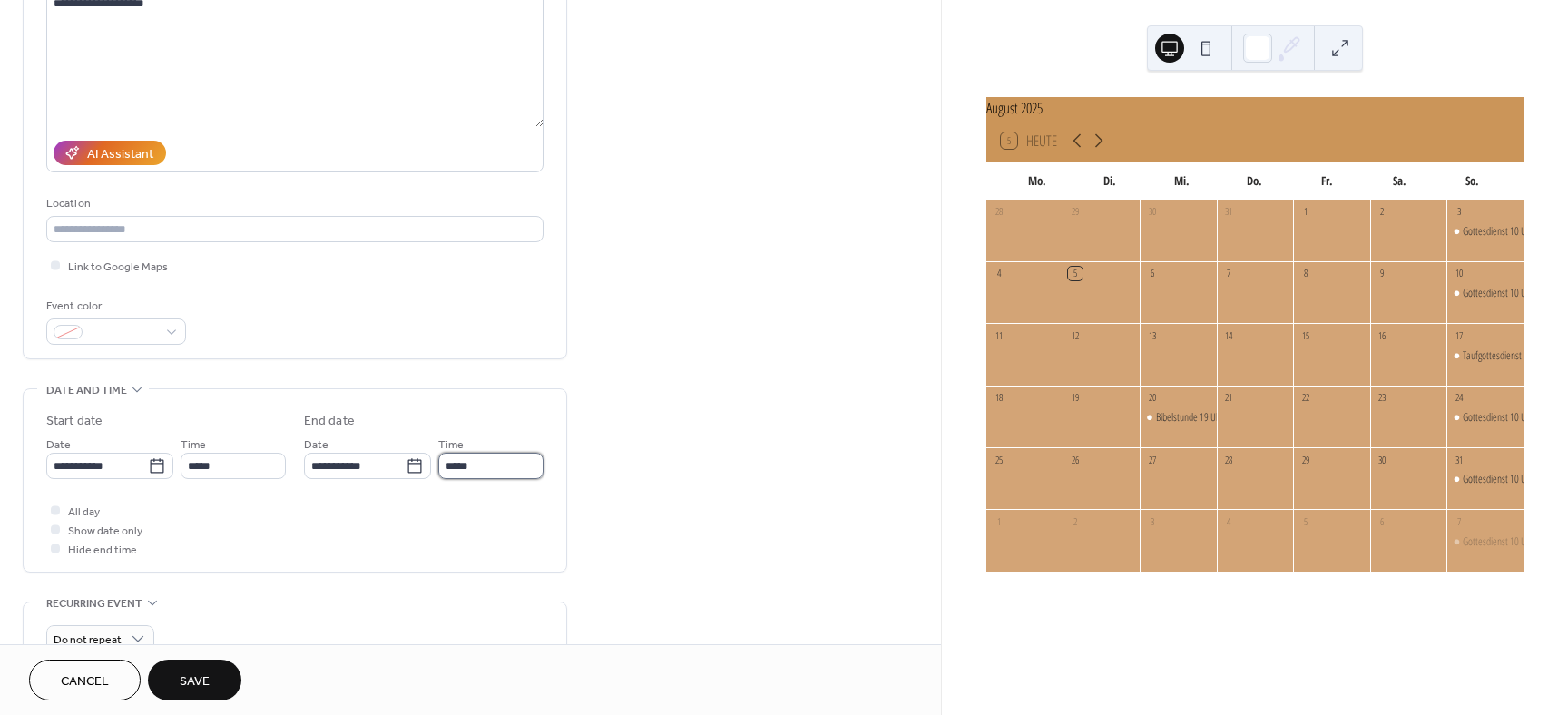 click on "*****" at bounding box center [491, 465] 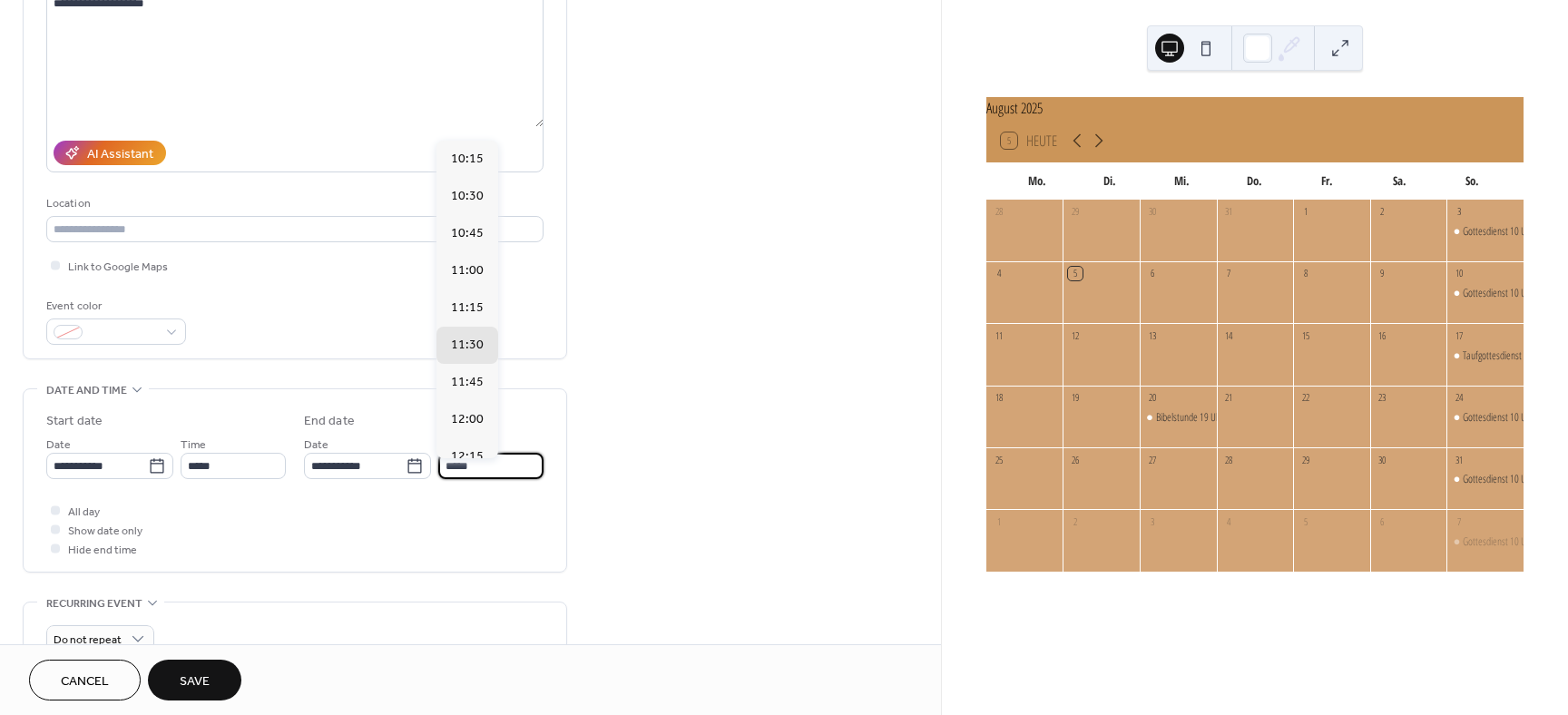 type on "*****" 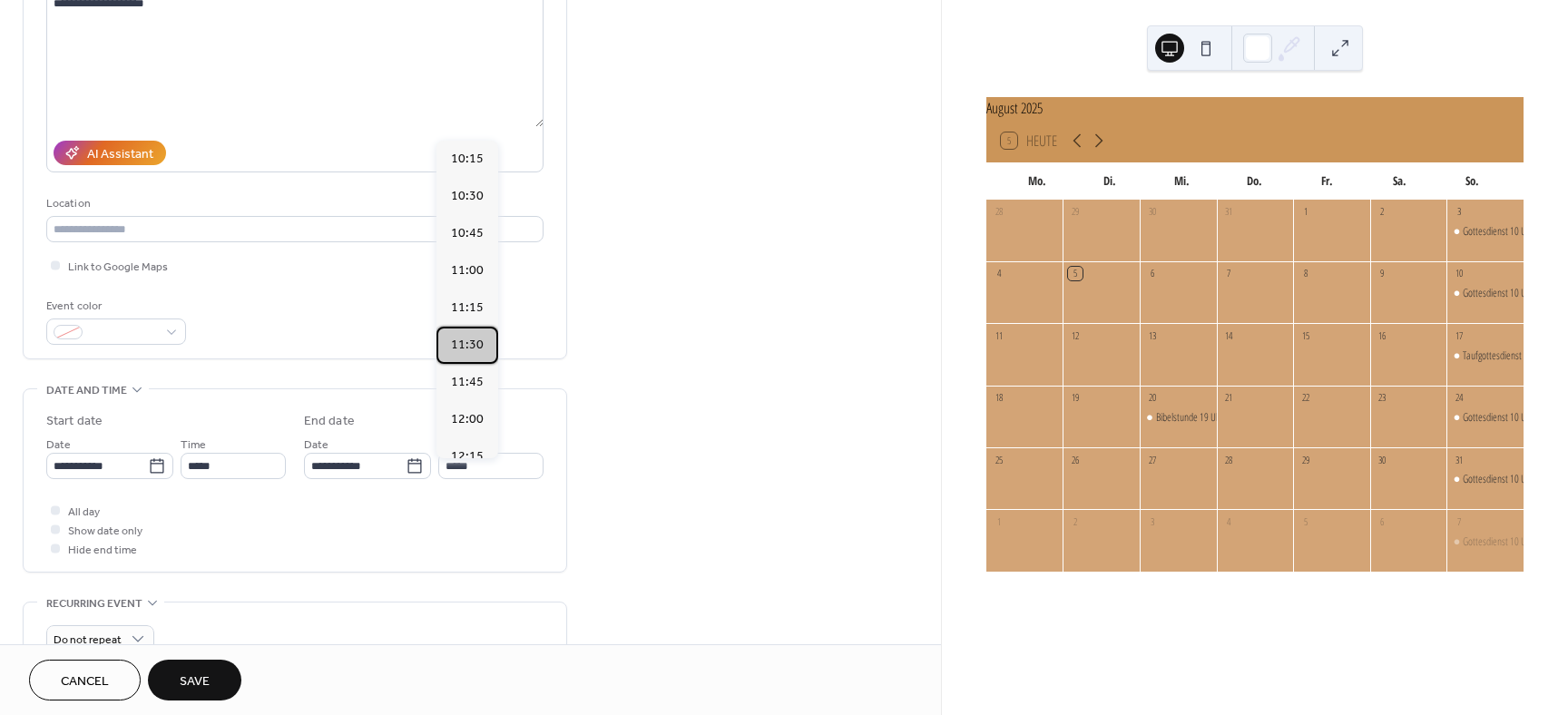 click on "11:30" at bounding box center (467, 345) 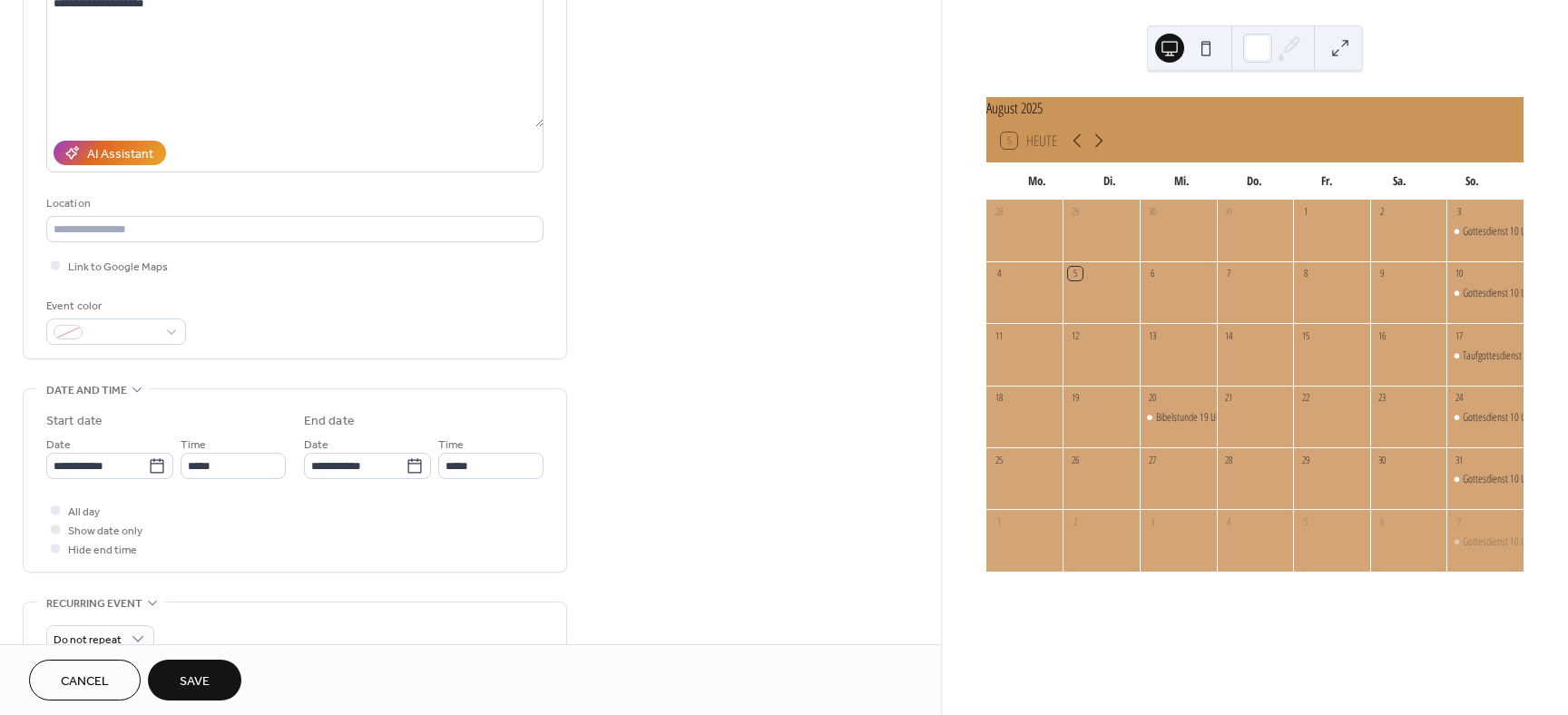 click on "Save" at bounding box center (194, 681) 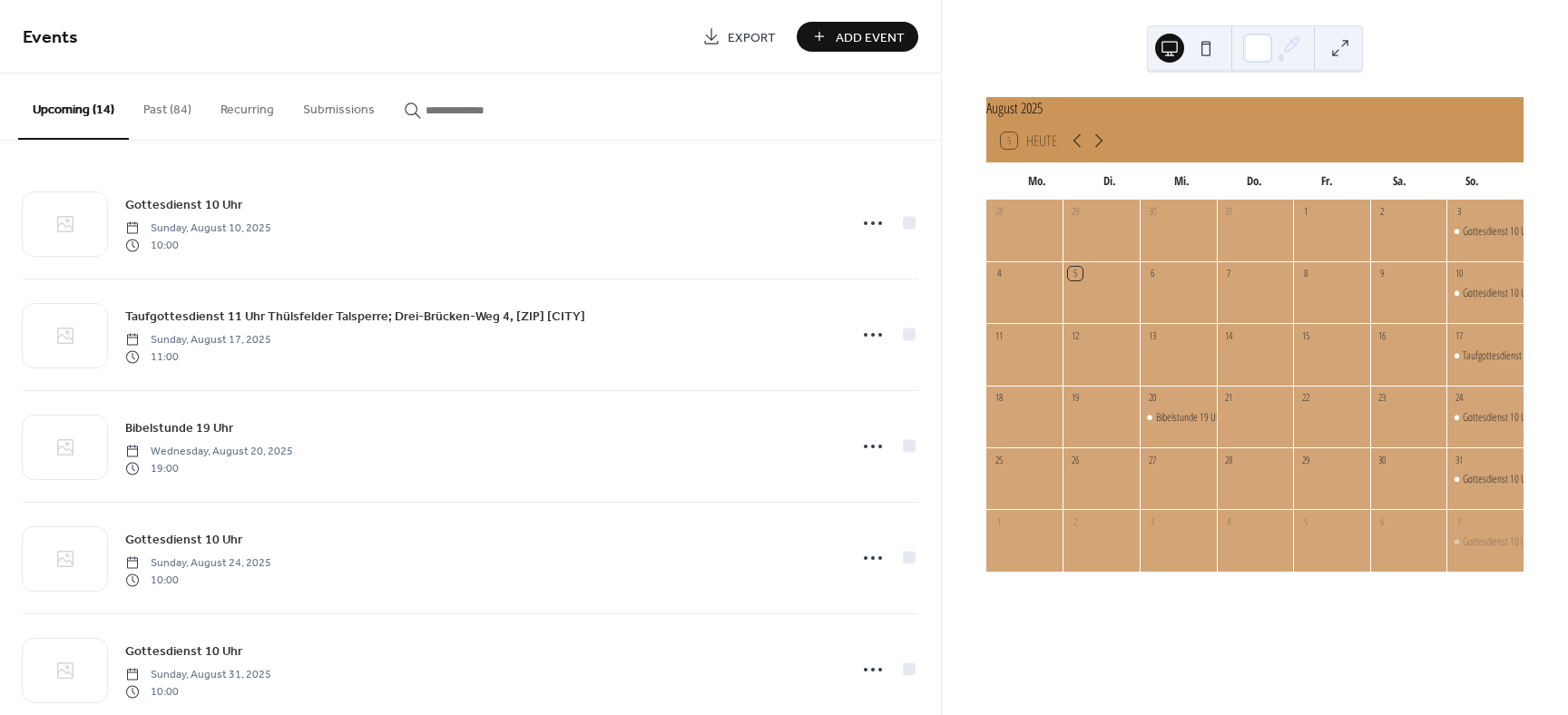 click on "Add Event" at bounding box center [858, 36] 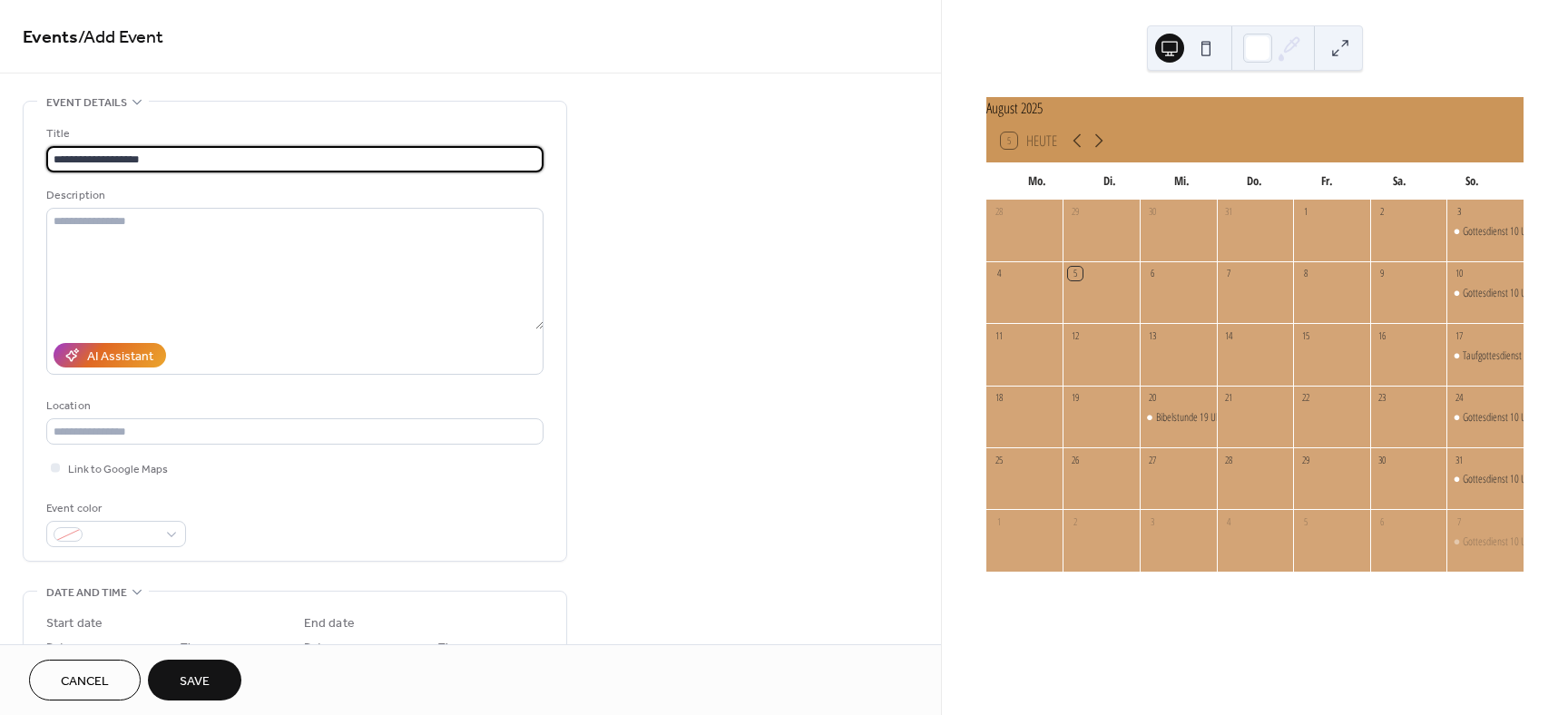 type on "**********" 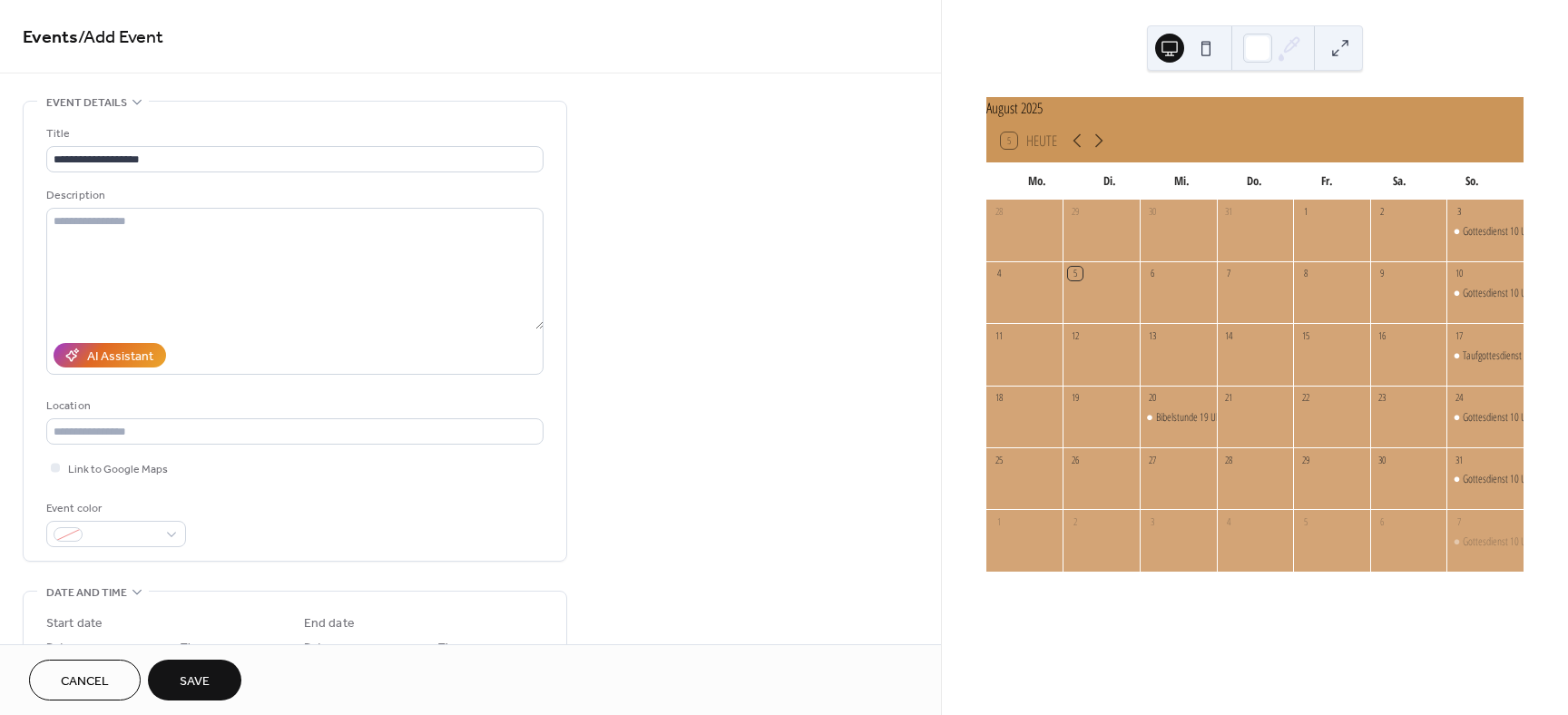 click on "**********" at bounding box center [470, 653] 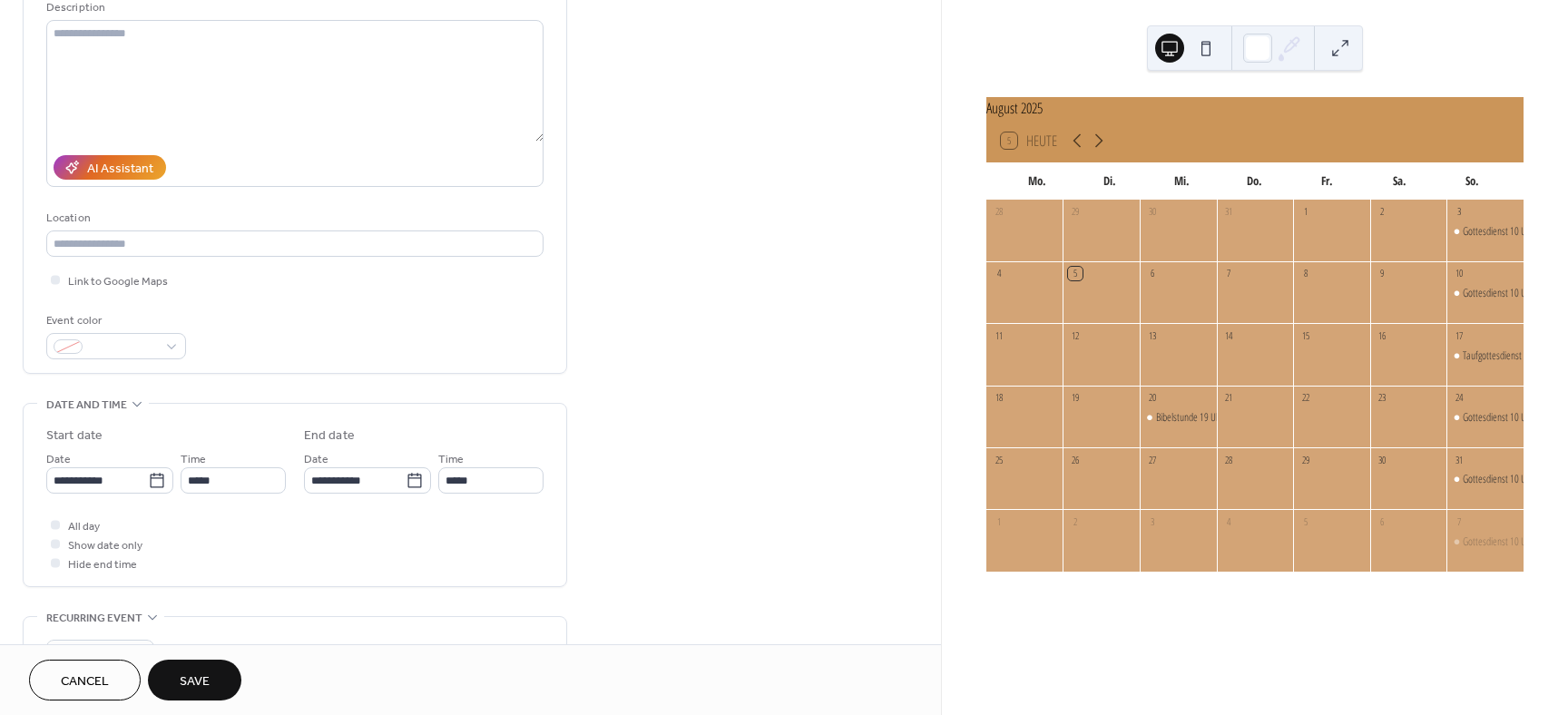scroll, scrollTop: 191, scrollLeft: 0, axis: vertical 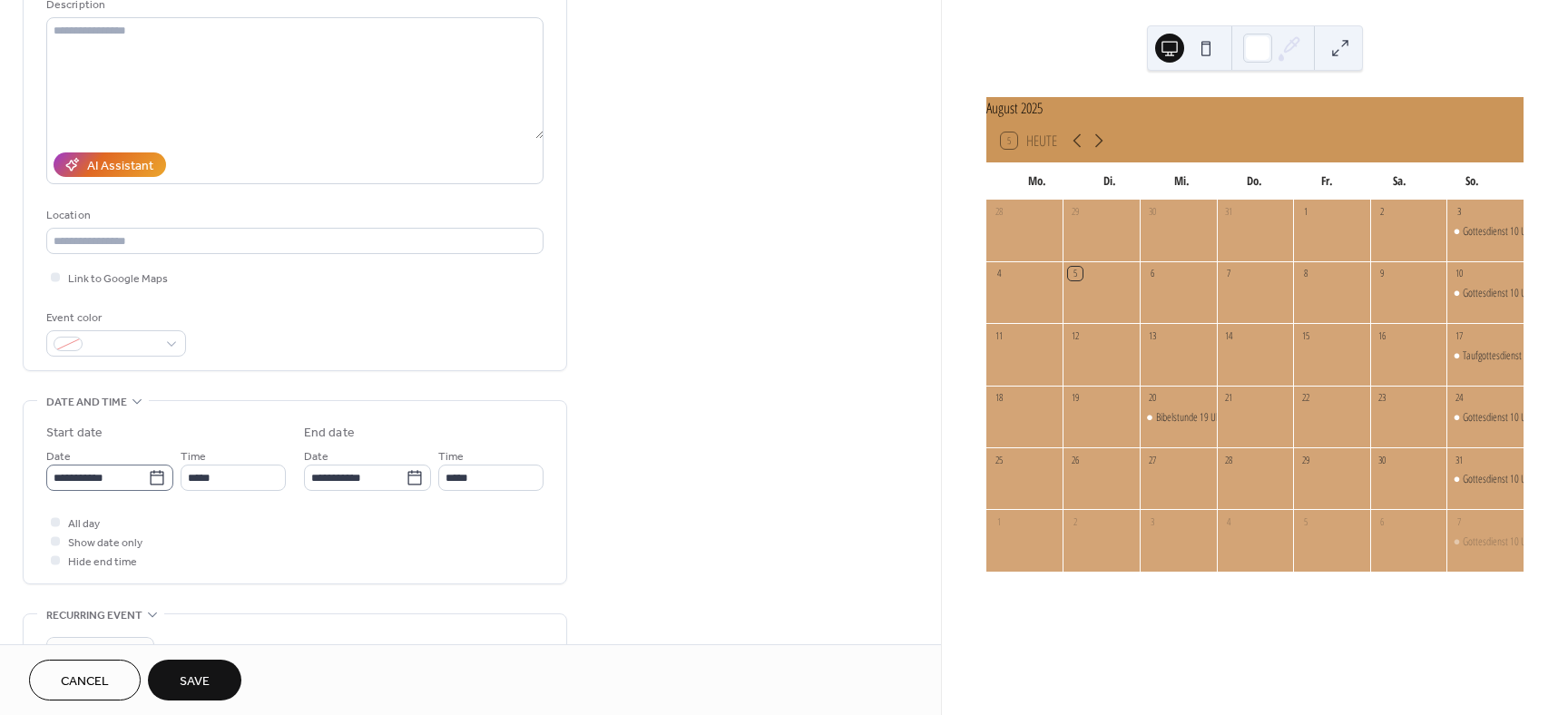 click 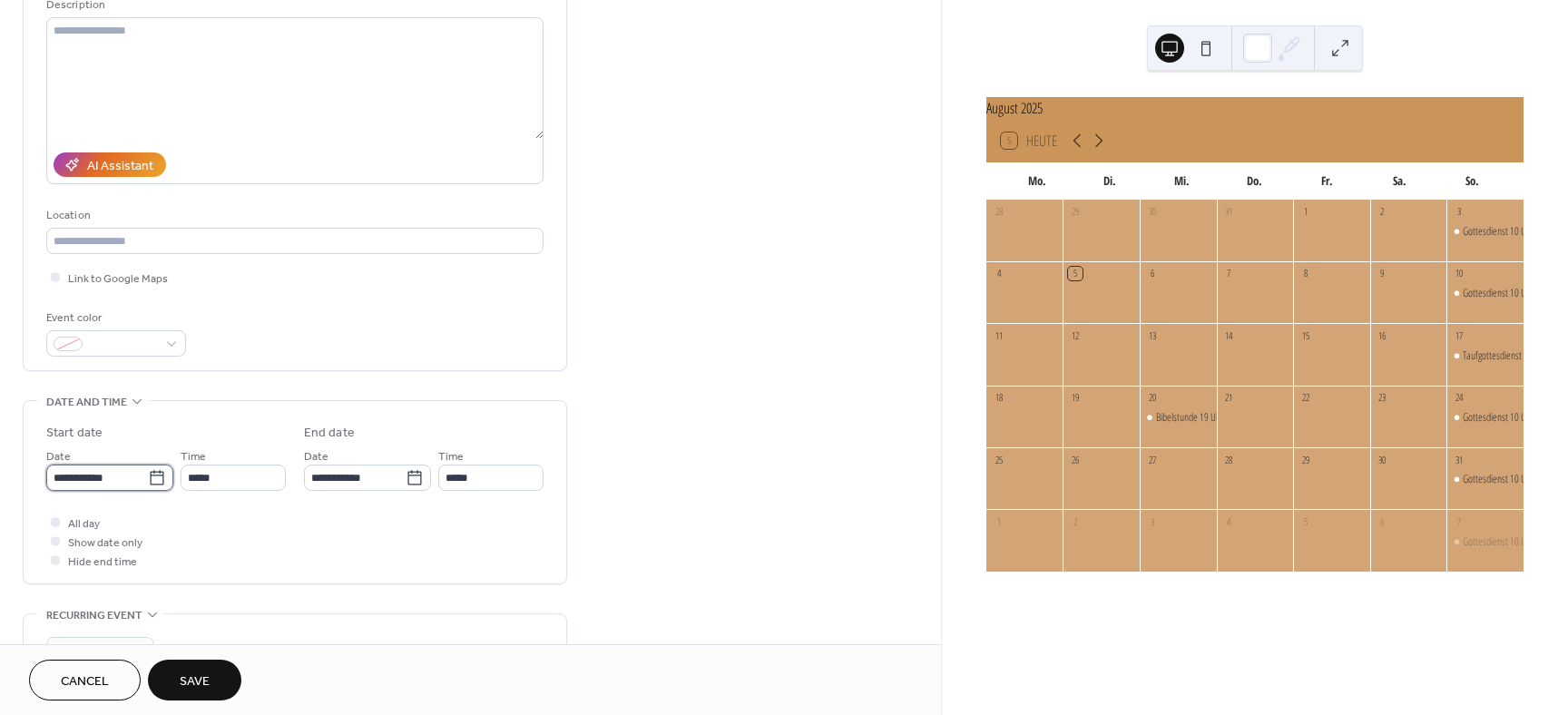 click on "**********" at bounding box center [97, 477] 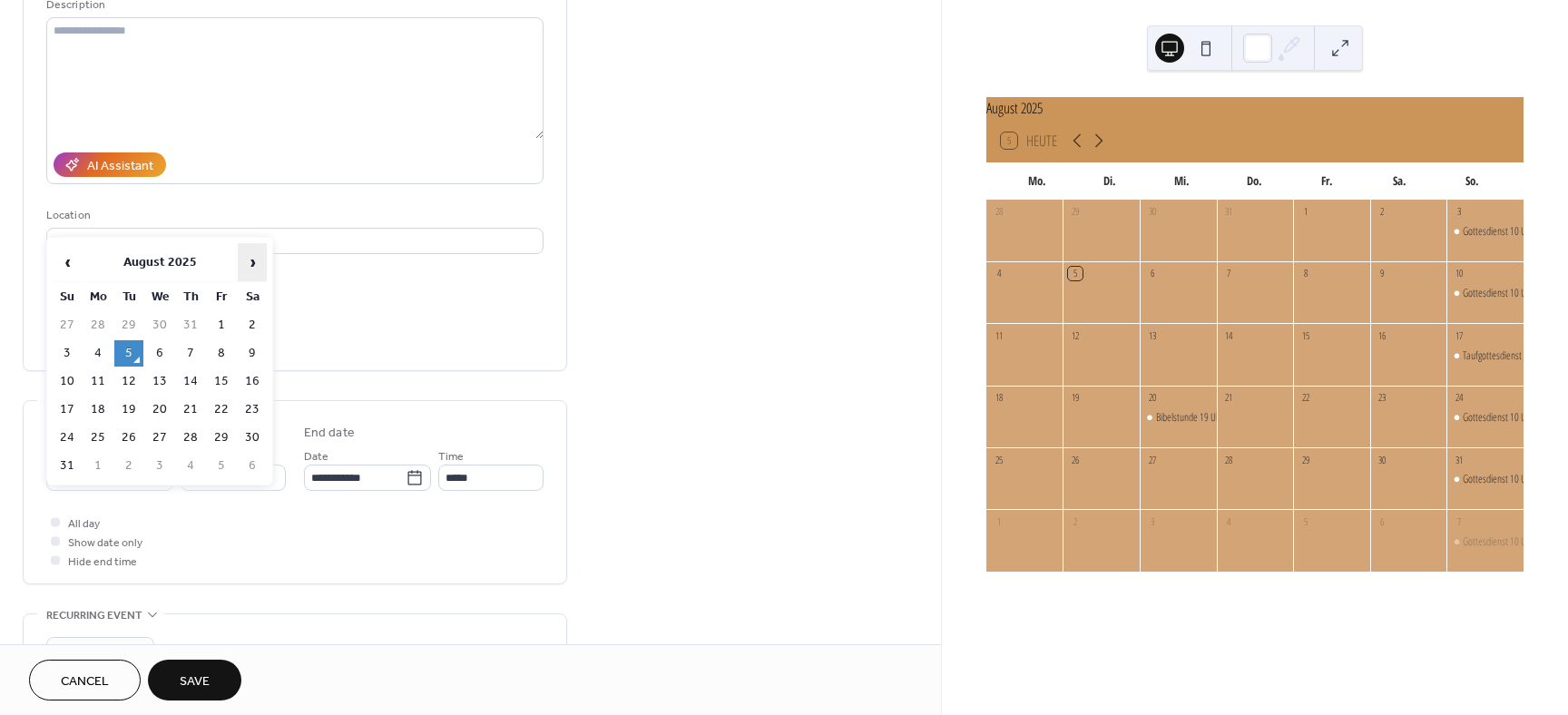 click on "›" at bounding box center [252, 262] 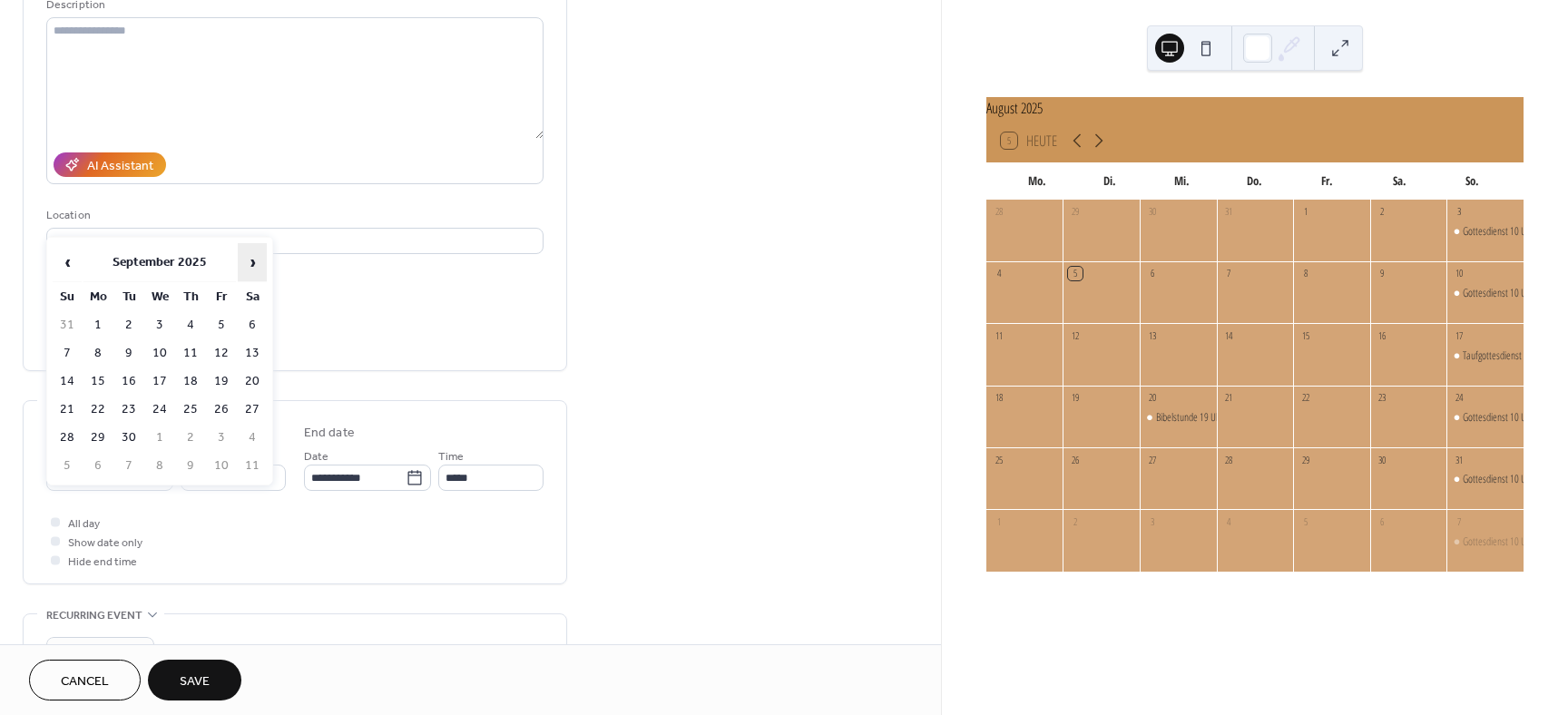 click on "›" at bounding box center (252, 262) 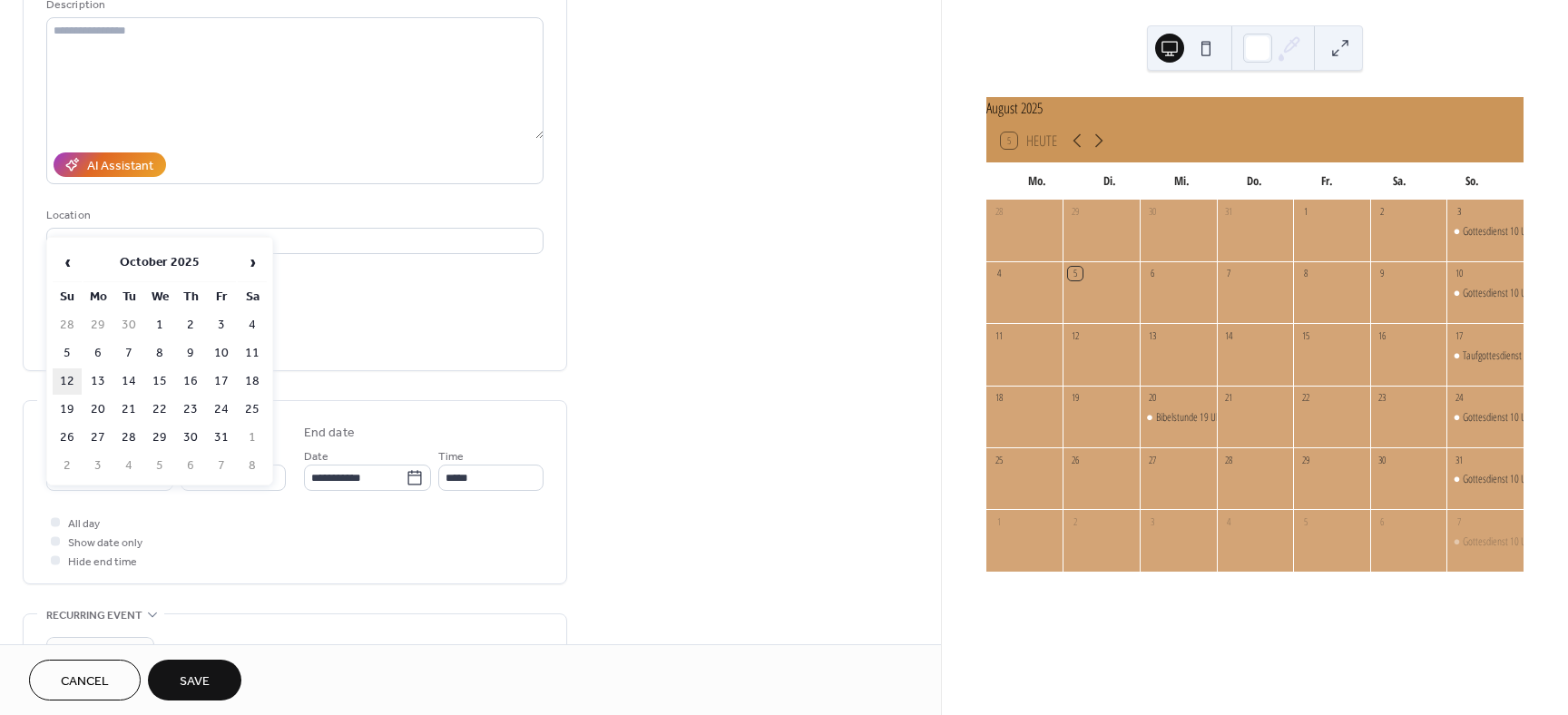 click on "12" at bounding box center (67, 381) 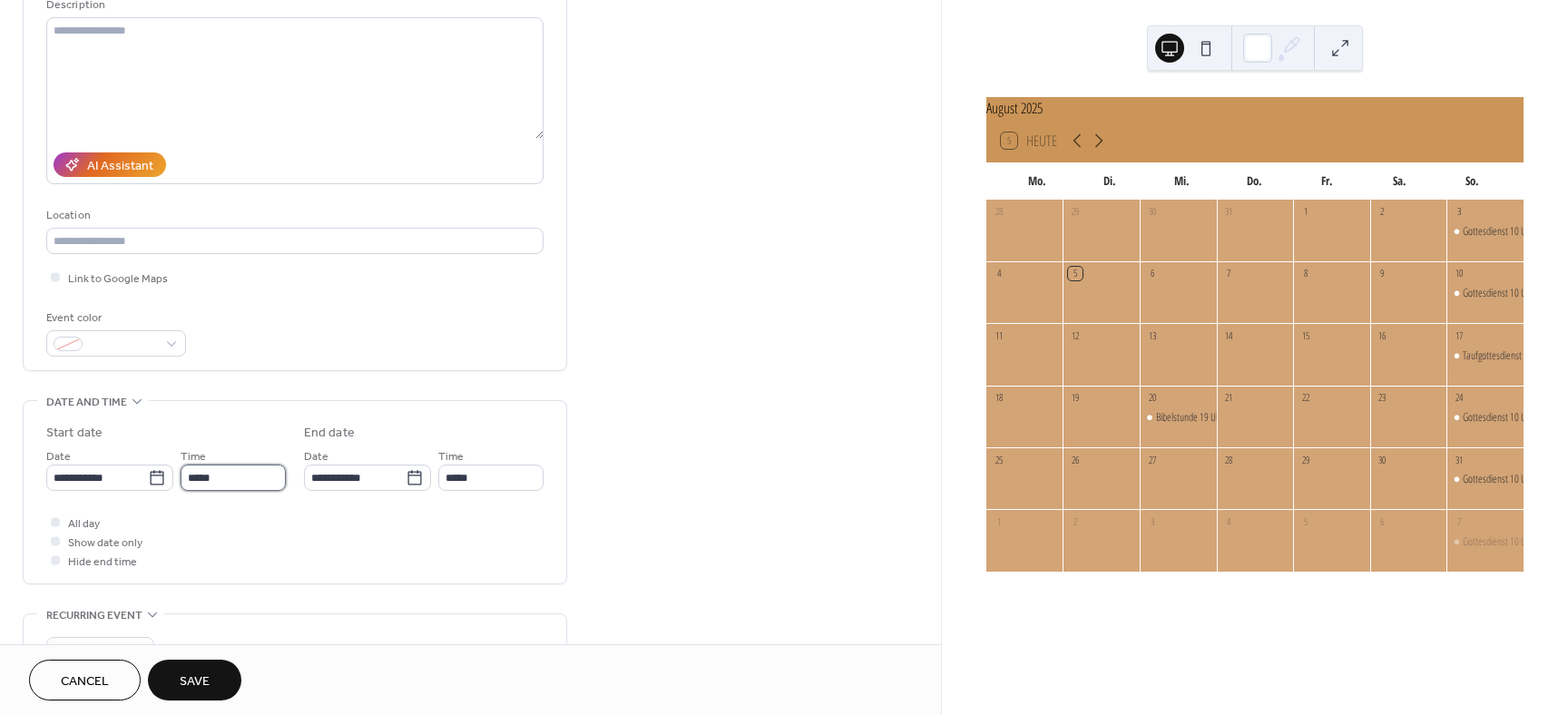 click on "*****" at bounding box center (233, 477) 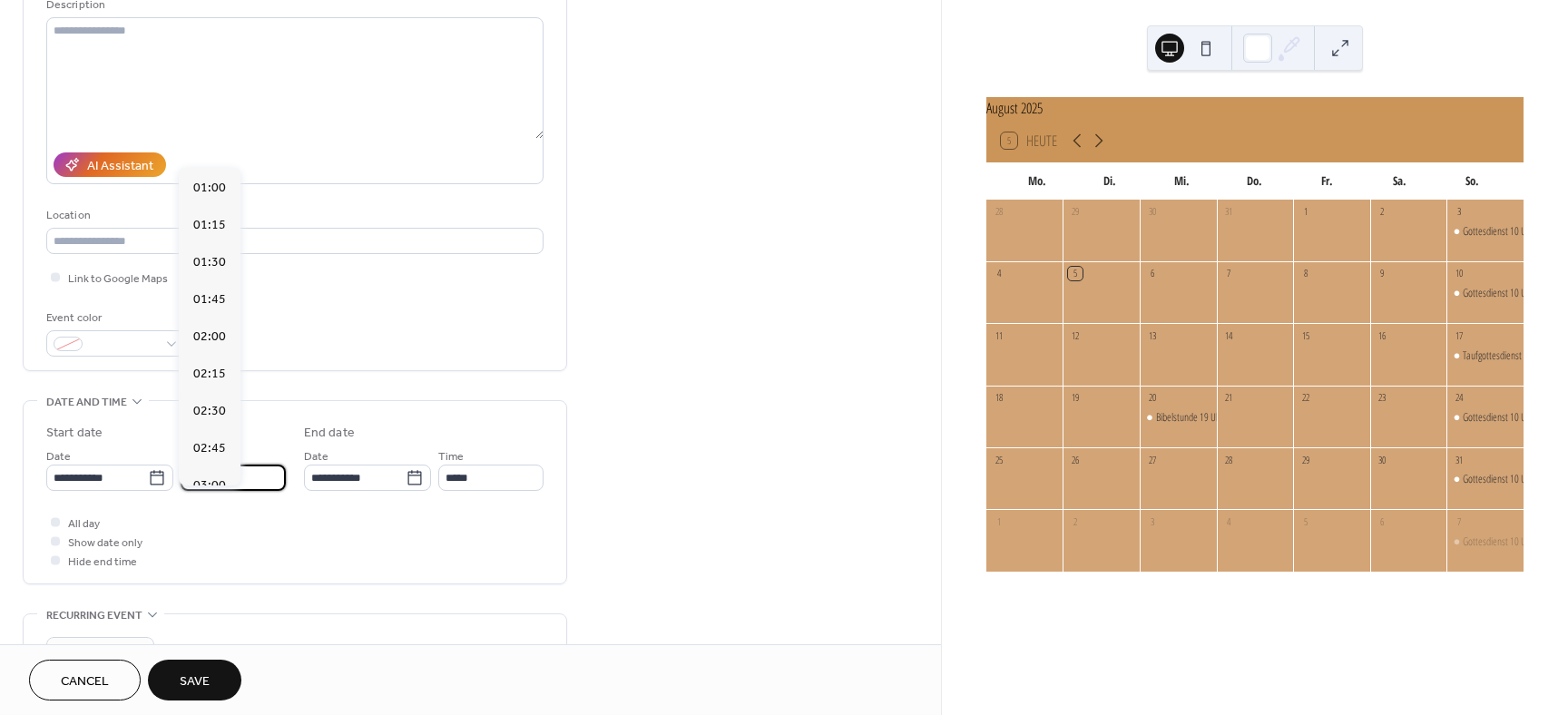 scroll, scrollTop: 1470, scrollLeft: 0, axis: vertical 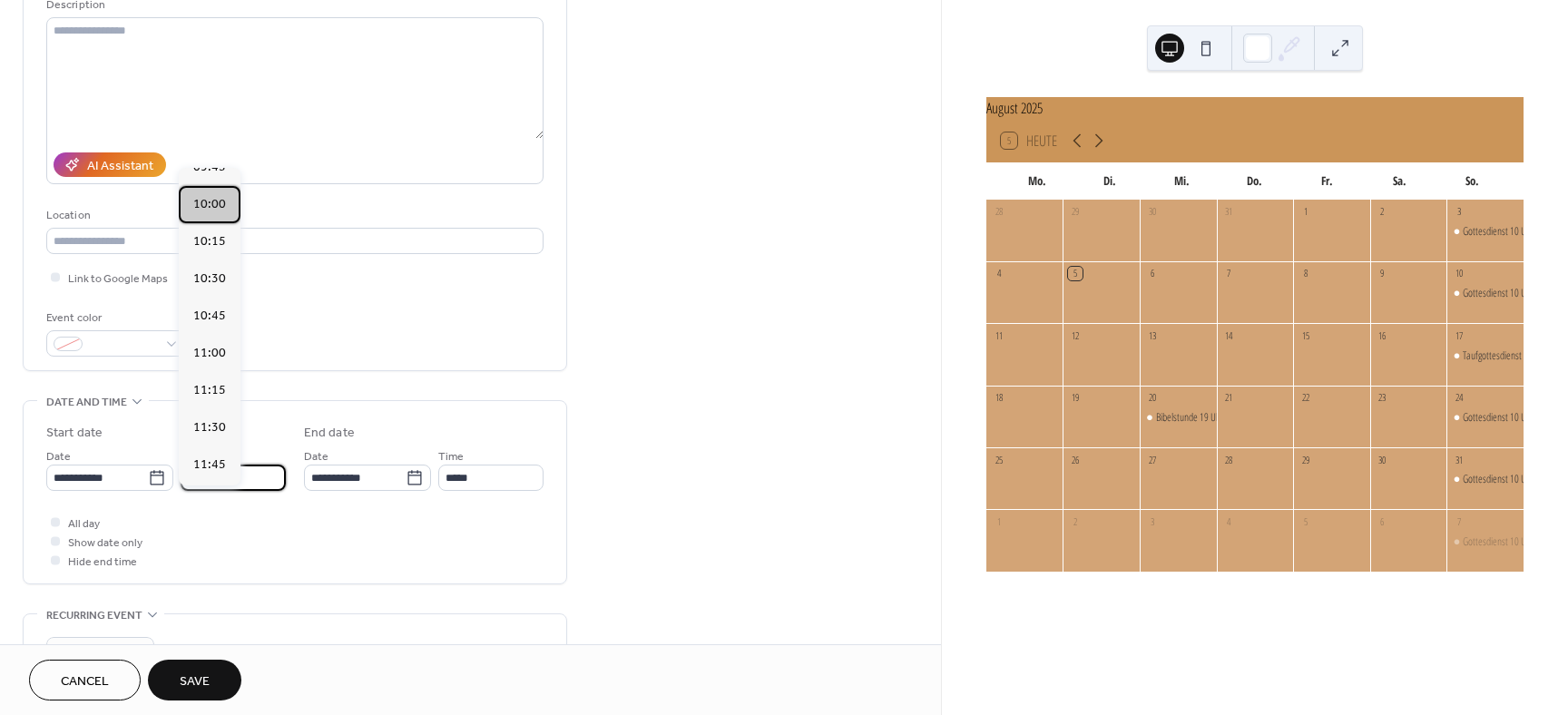 click on "10:00" at bounding box center [210, 204] 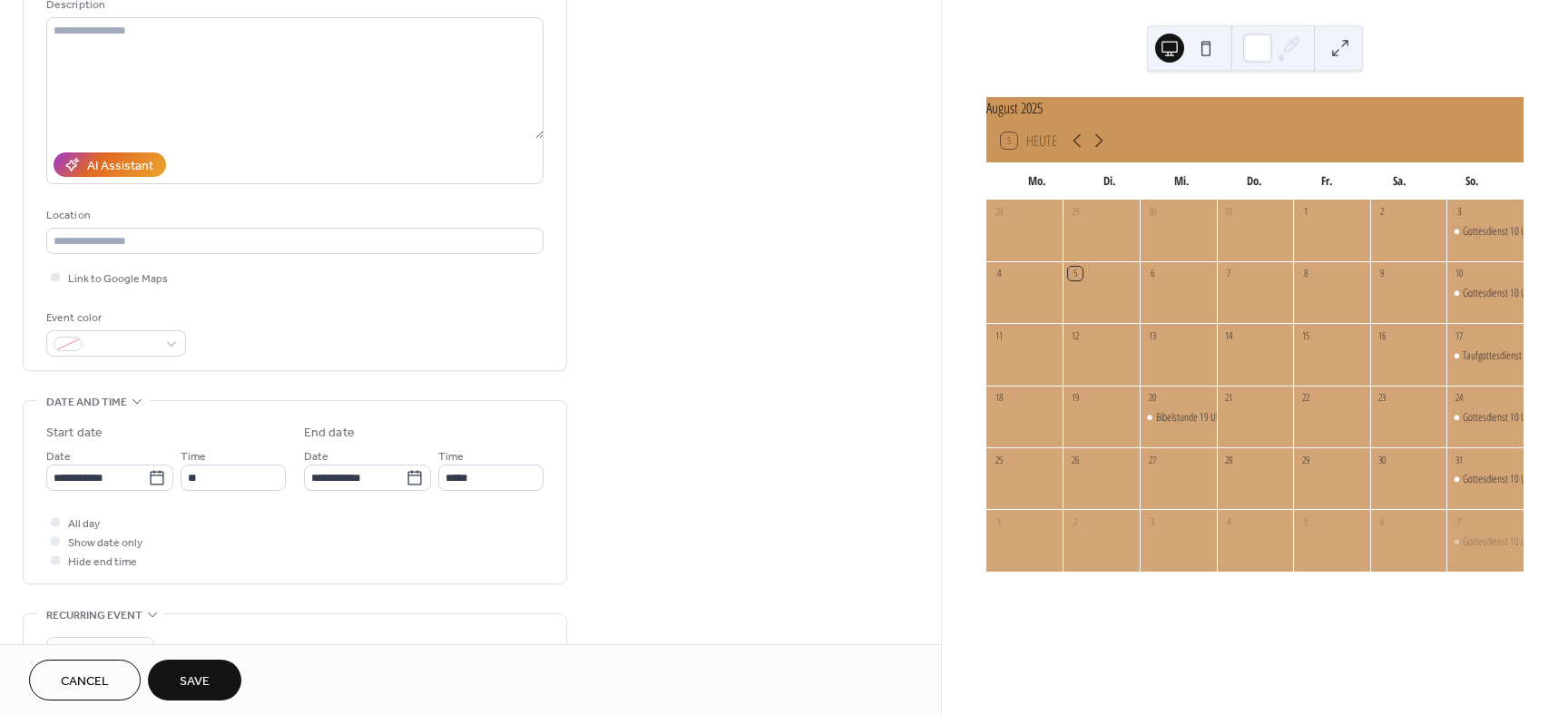 type on "*****" 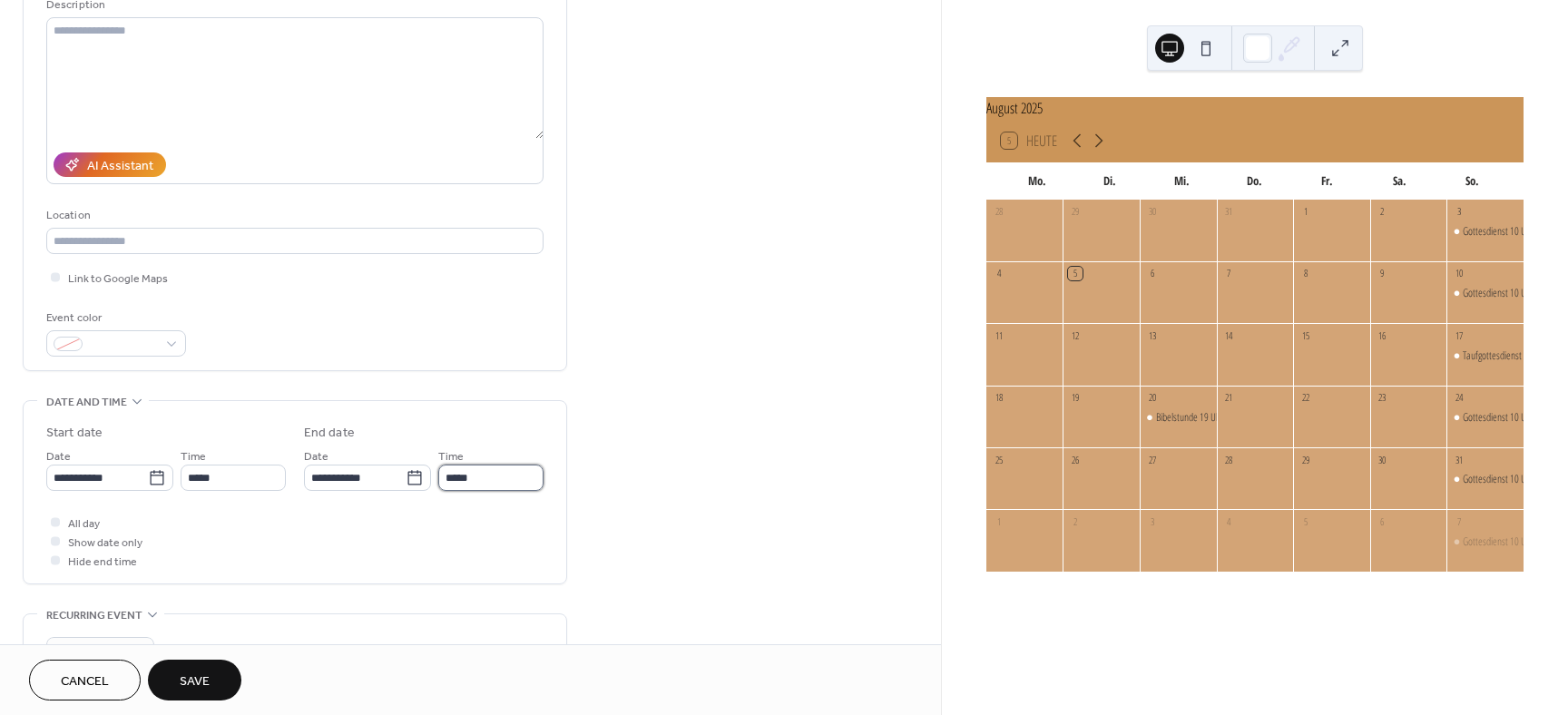 click on "*****" at bounding box center [491, 477] 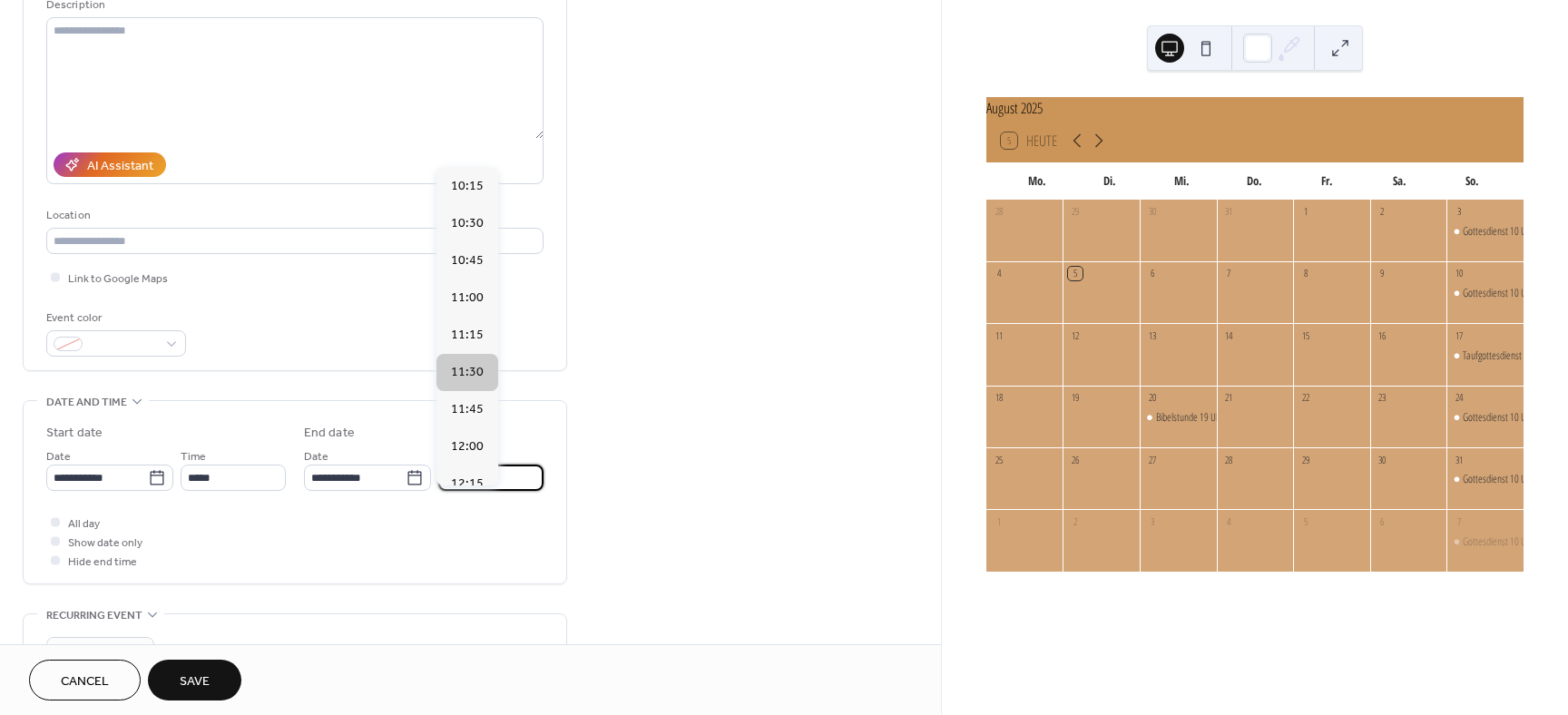 type on "*****" 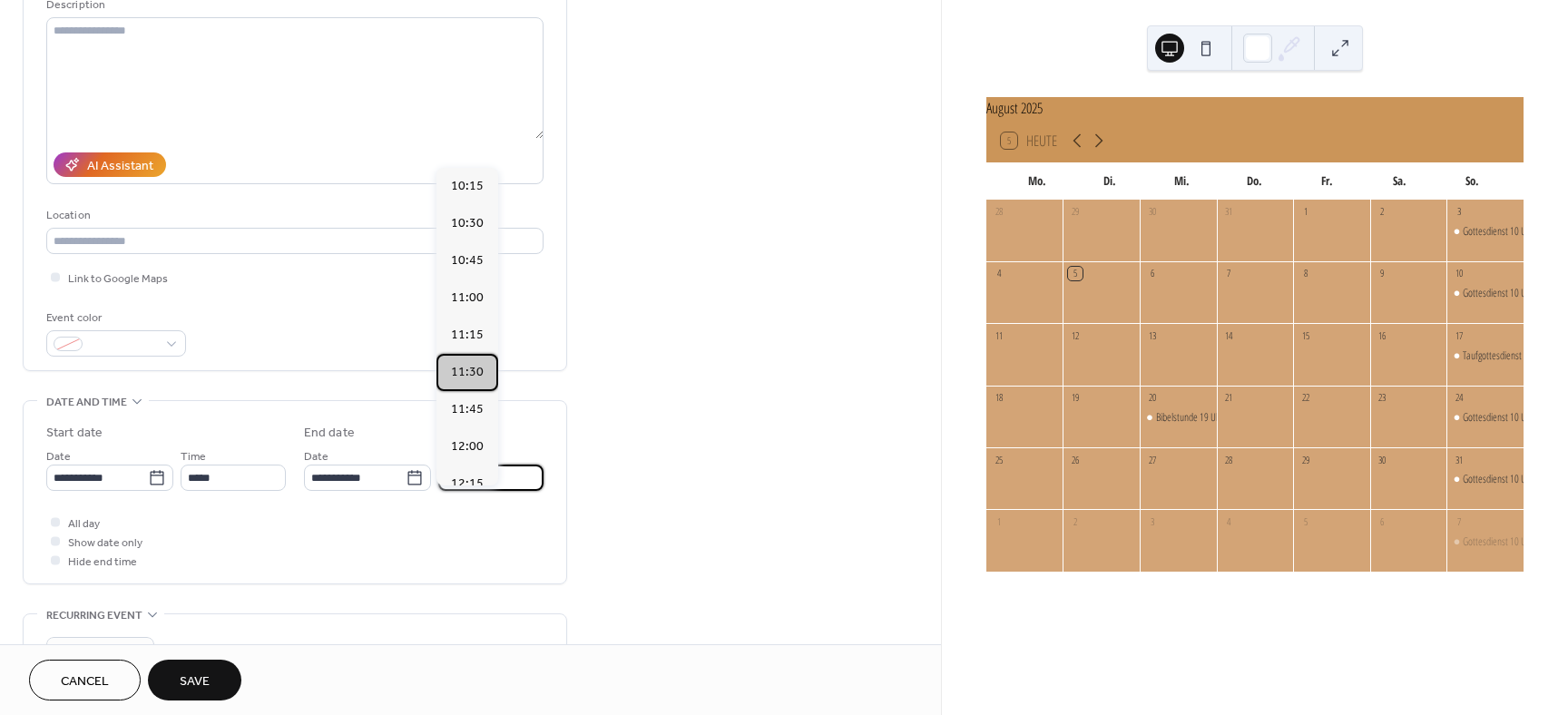 click on "11:30" at bounding box center (467, 372) 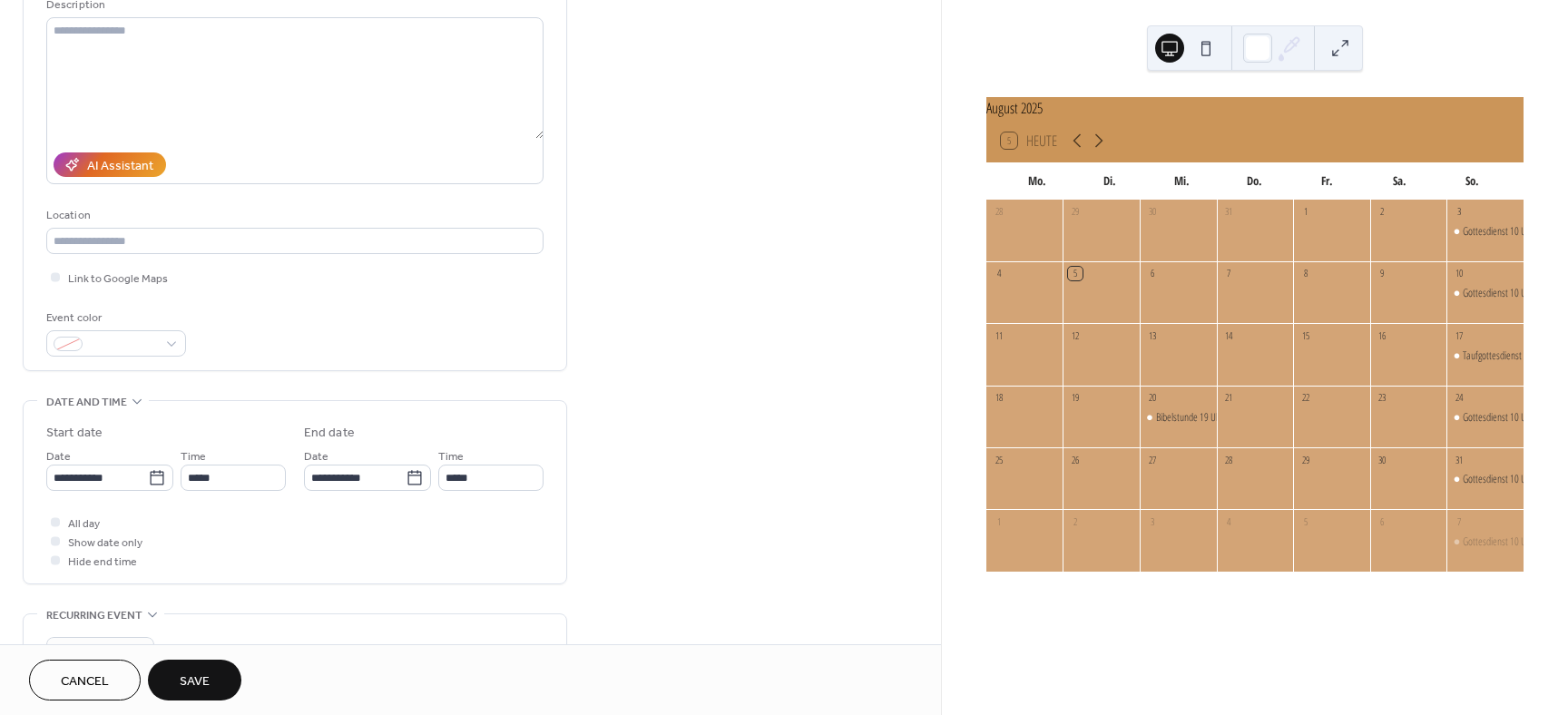 click on "Save" at bounding box center [194, 681] 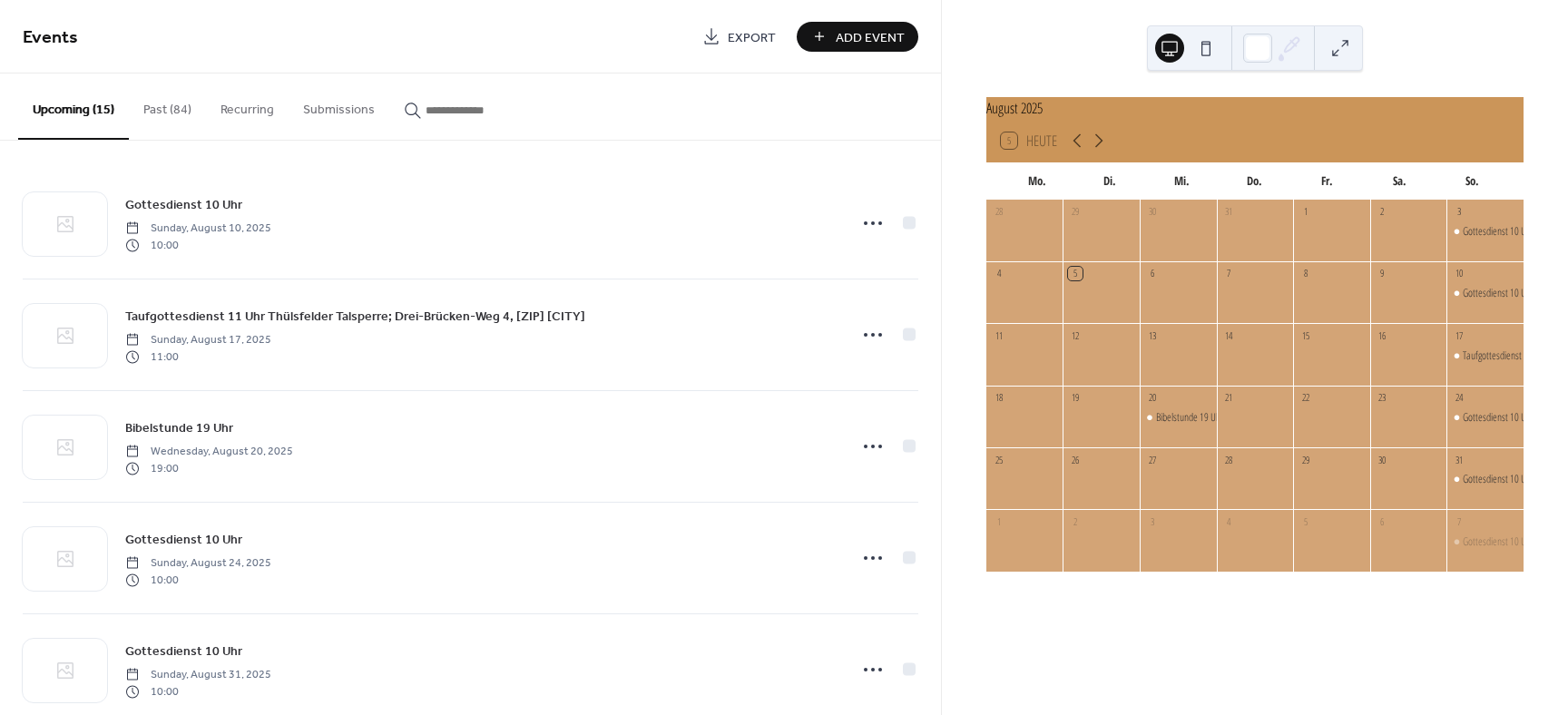click on "Add Event" at bounding box center (870, 37) 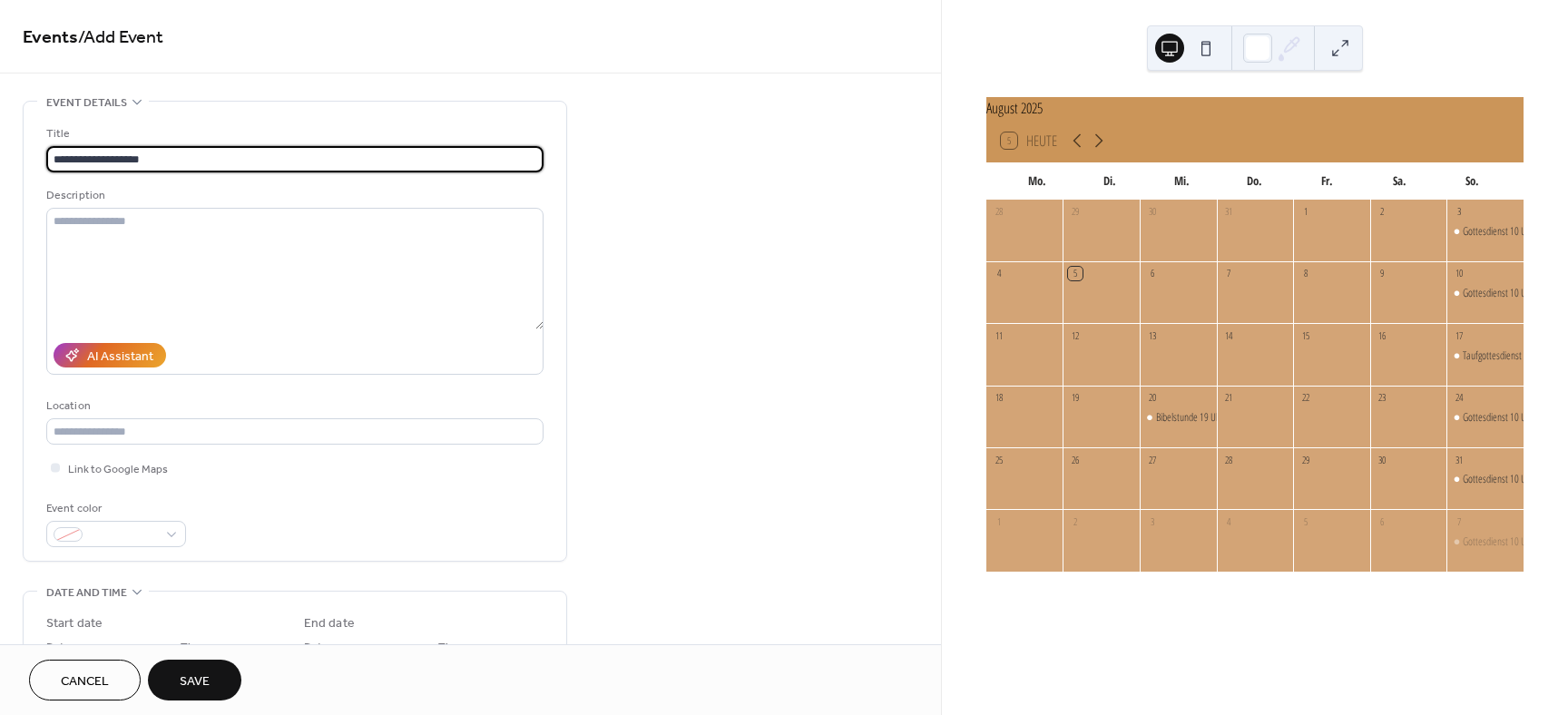 type on "**********" 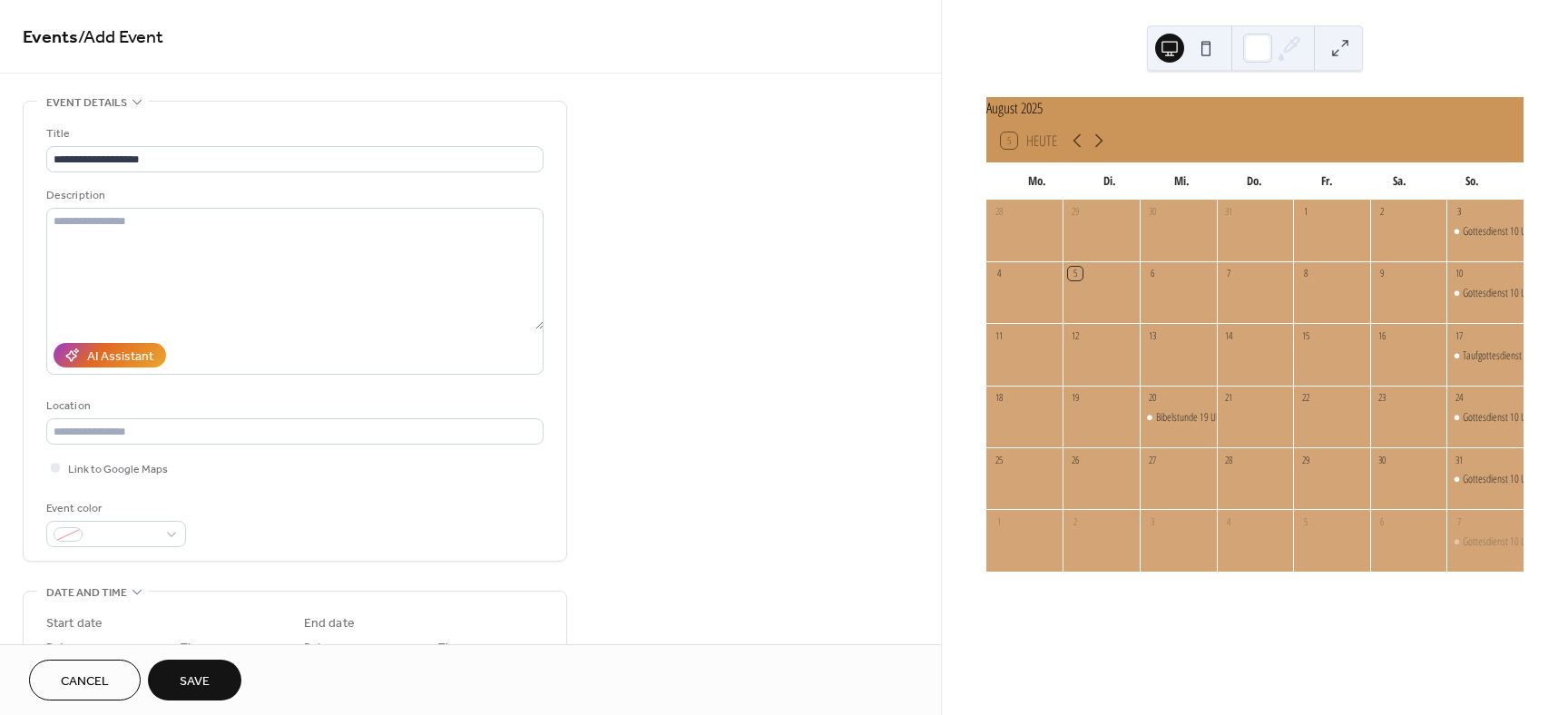 click on "**********" at bounding box center (470, 653) 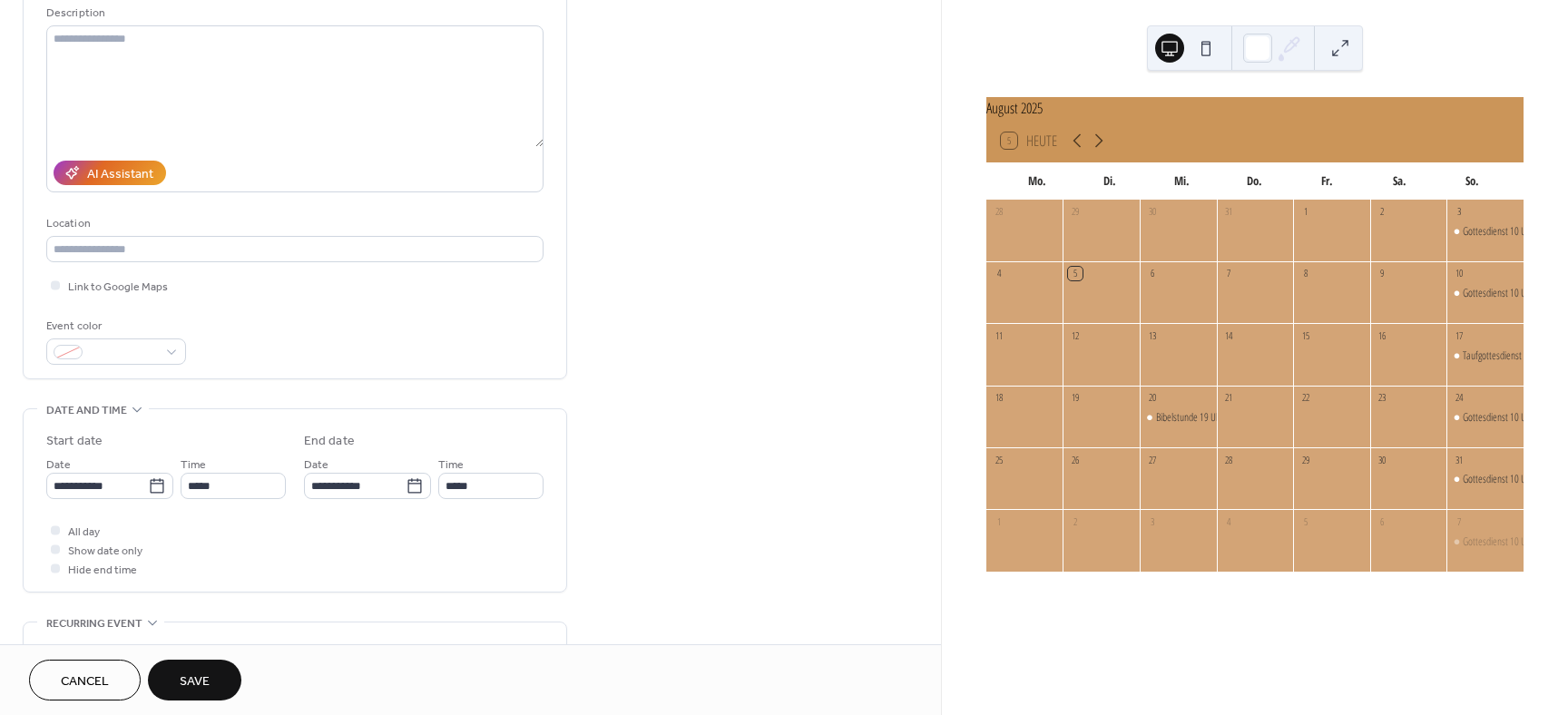 scroll, scrollTop: 191, scrollLeft: 0, axis: vertical 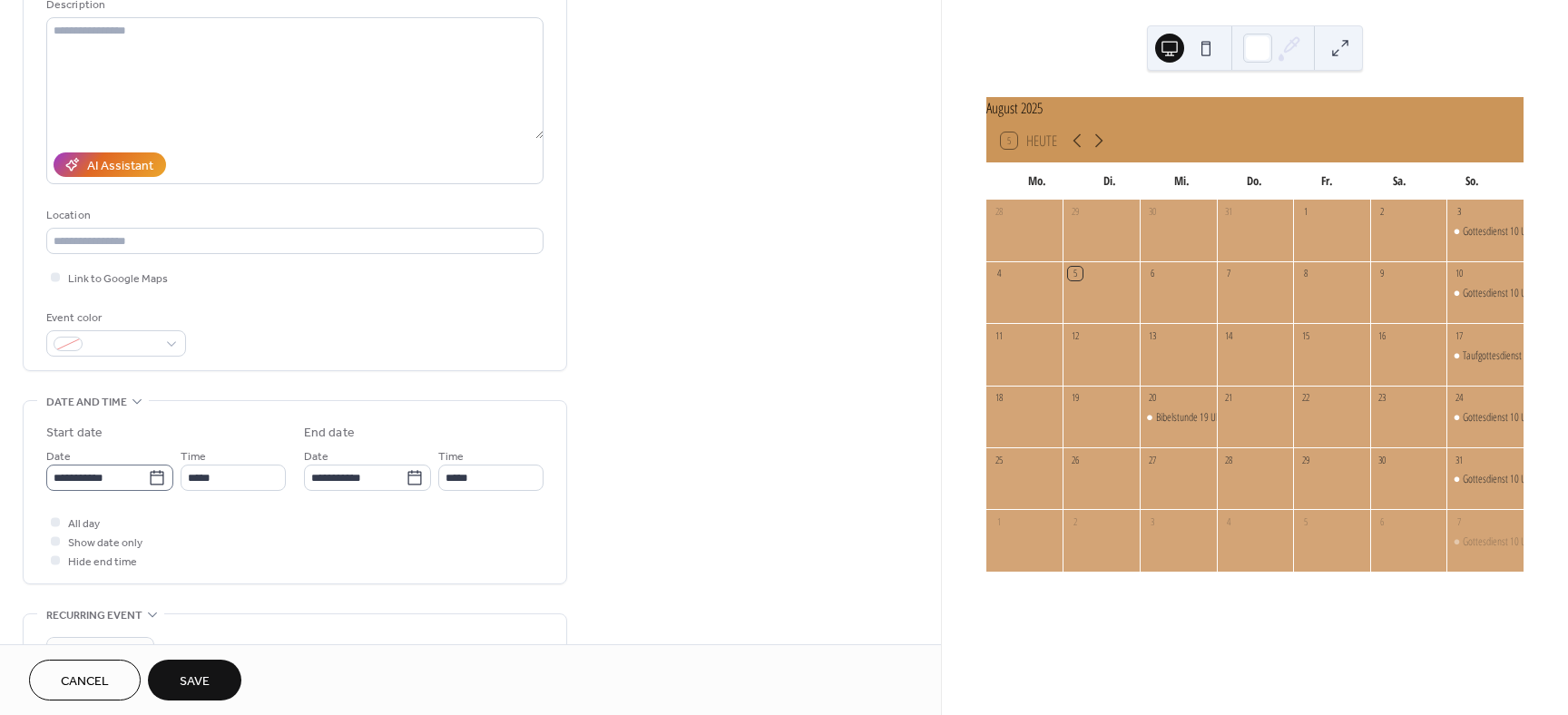 click 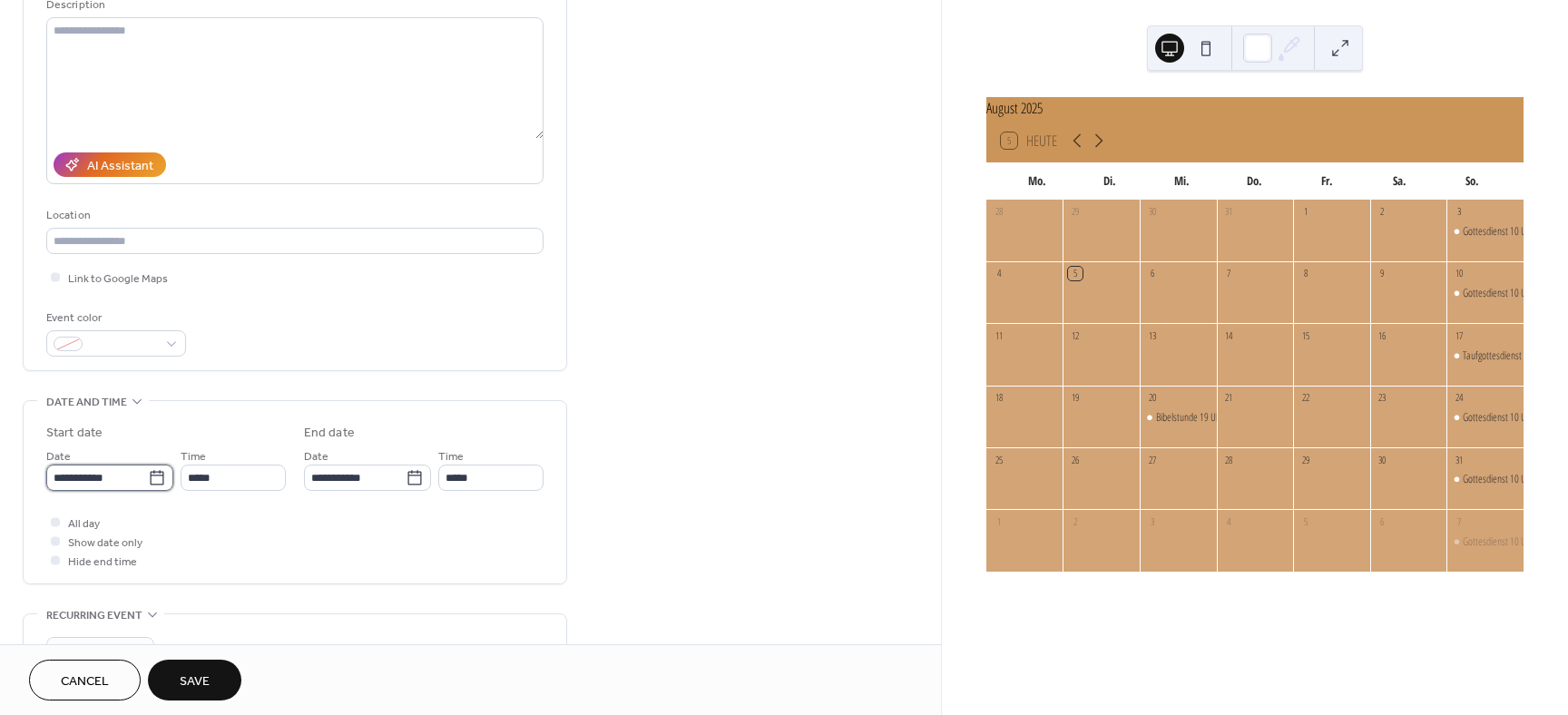 click on "**********" at bounding box center [97, 477] 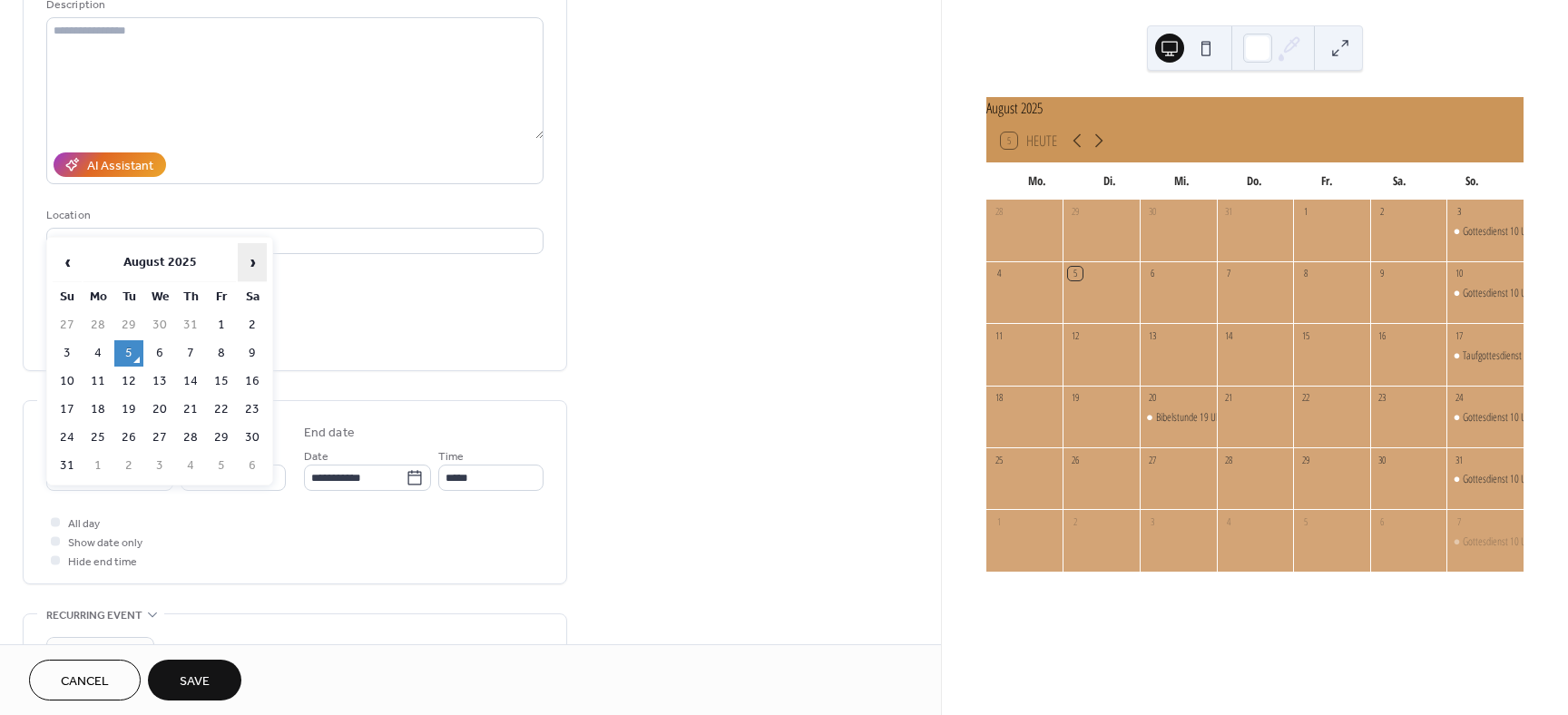 click on "›" at bounding box center (252, 262) 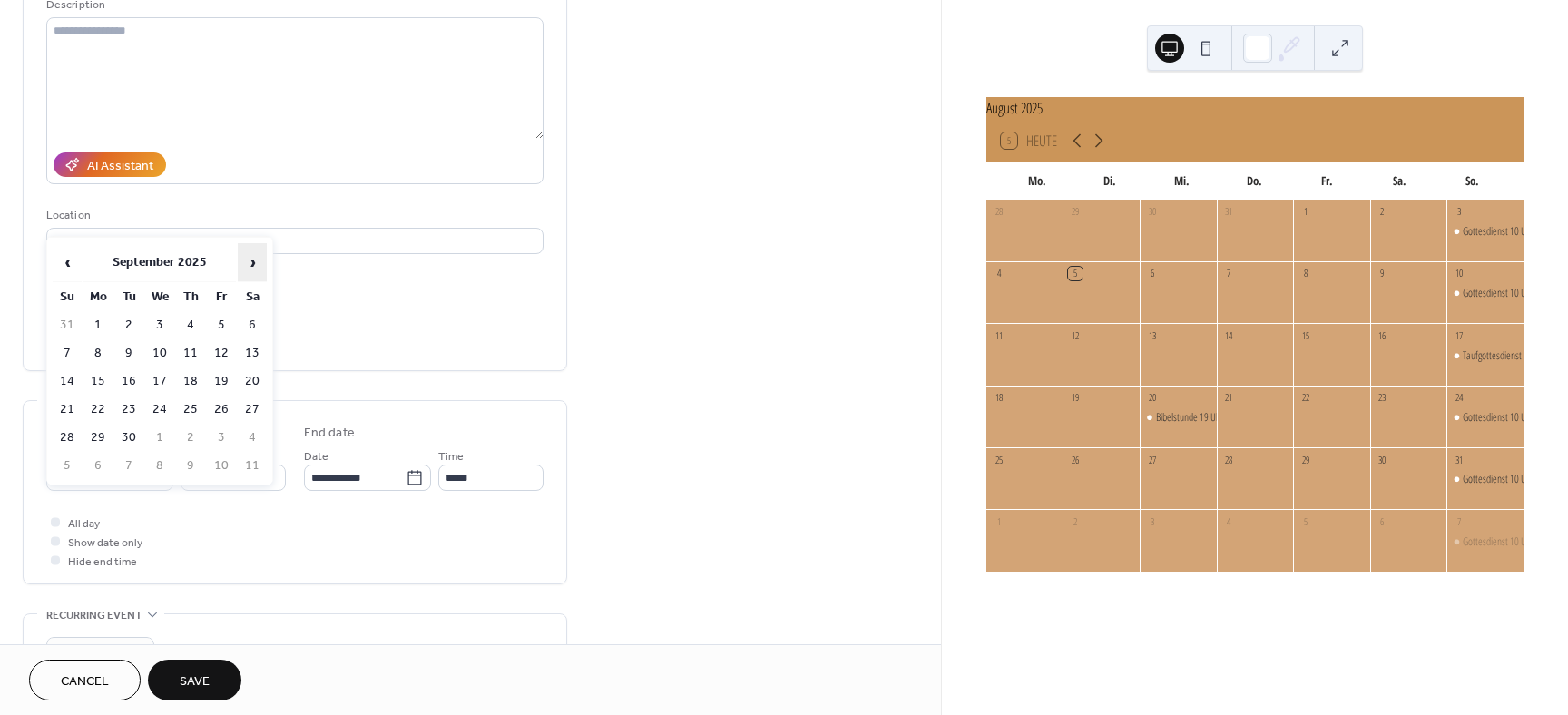 click on "›" at bounding box center [252, 262] 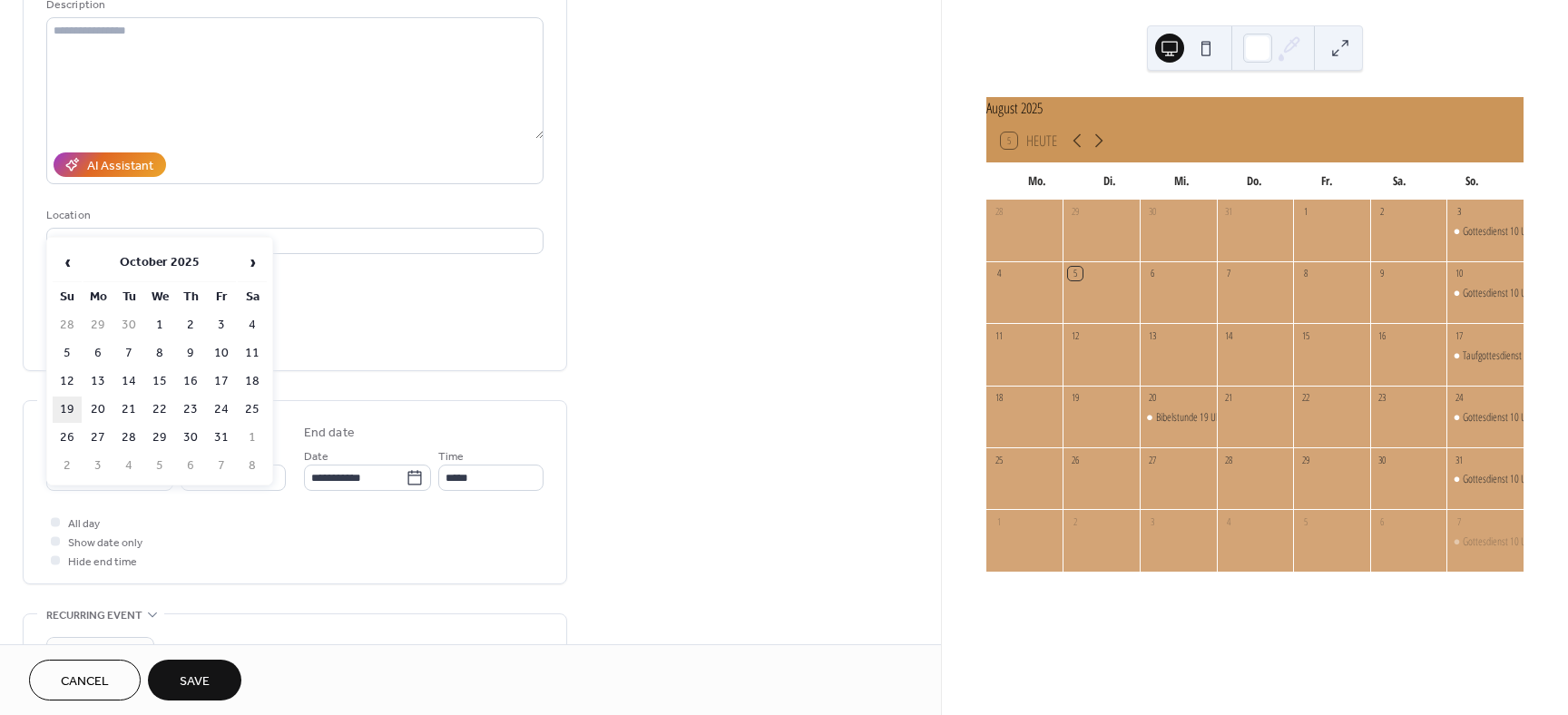 click on "19" at bounding box center (67, 409) 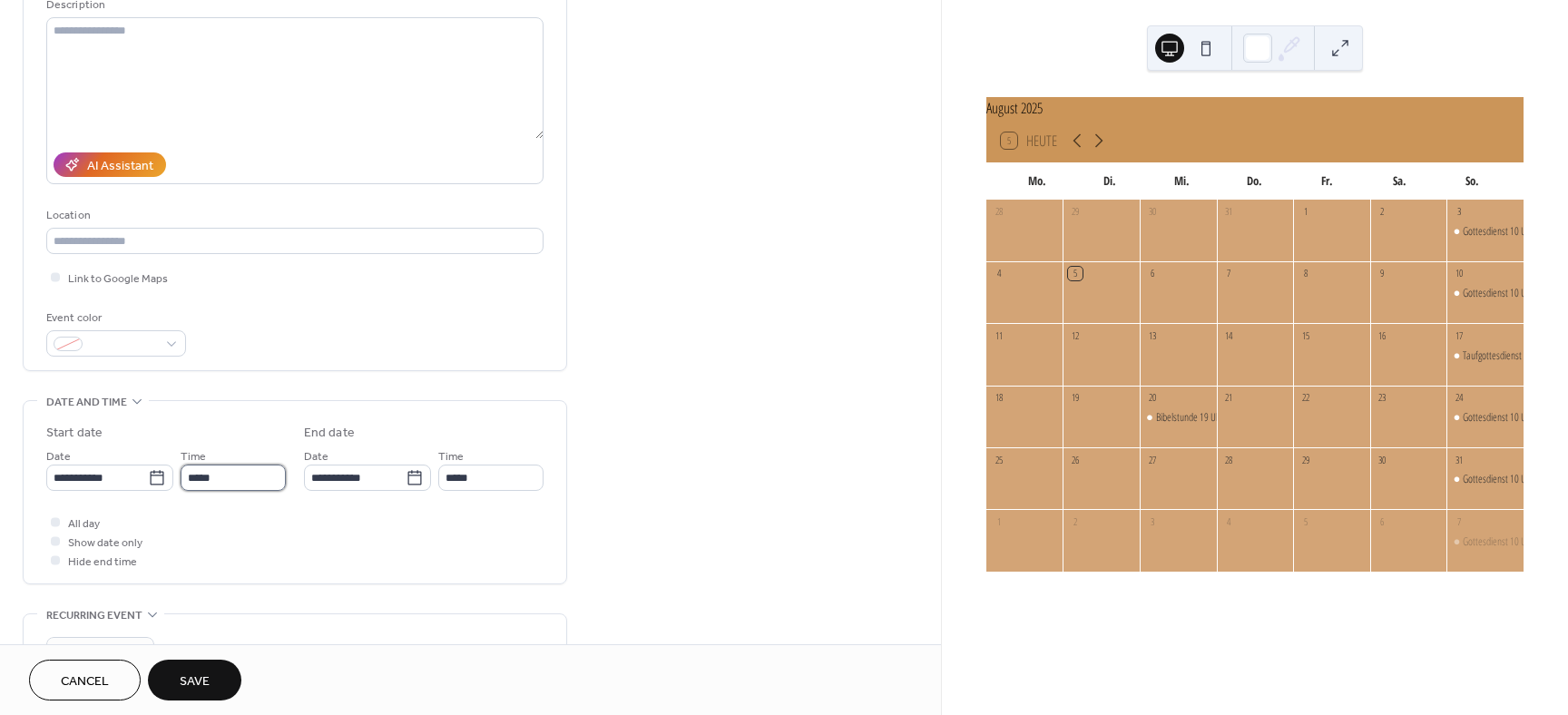 click on "*****" at bounding box center (233, 477) 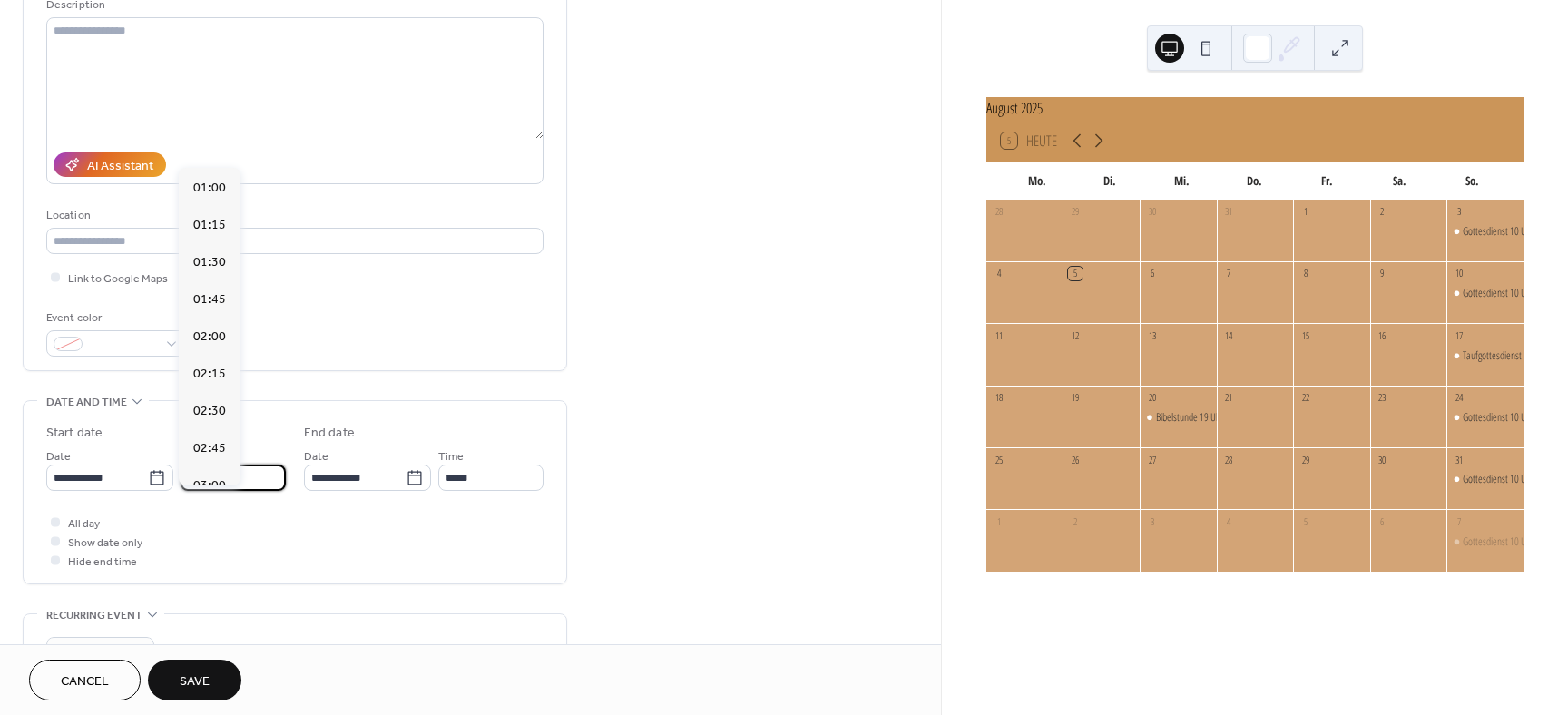 scroll, scrollTop: 1470, scrollLeft: 0, axis: vertical 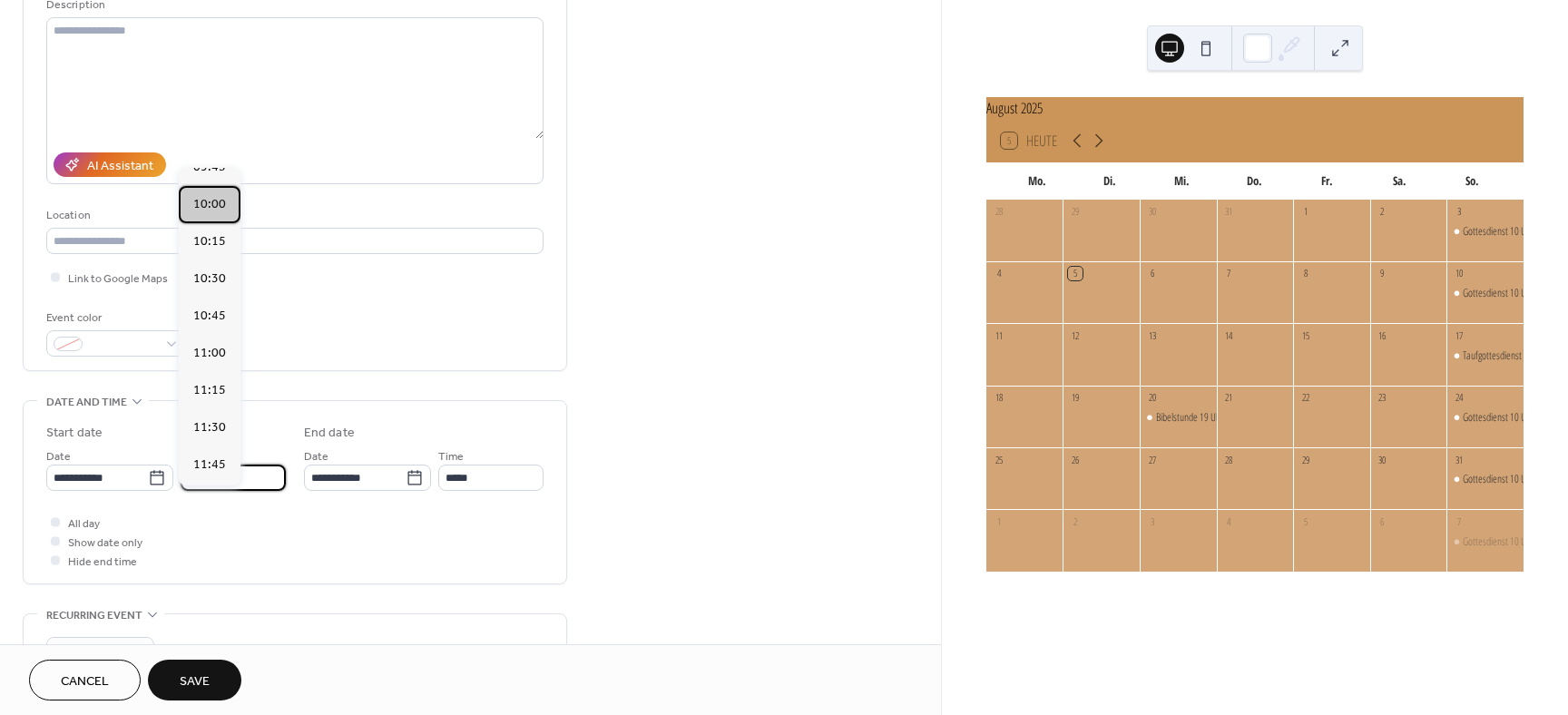 click on "10:00" at bounding box center (210, 204) 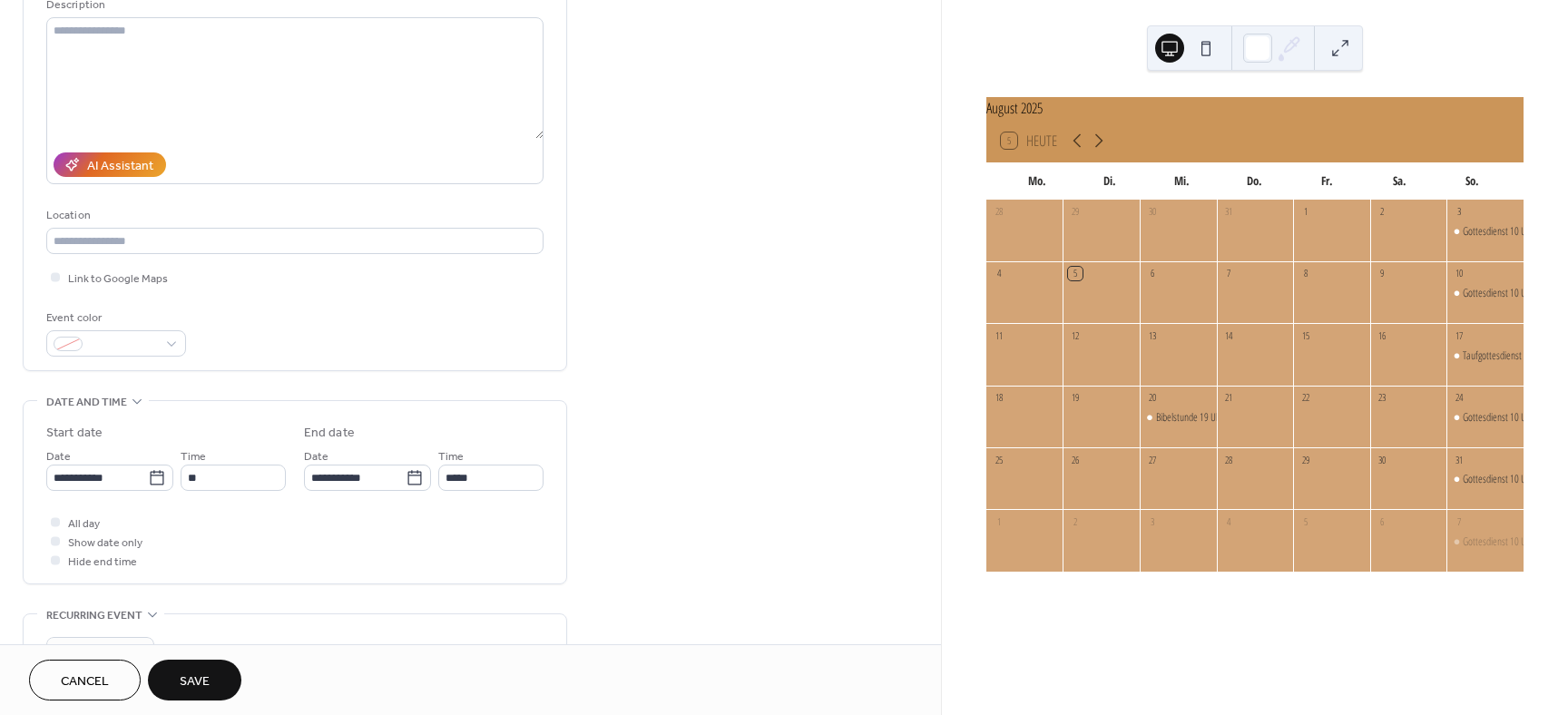 type on "*****" 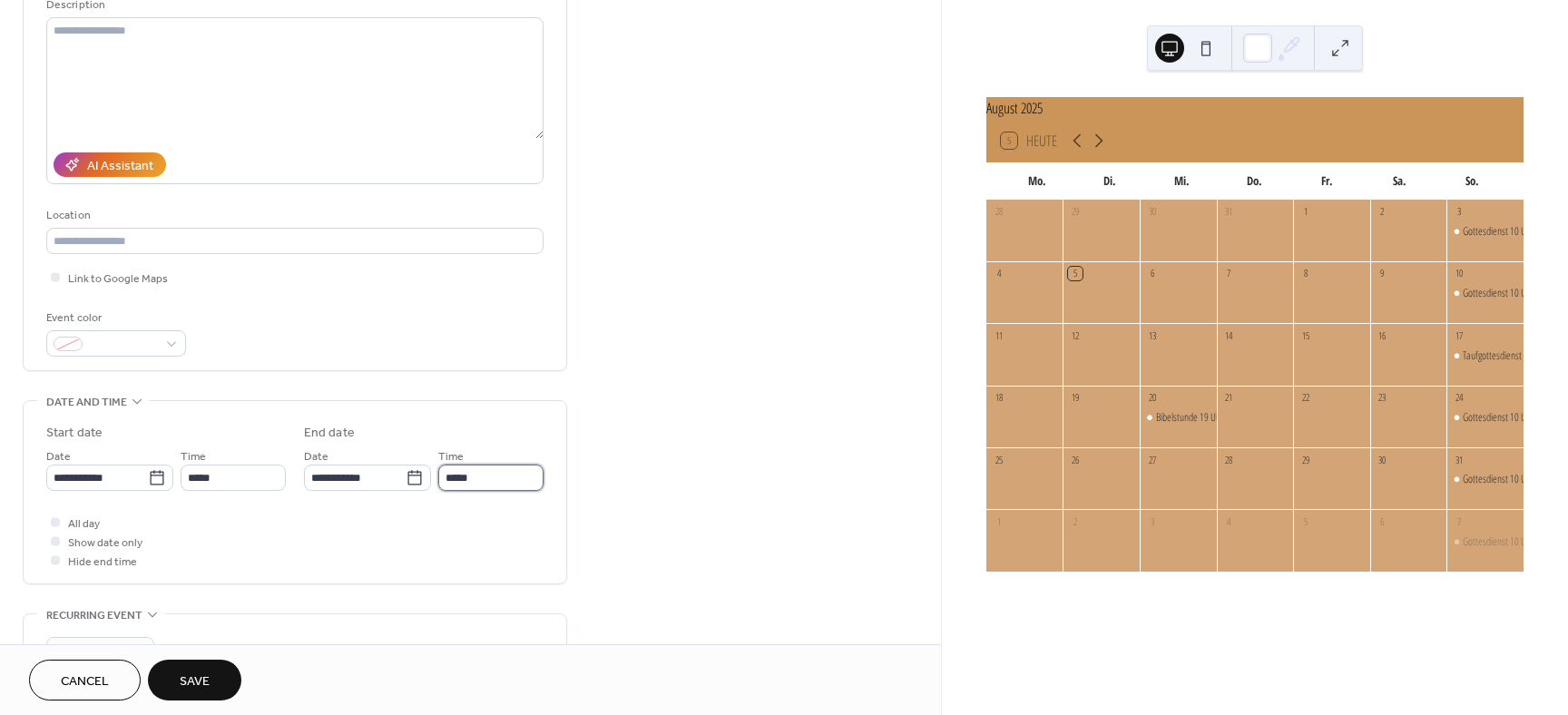 click on "*****" at bounding box center [491, 477] 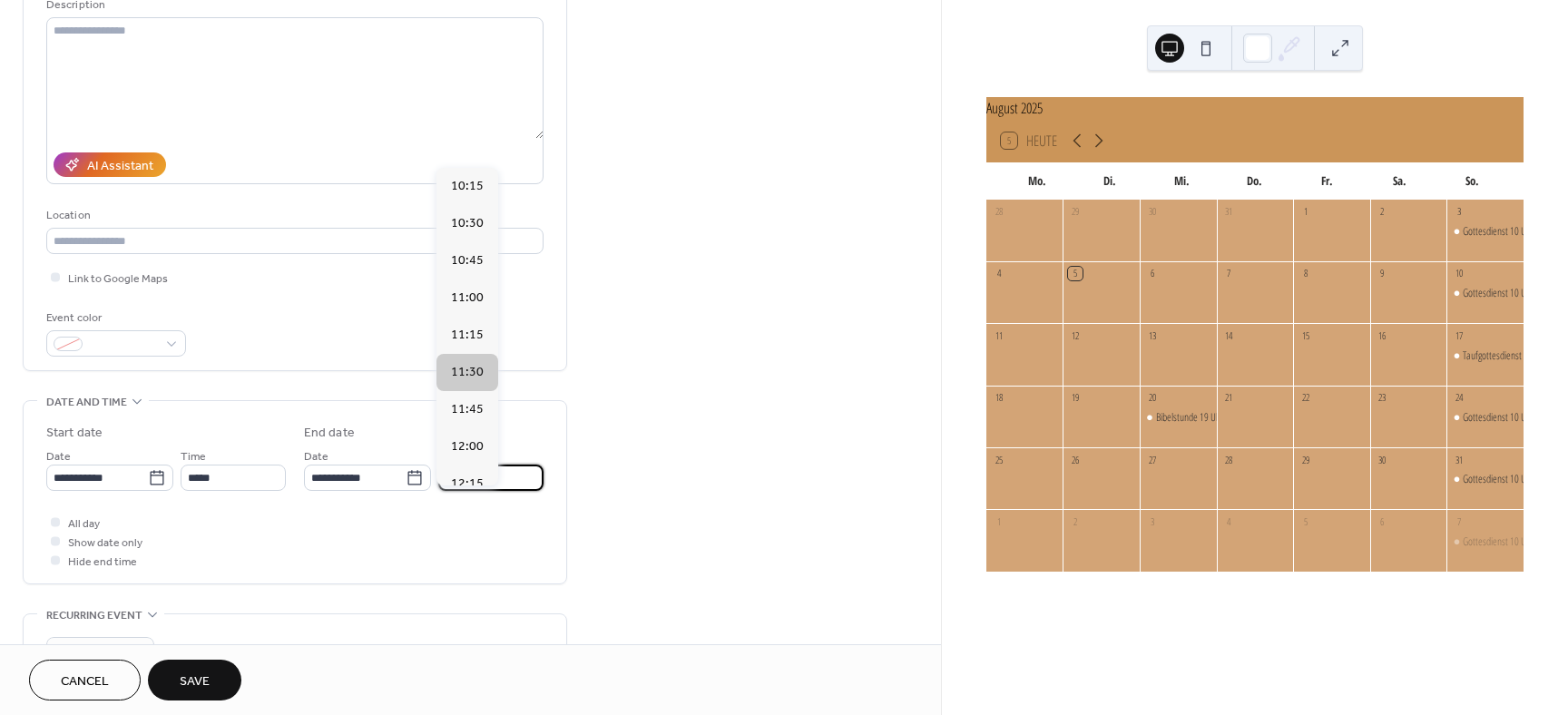 type on "*****" 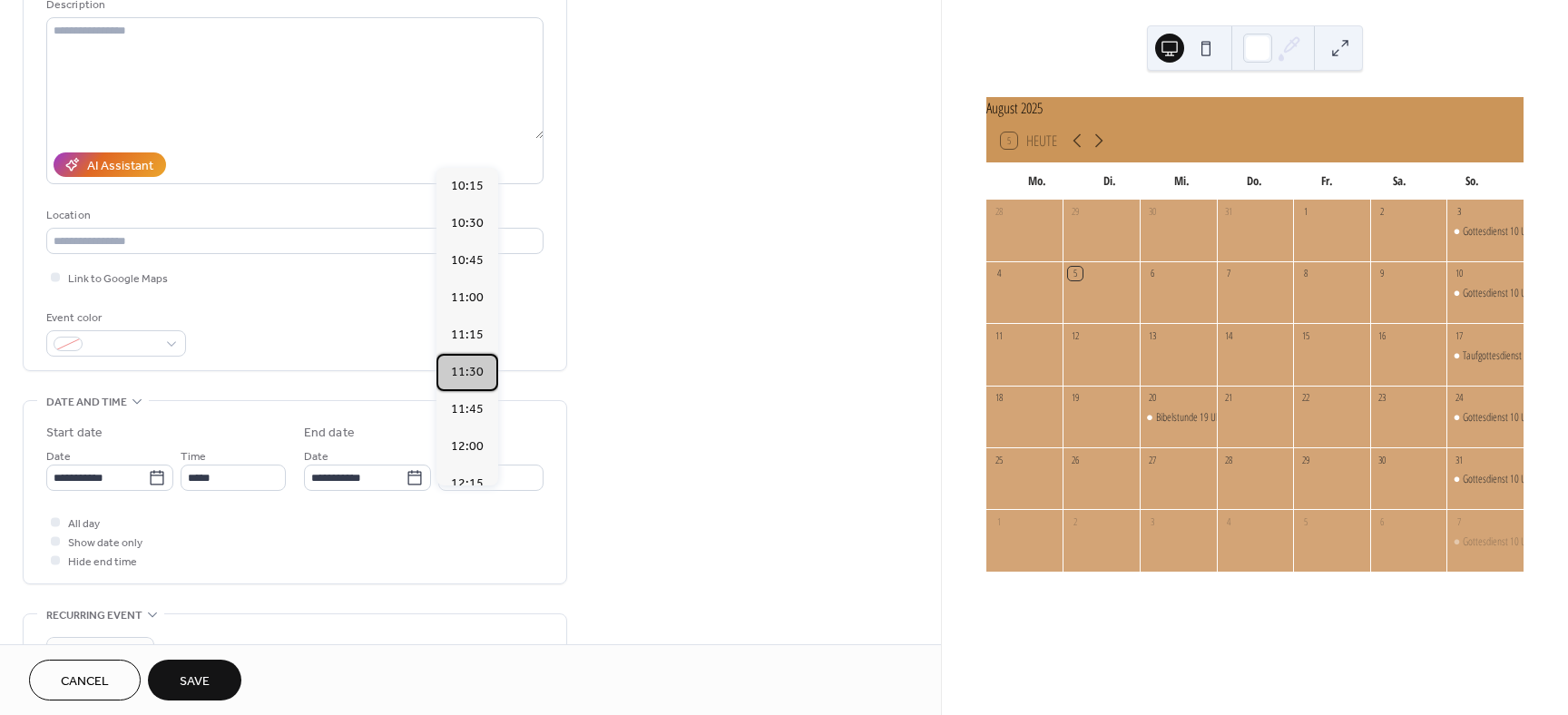 click on "11:30" at bounding box center [467, 372] 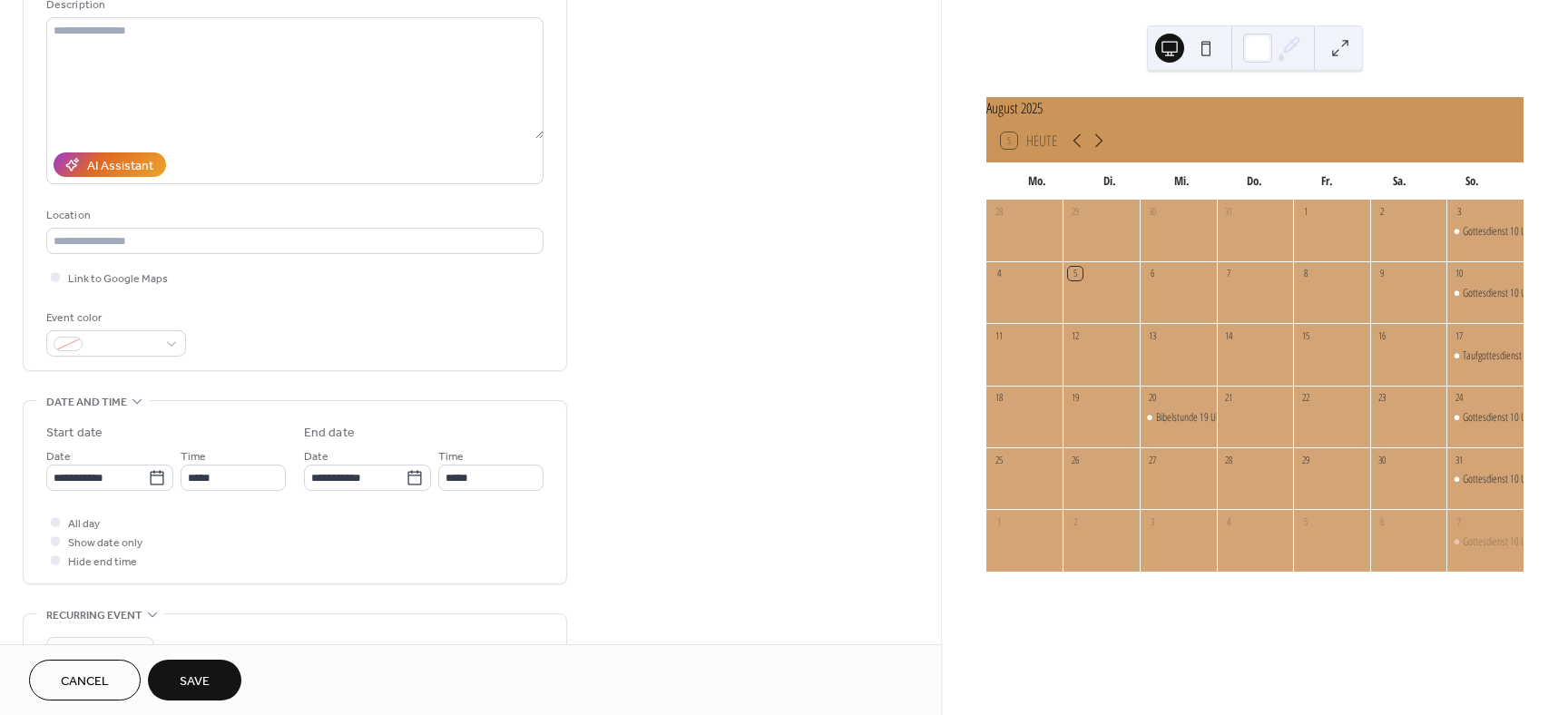 click on "Save" at bounding box center (194, 681) 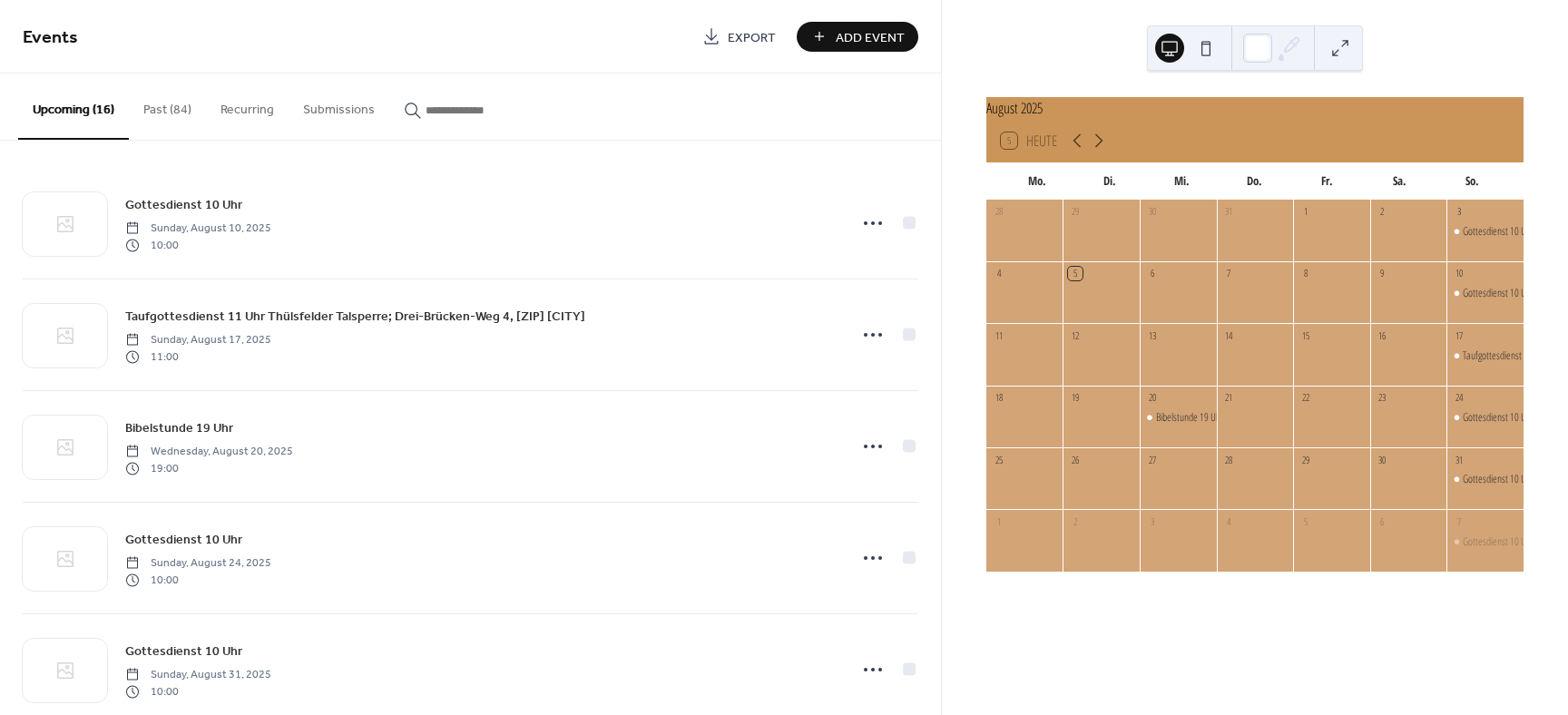 click on "Add Event" at bounding box center (870, 37) 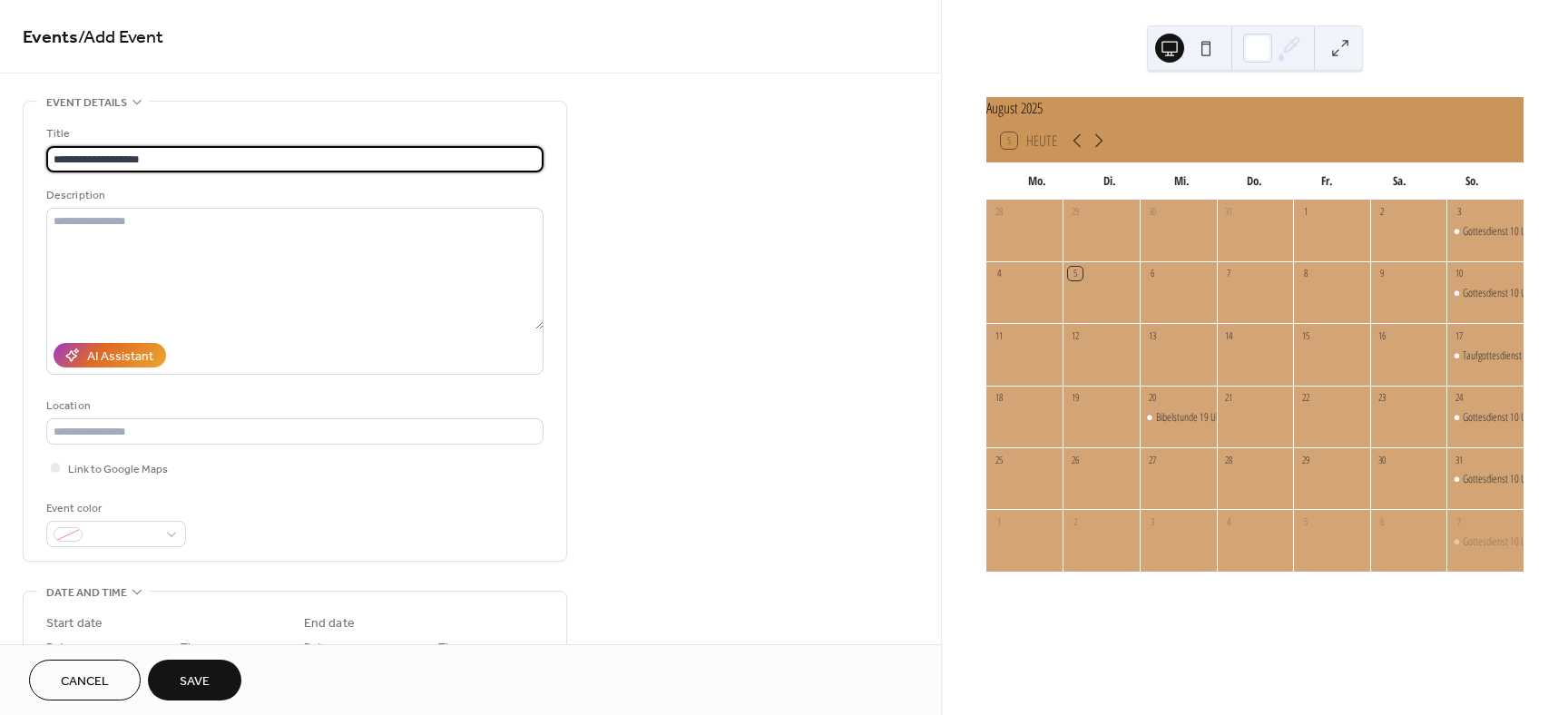 type on "**********" 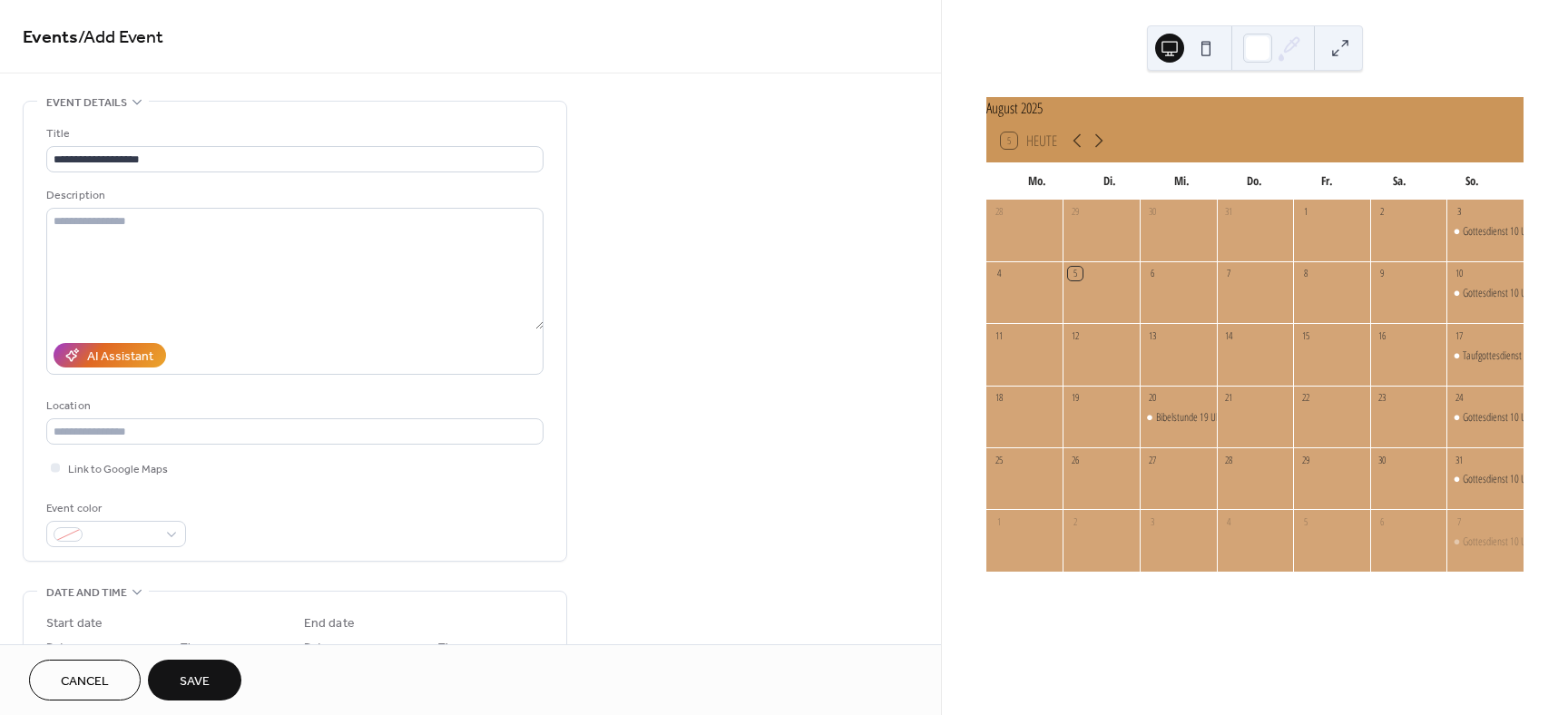 click on "**********" at bounding box center (470, 653) 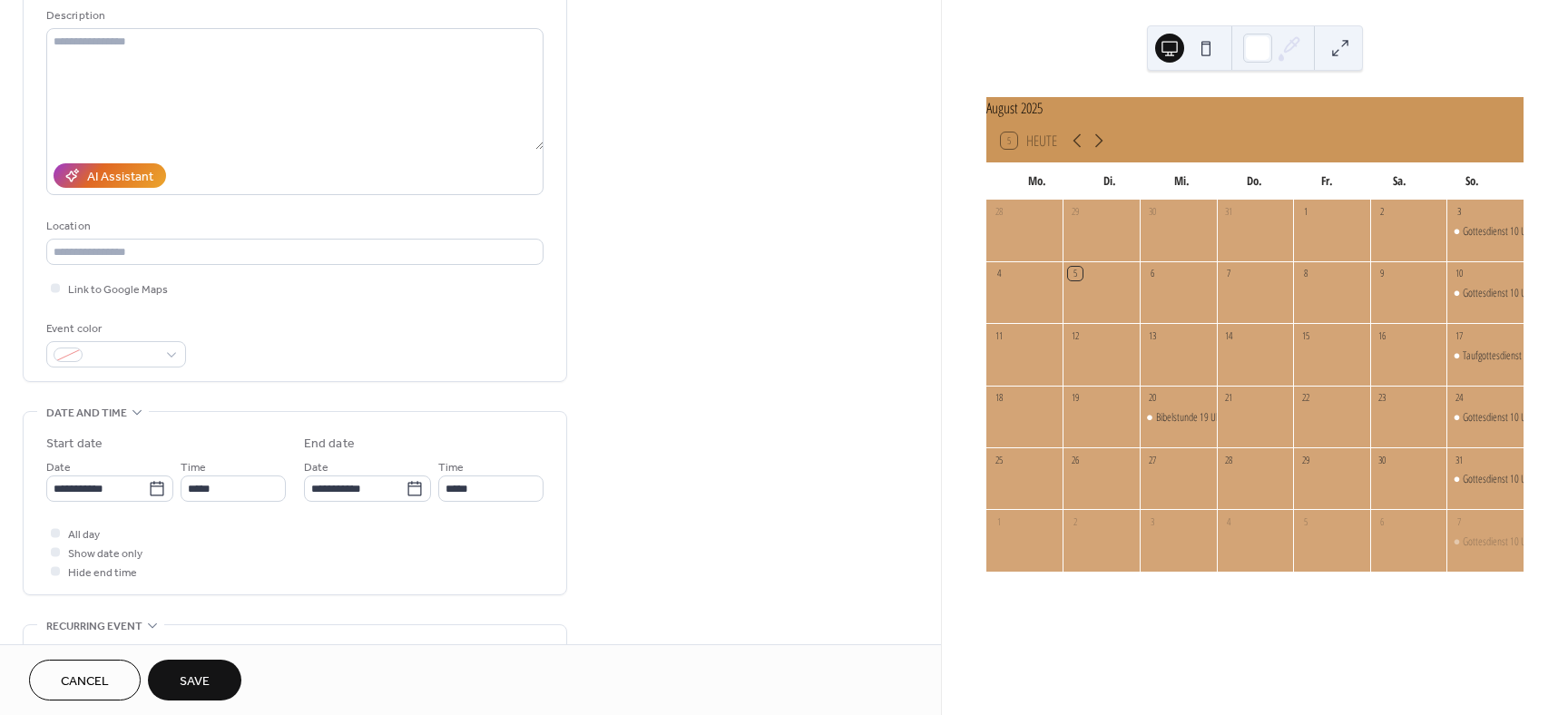 scroll, scrollTop: 191, scrollLeft: 0, axis: vertical 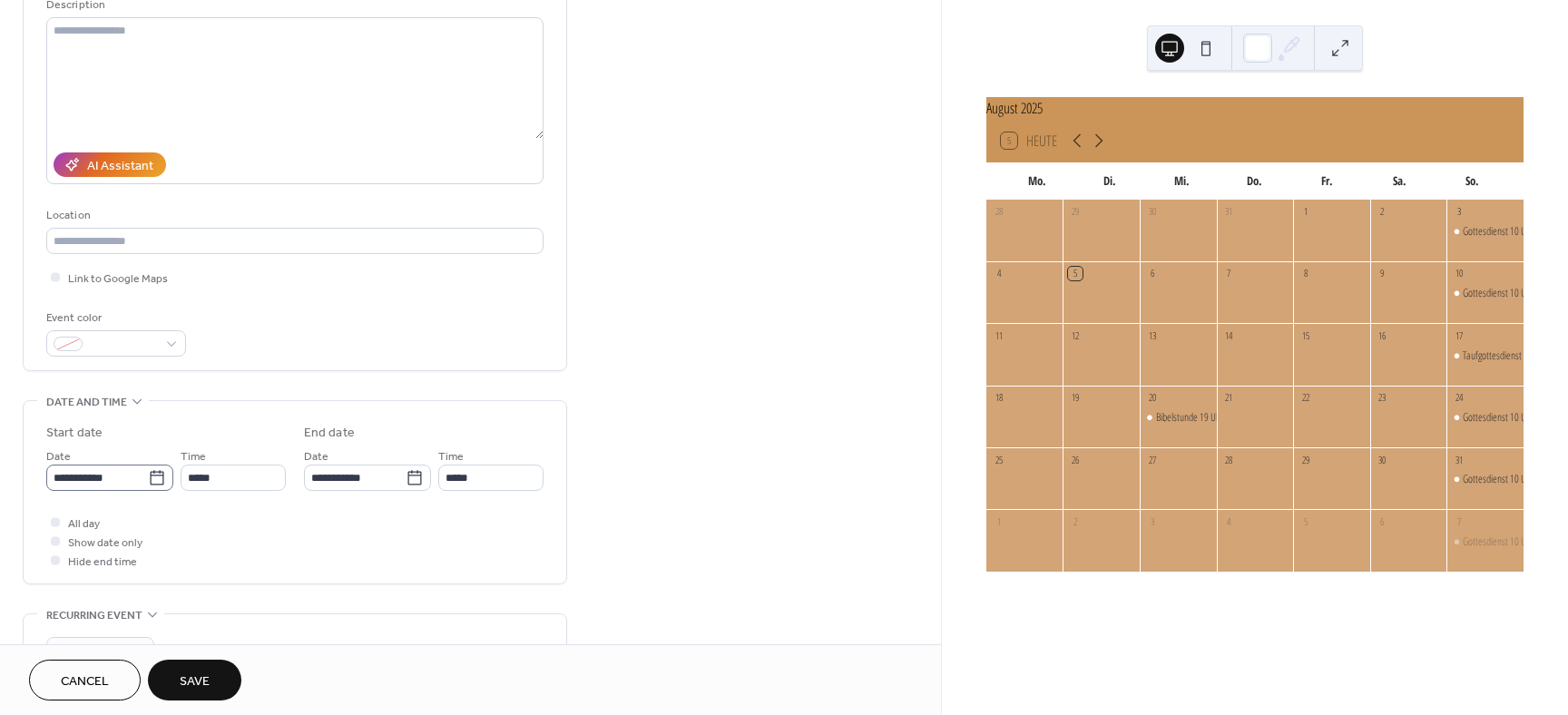 click 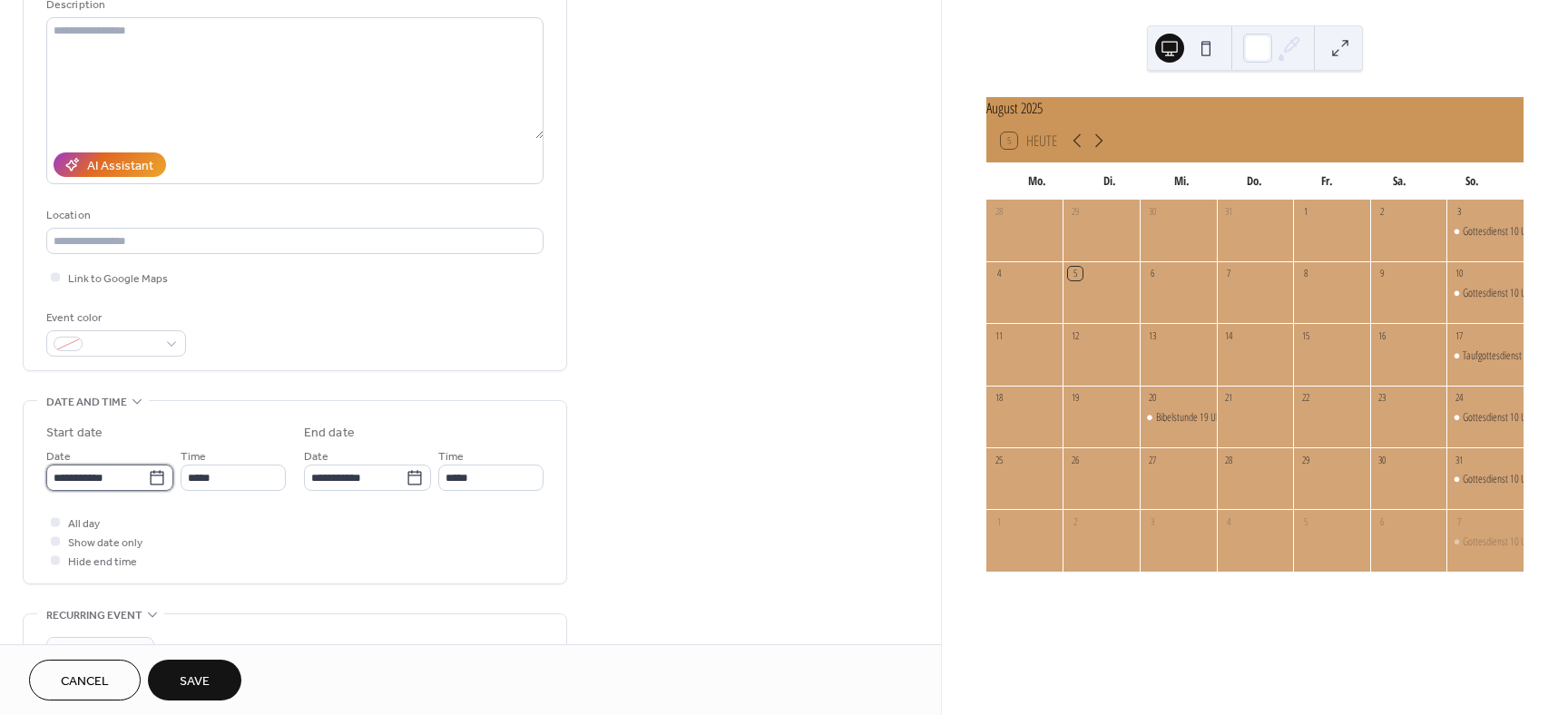 click on "**********" at bounding box center [97, 477] 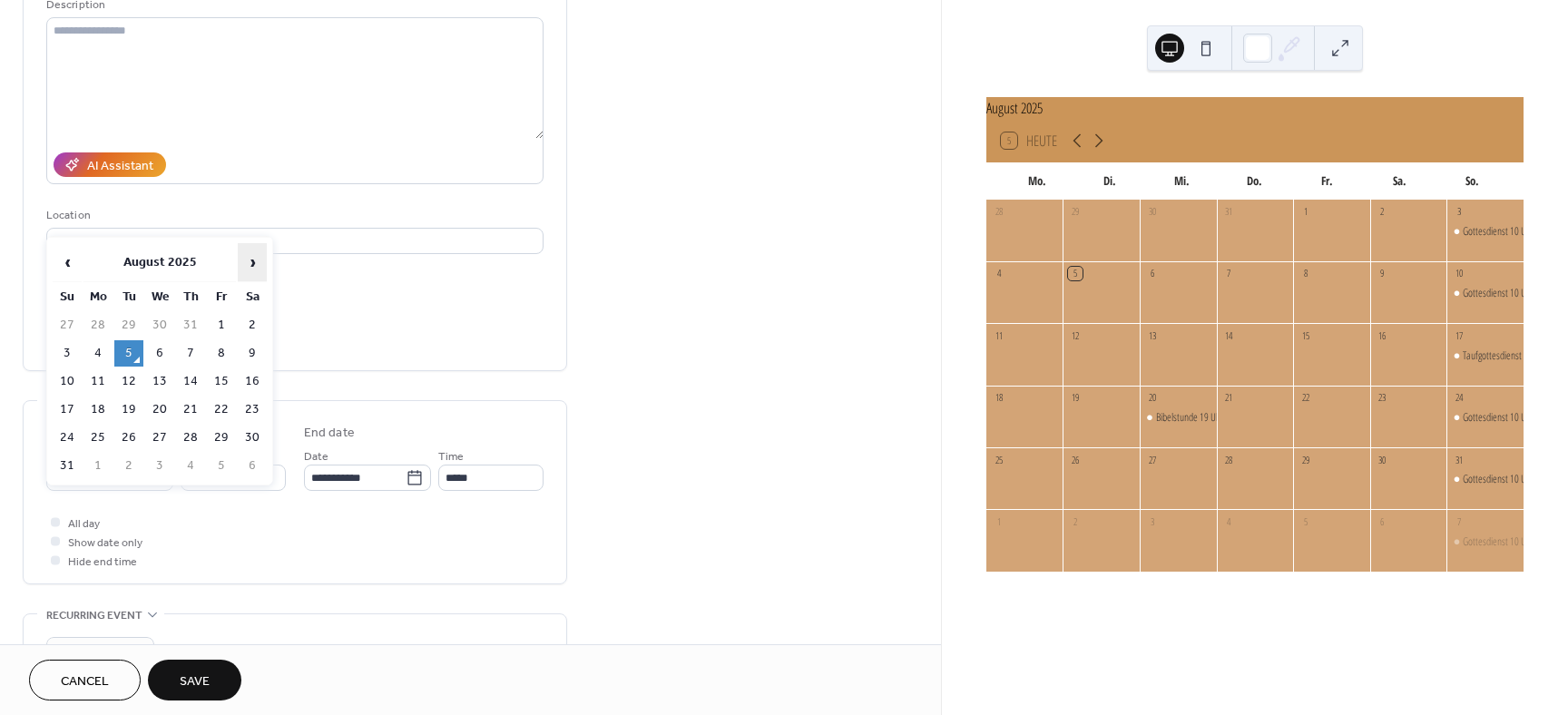 click on "›" at bounding box center (252, 262) 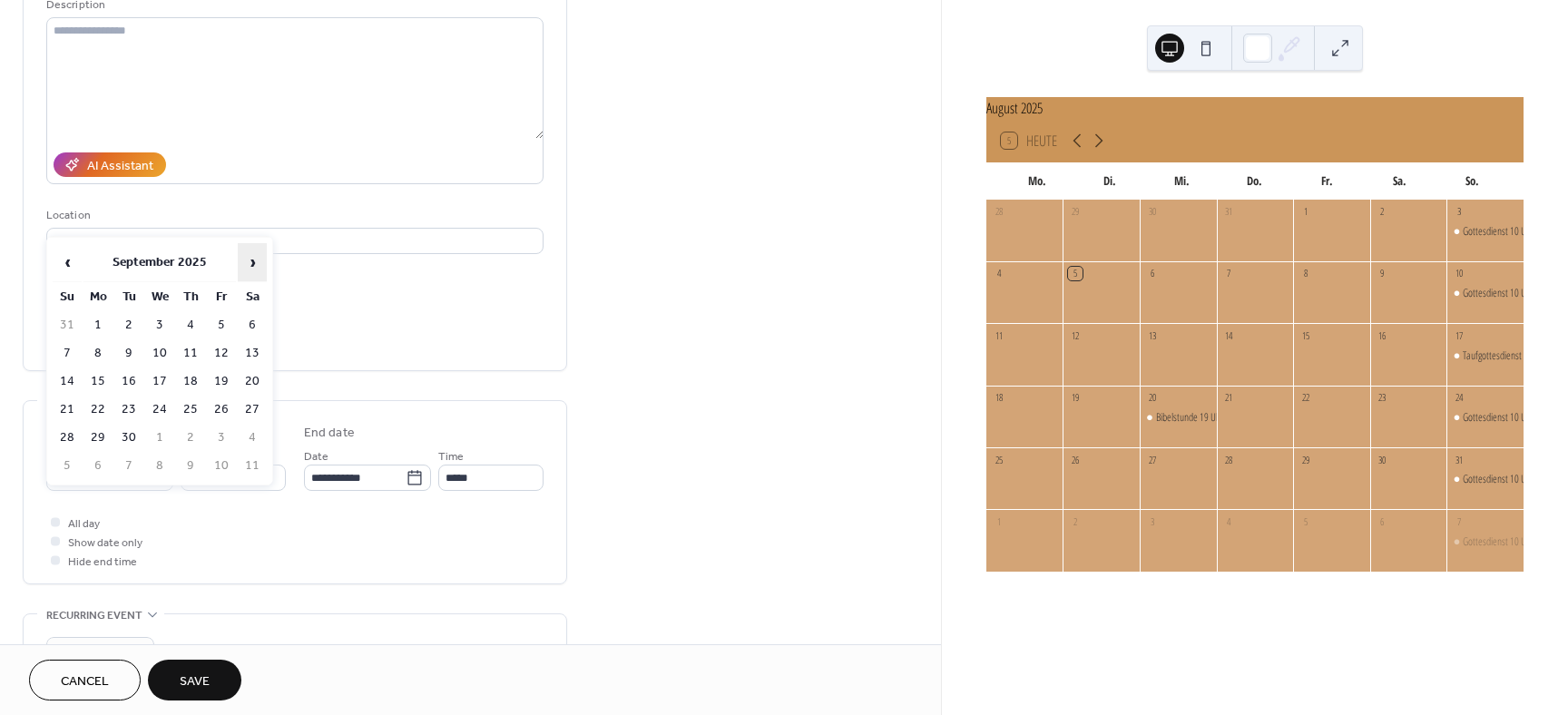 click on "›" at bounding box center [252, 262] 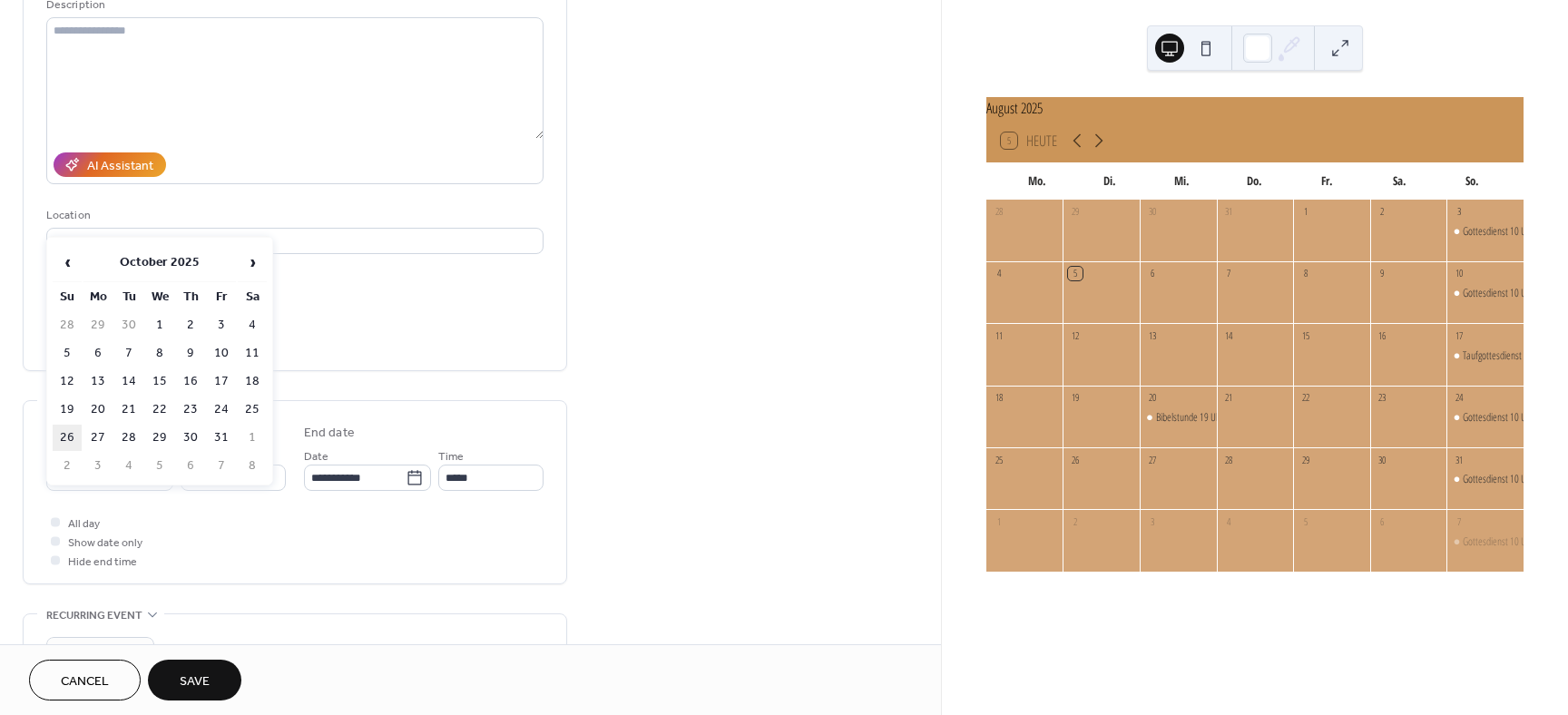 click on "26" at bounding box center (67, 437) 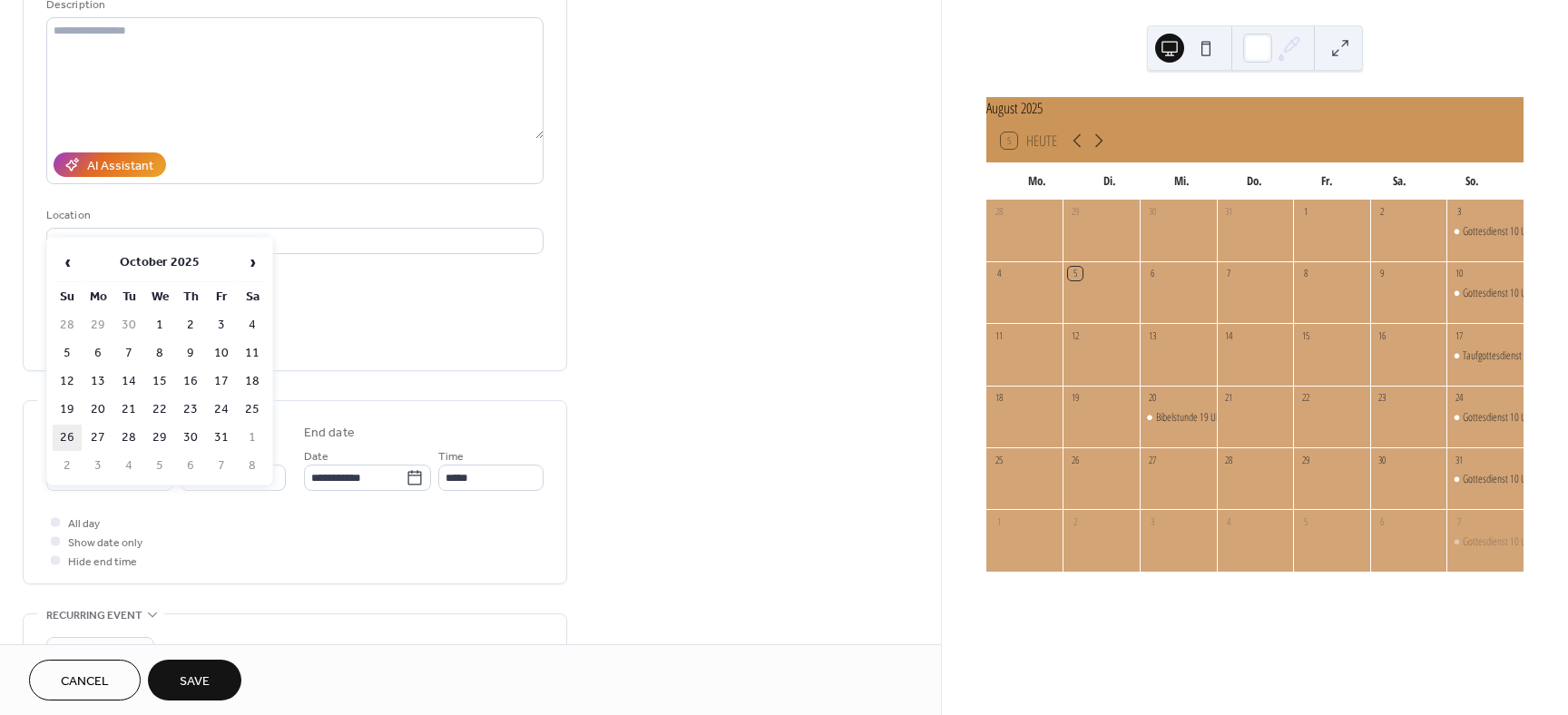 type on "**********" 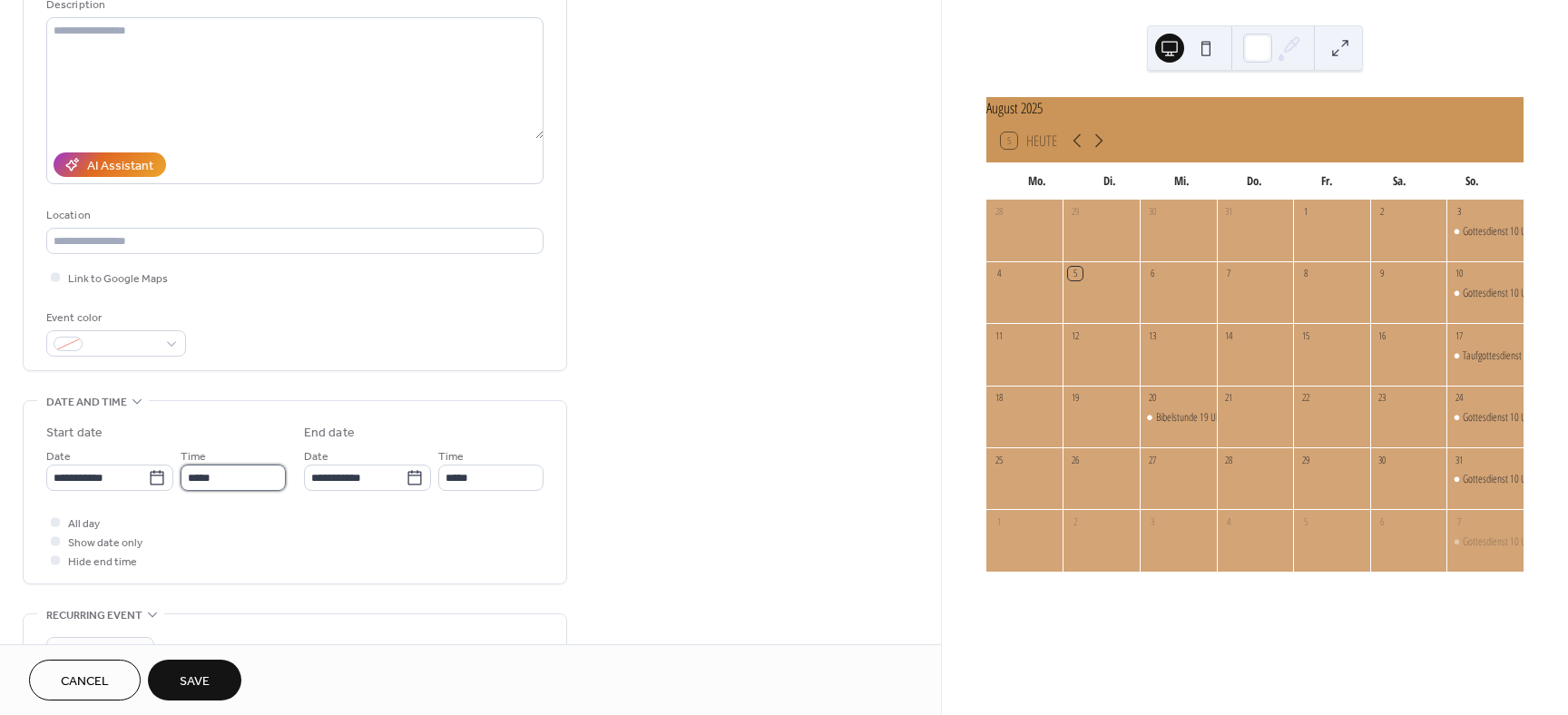 click on "*****" at bounding box center [233, 477] 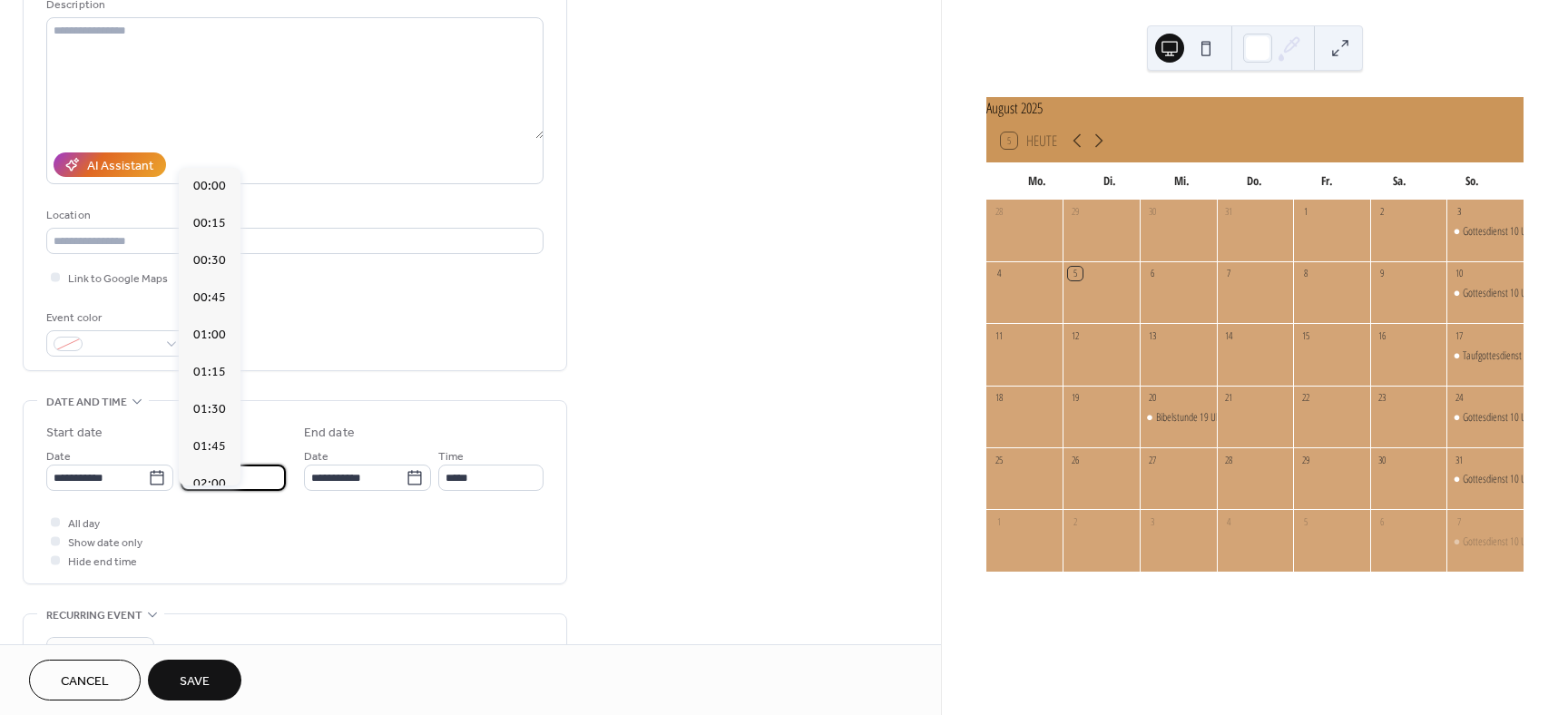 scroll, scrollTop: 1764, scrollLeft: 0, axis: vertical 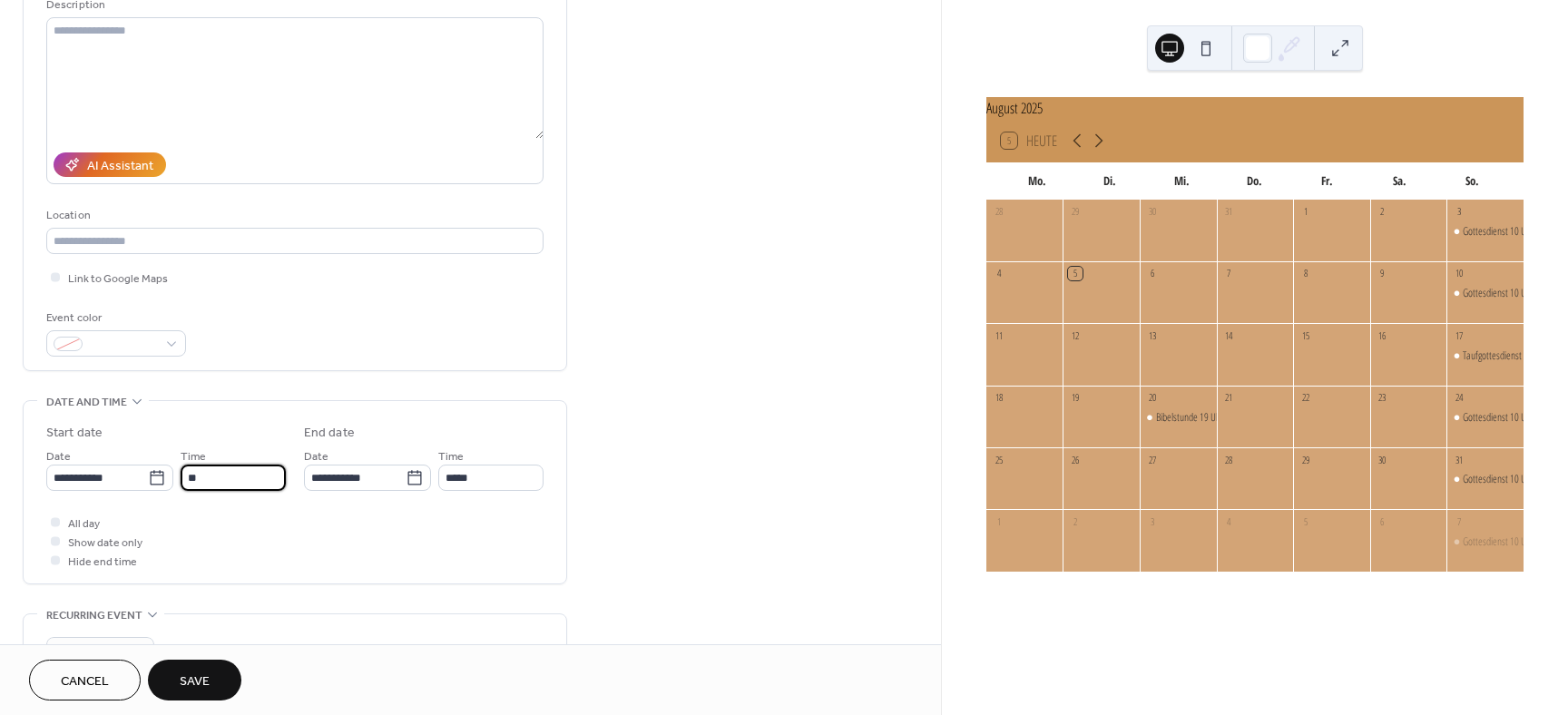 click on "**" at bounding box center [233, 477] 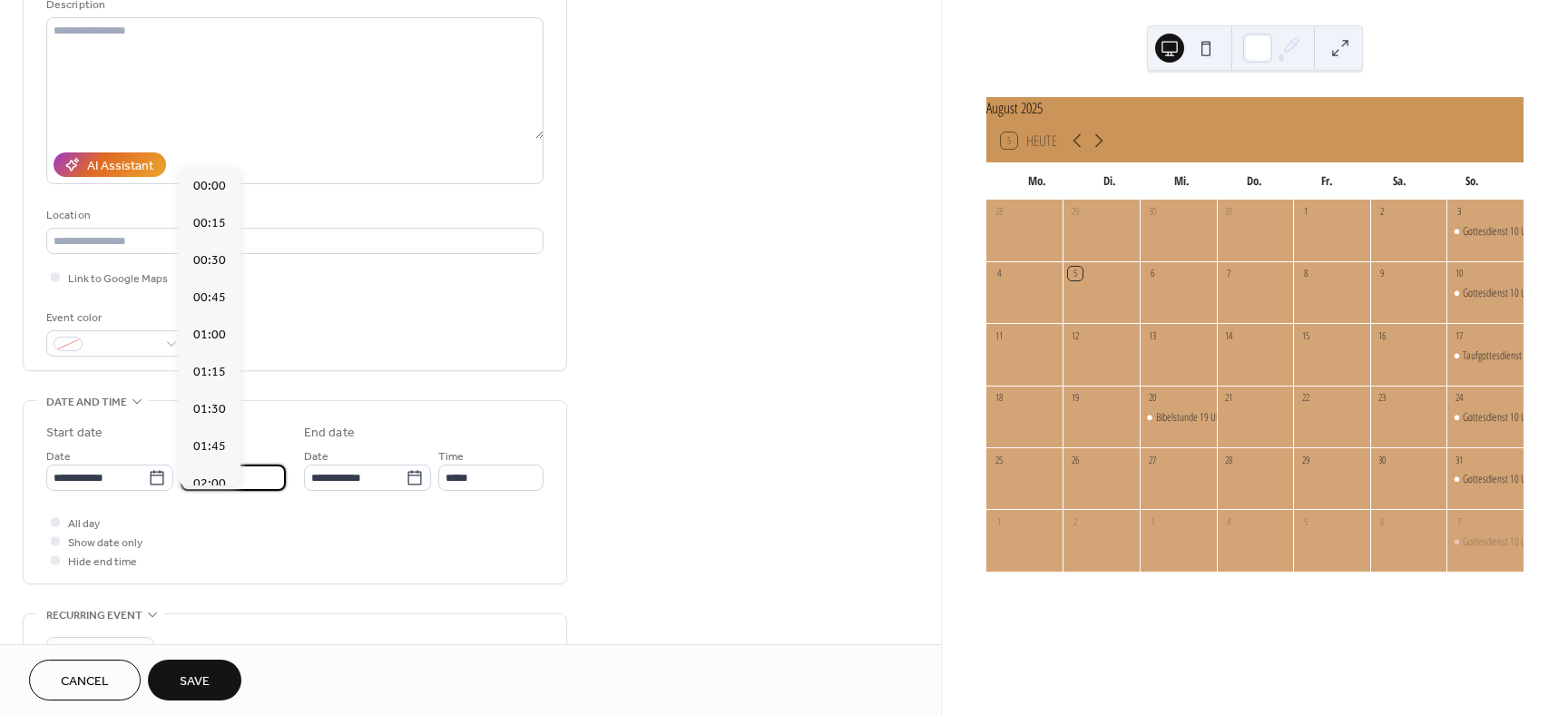 scroll, scrollTop: 1470, scrollLeft: 0, axis: vertical 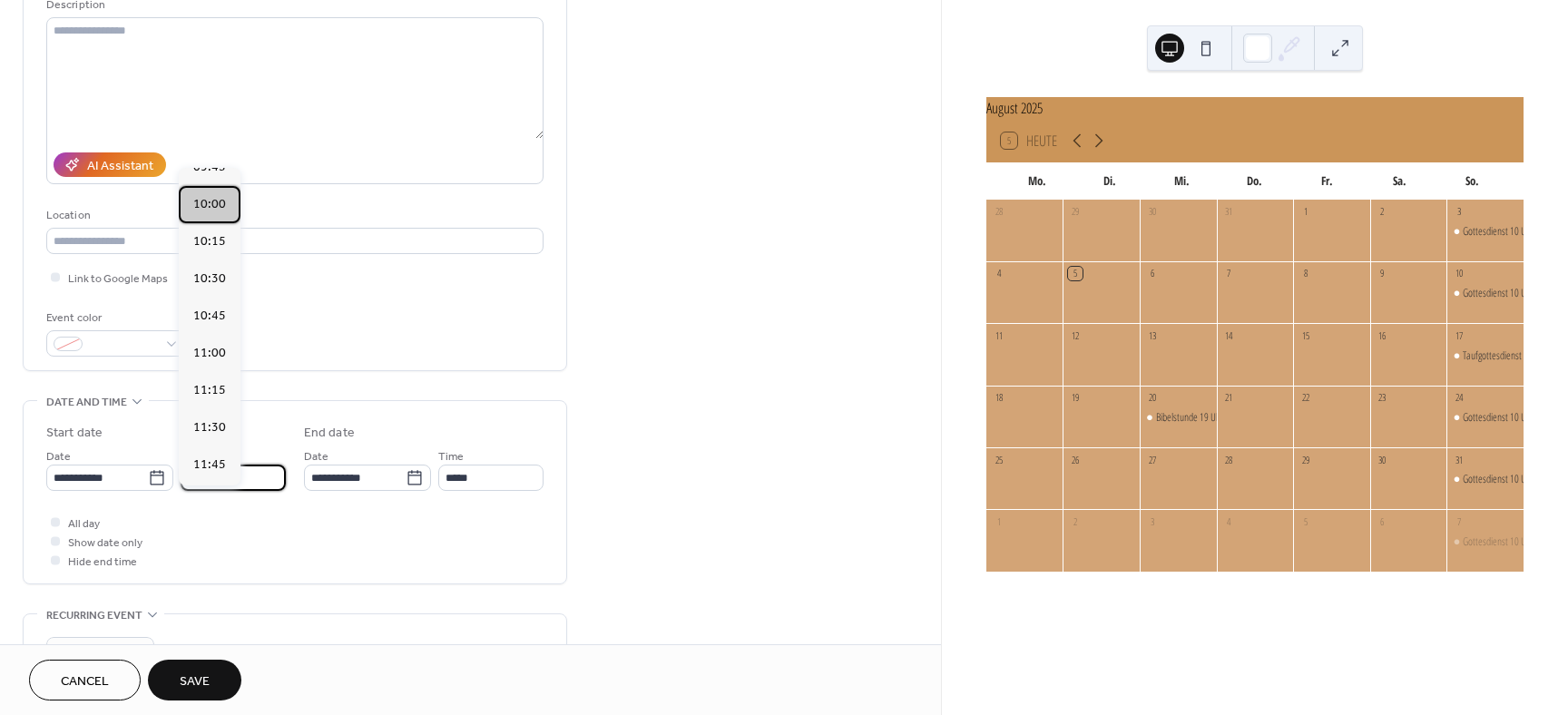 click on "10:00" at bounding box center (210, 204) 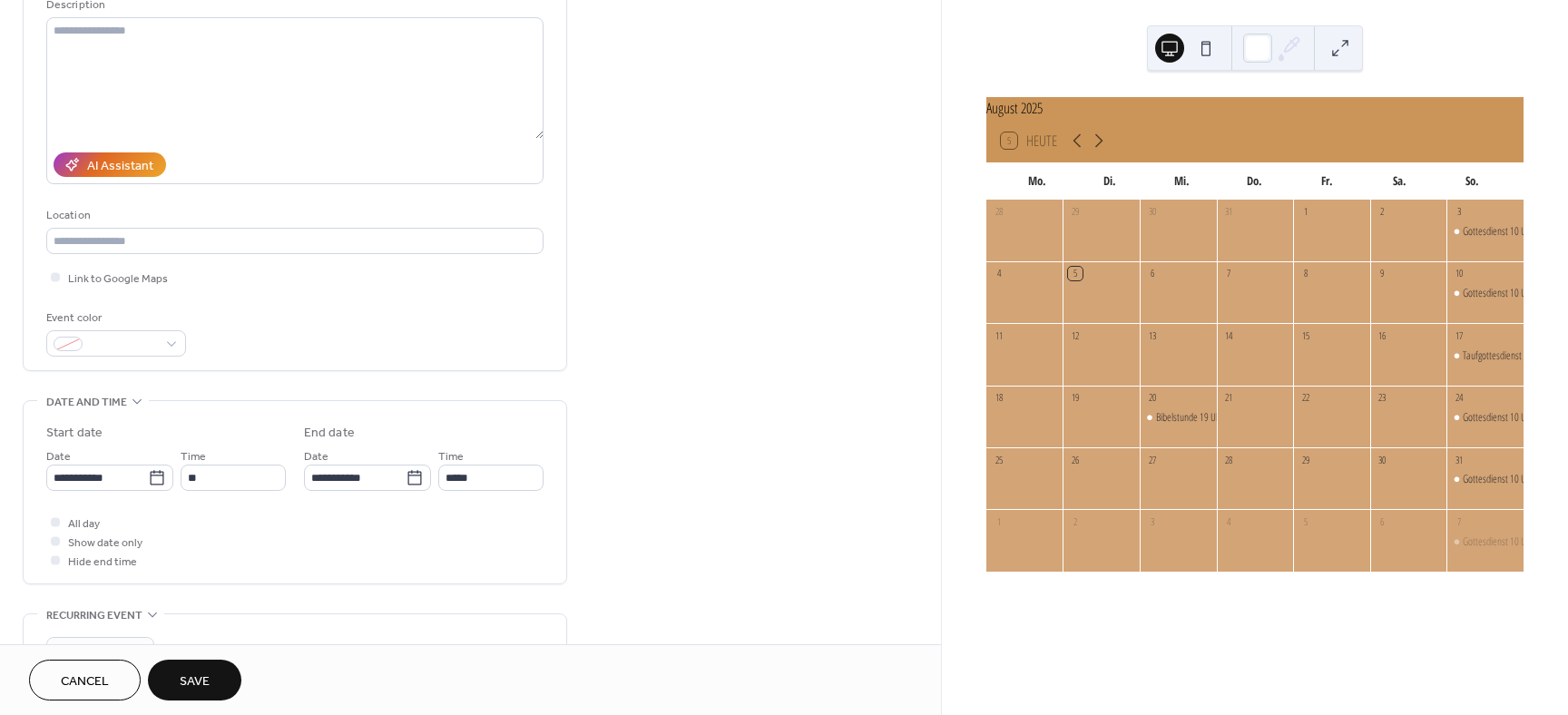 type on "*****" 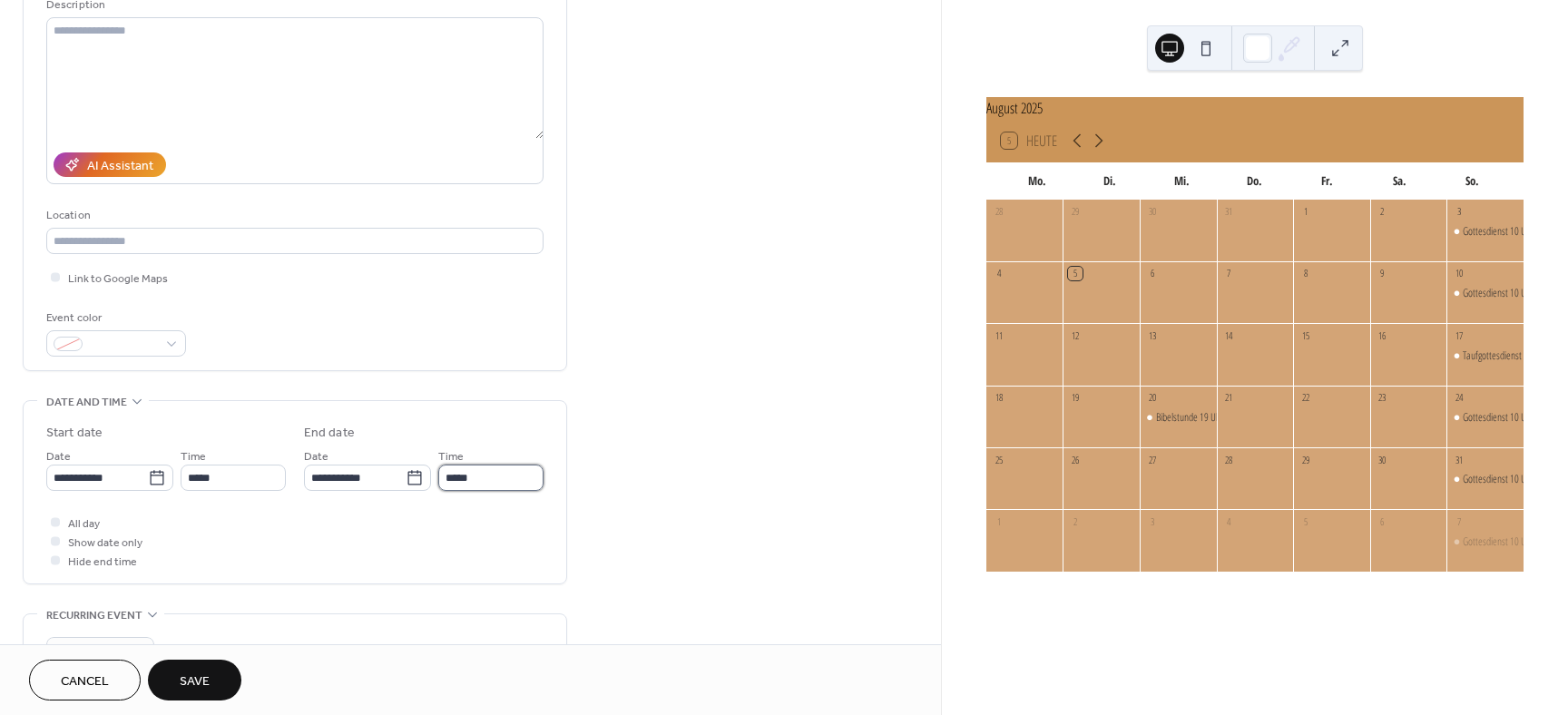 click on "*****" at bounding box center (491, 477) 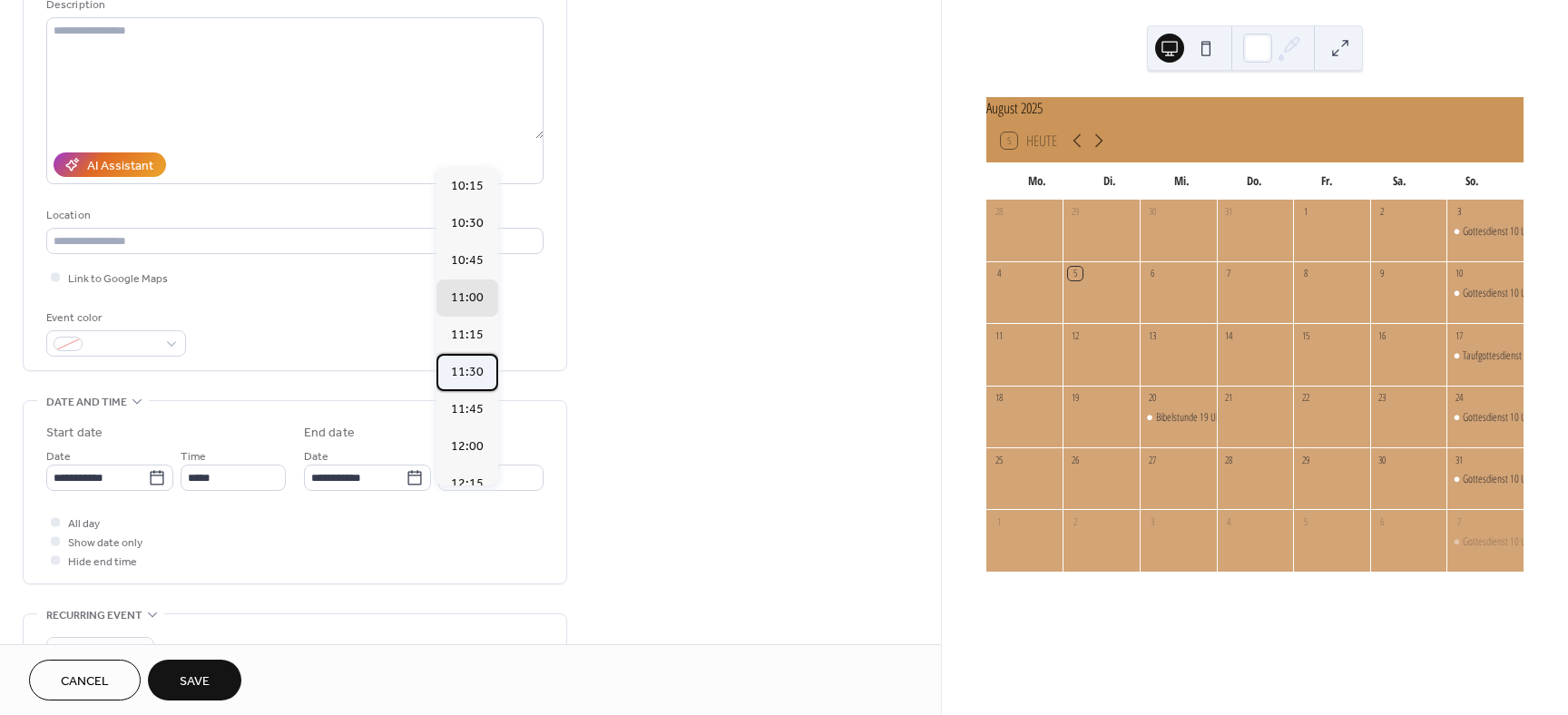 click on "11:30" at bounding box center (467, 372) 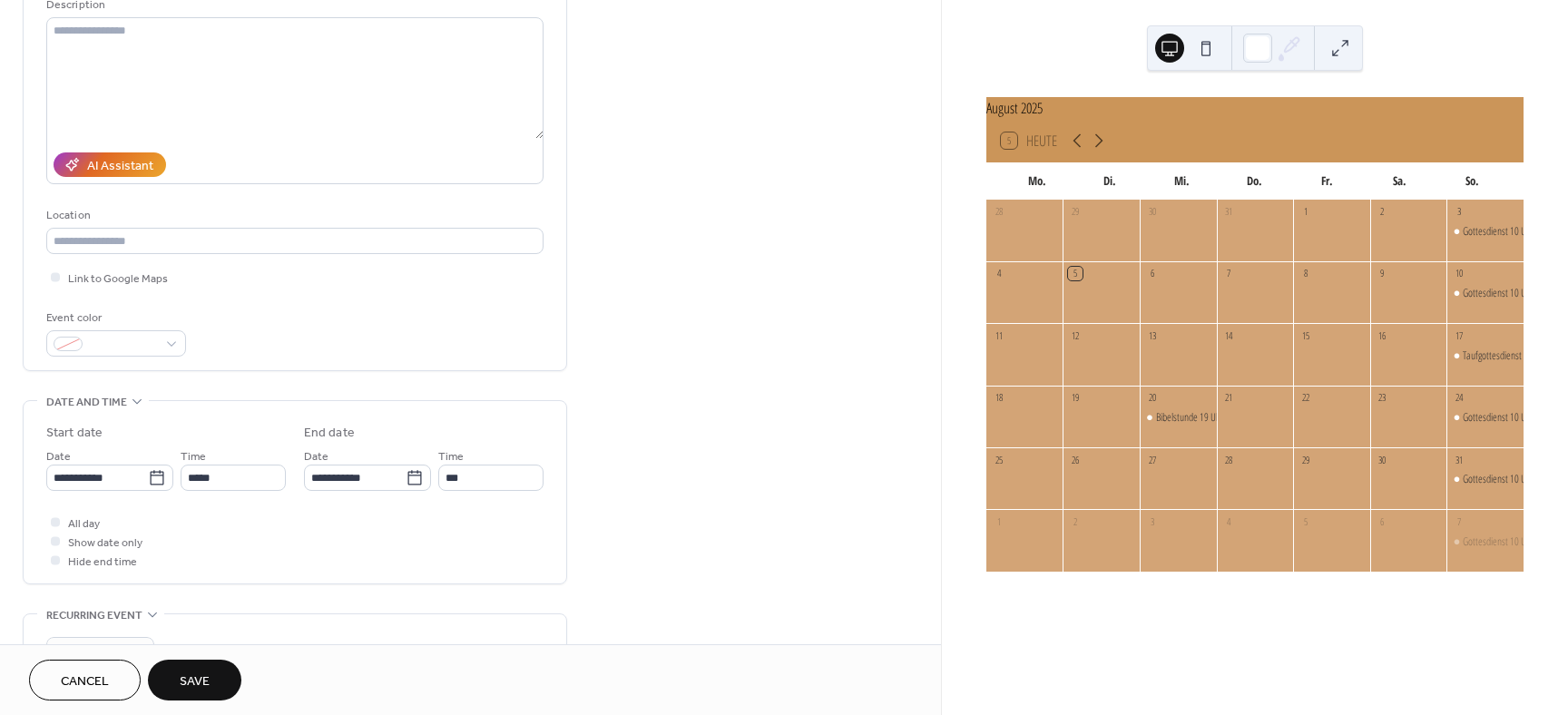 type on "*****" 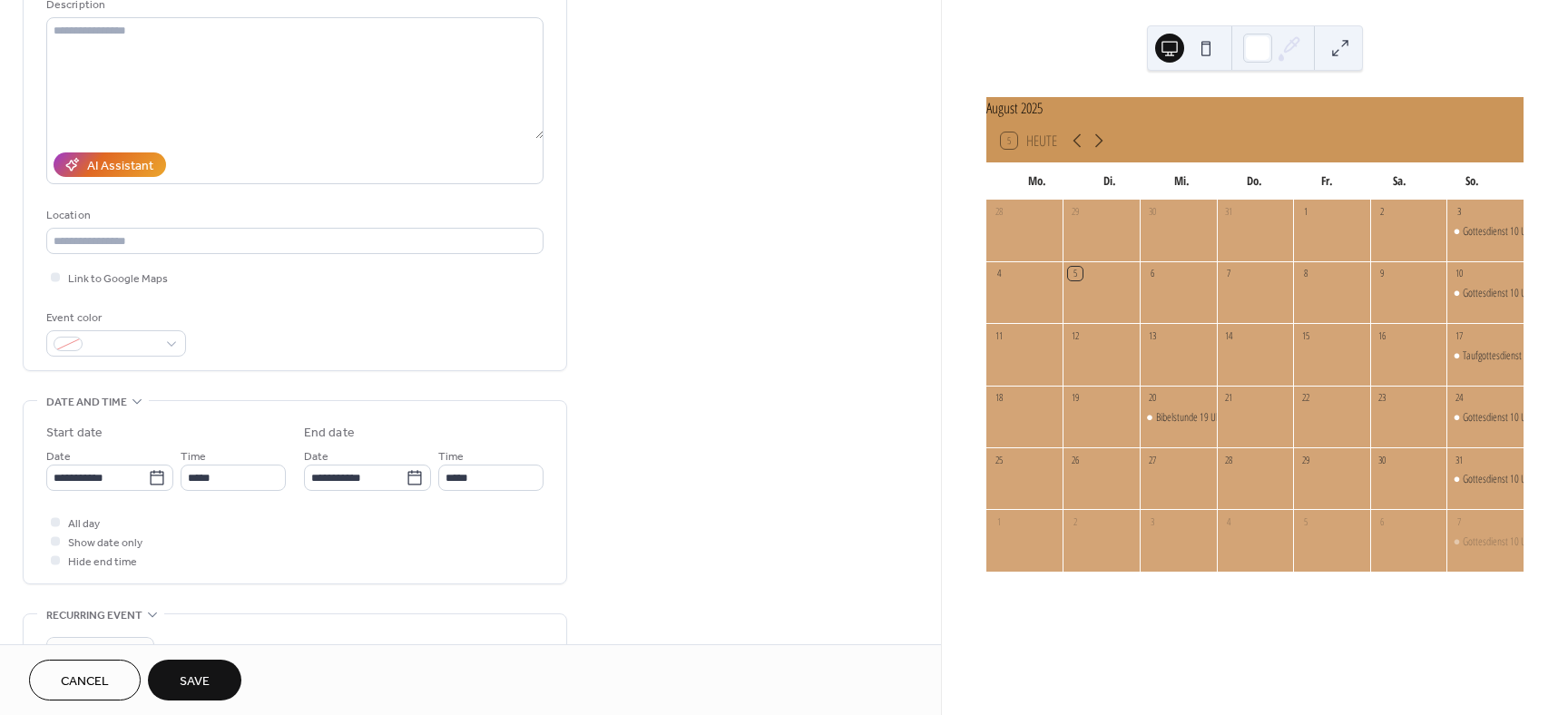 click on "Save" at bounding box center (194, 681) 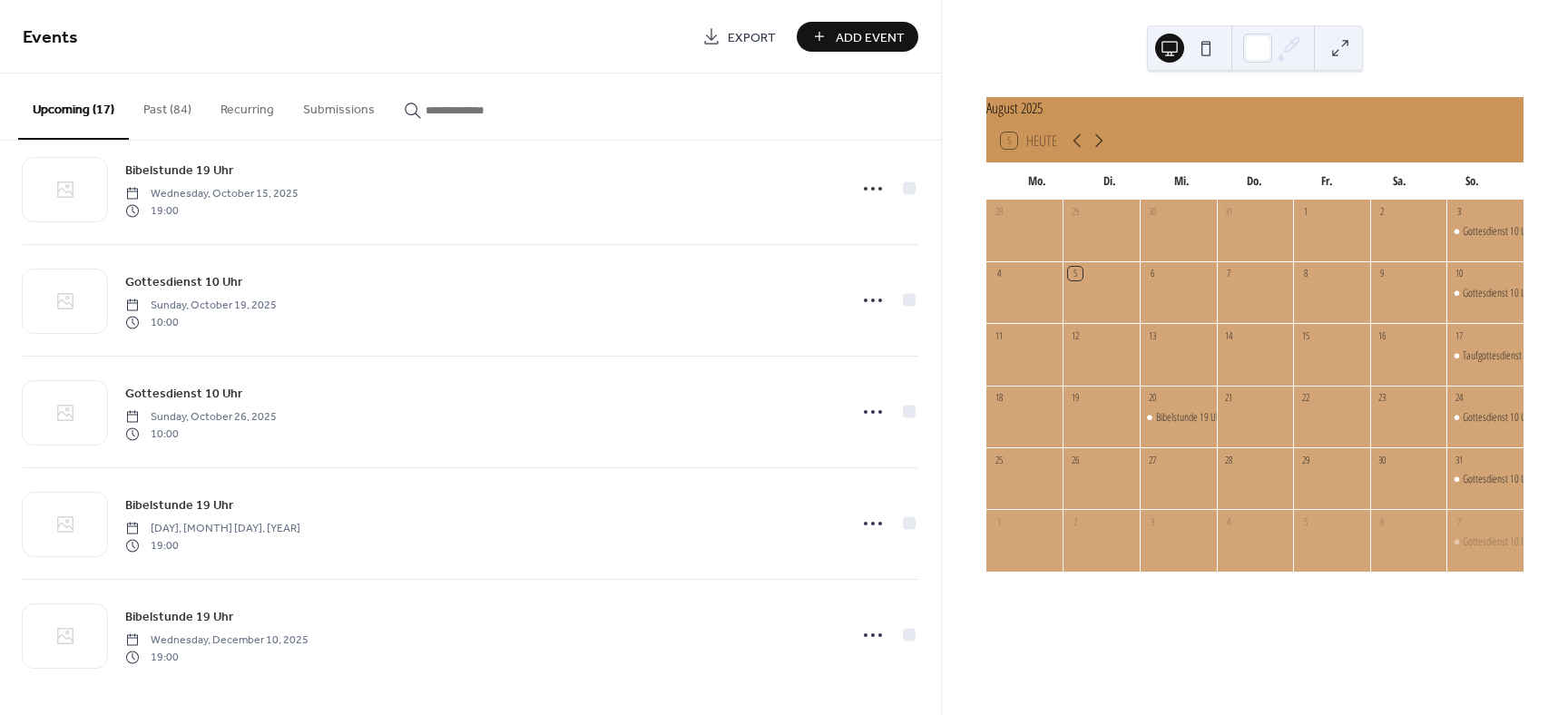 scroll, scrollTop: 1376, scrollLeft: 0, axis: vertical 